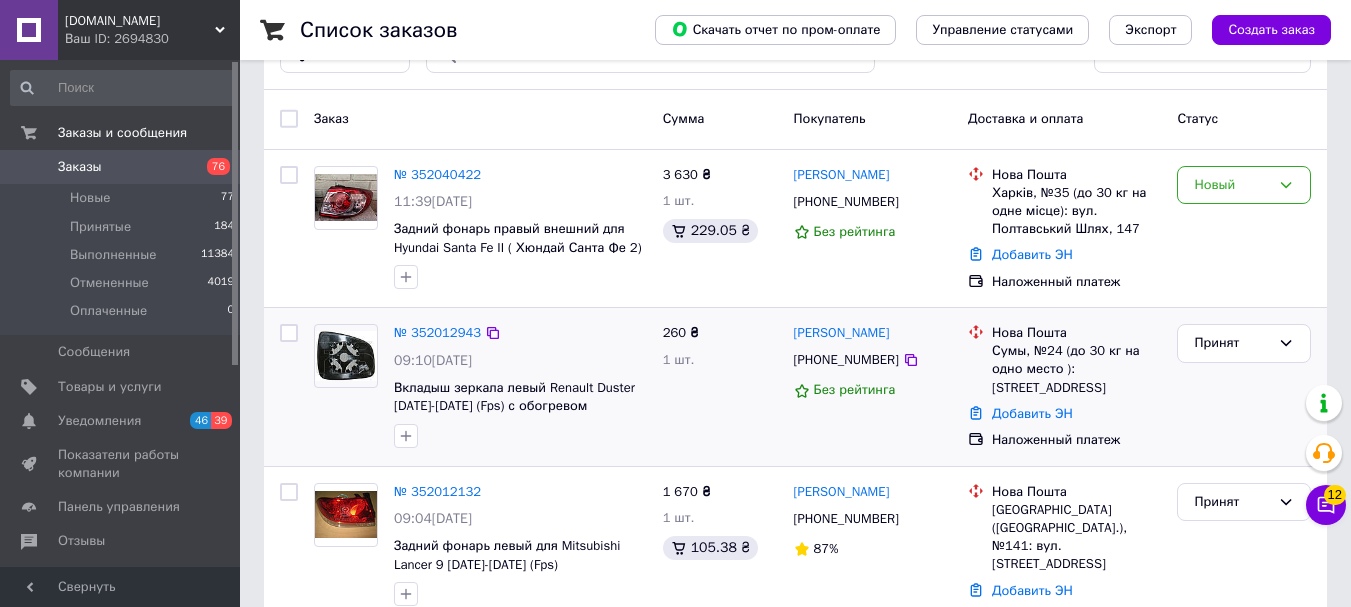 scroll, scrollTop: 0, scrollLeft: 0, axis: both 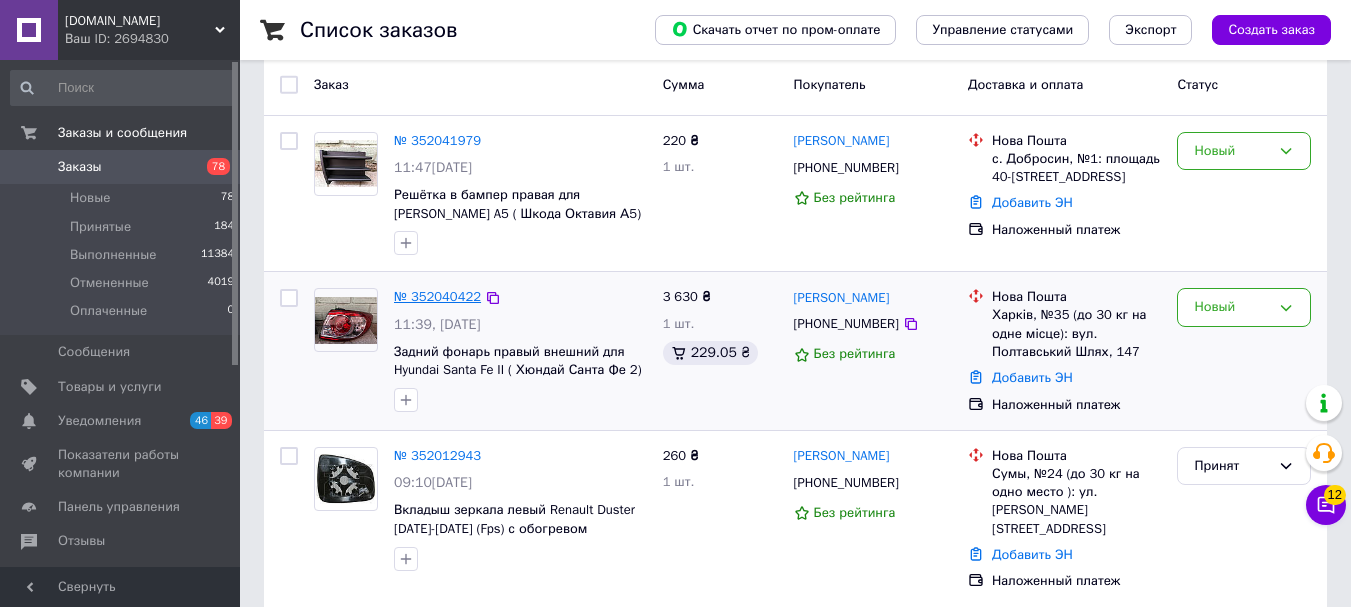 click on "№ 352040422" at bounding box center (437, 296) 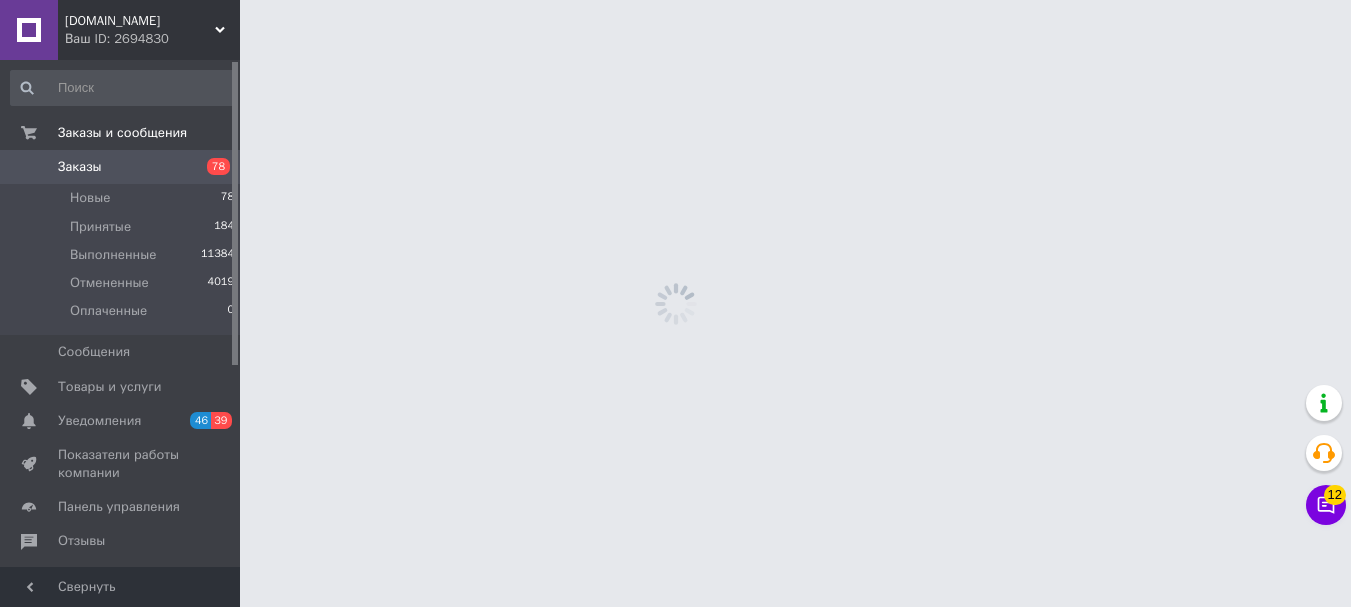 scroll, scrollTop: 0, scrollLeft: 0, axis: both 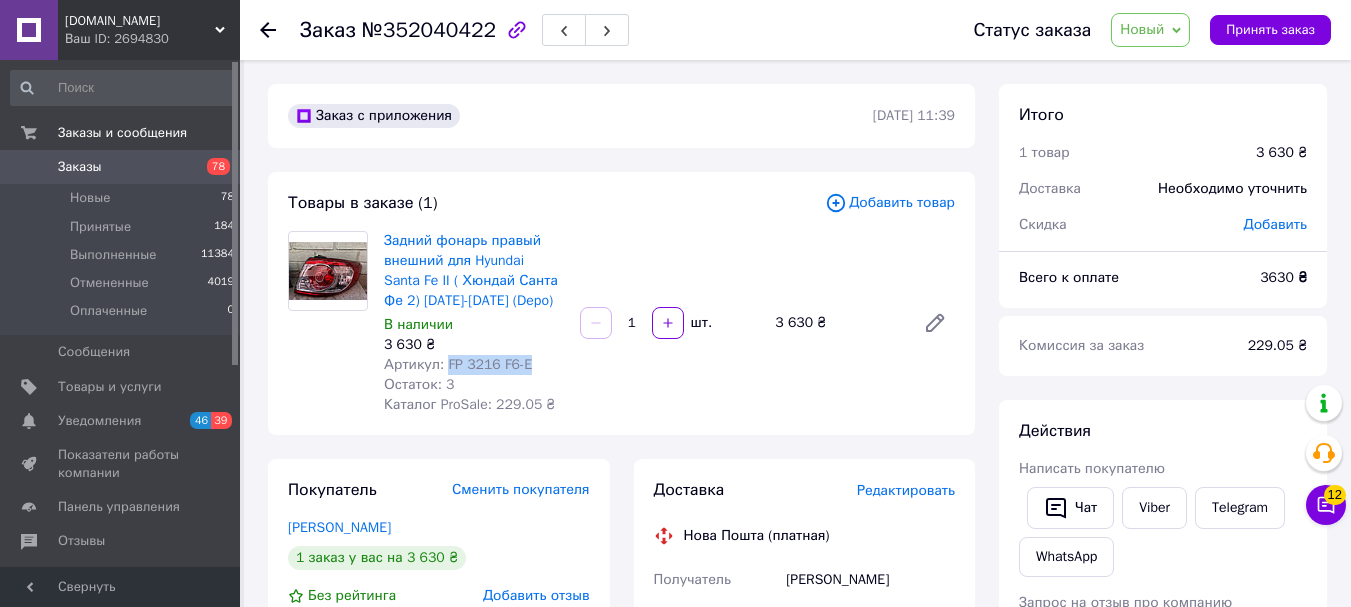 drag, startPoint x: 445, startPoint y: 357, endPoint x: 531, endPoint y: 365, distance: 86.37129 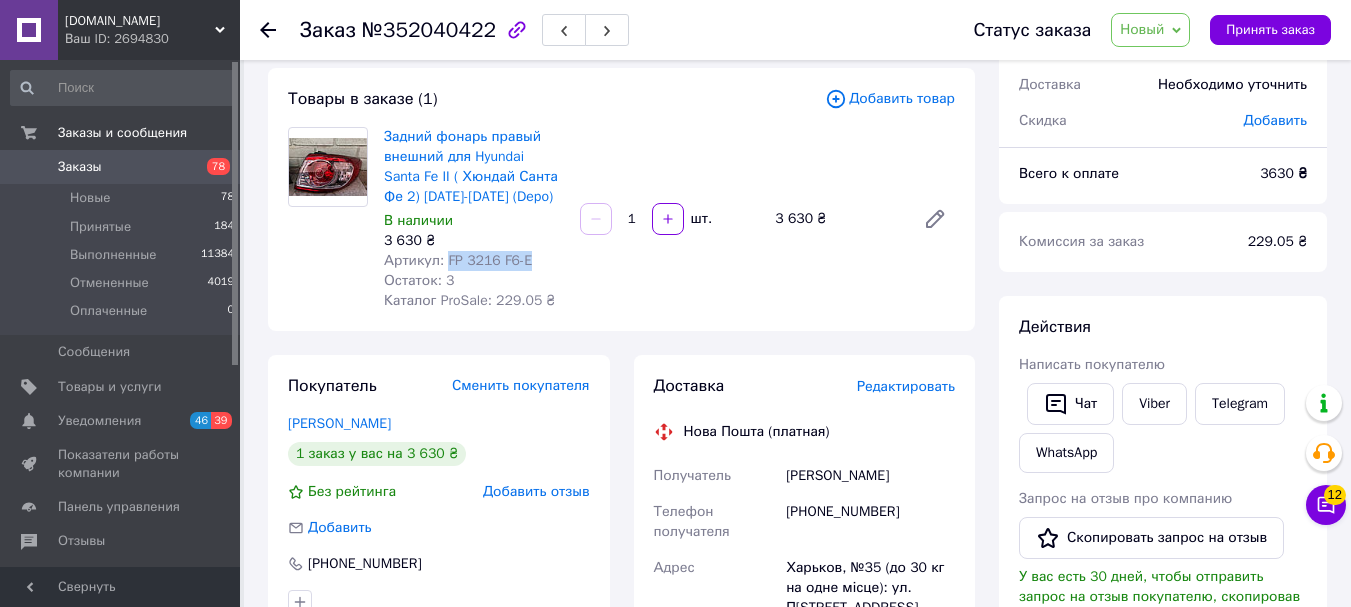 scroll, scrollTop: 100, scrollLeft: 0, axis: vertical 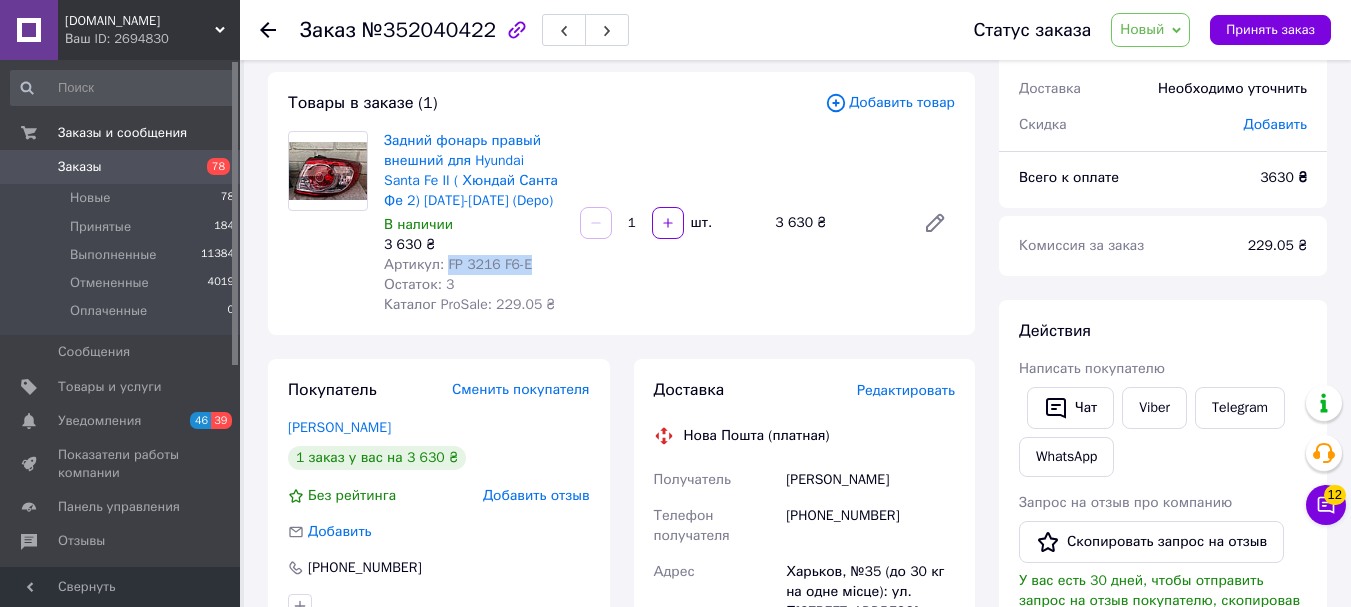 click on "Новый" at bounding box center [1142, 29] 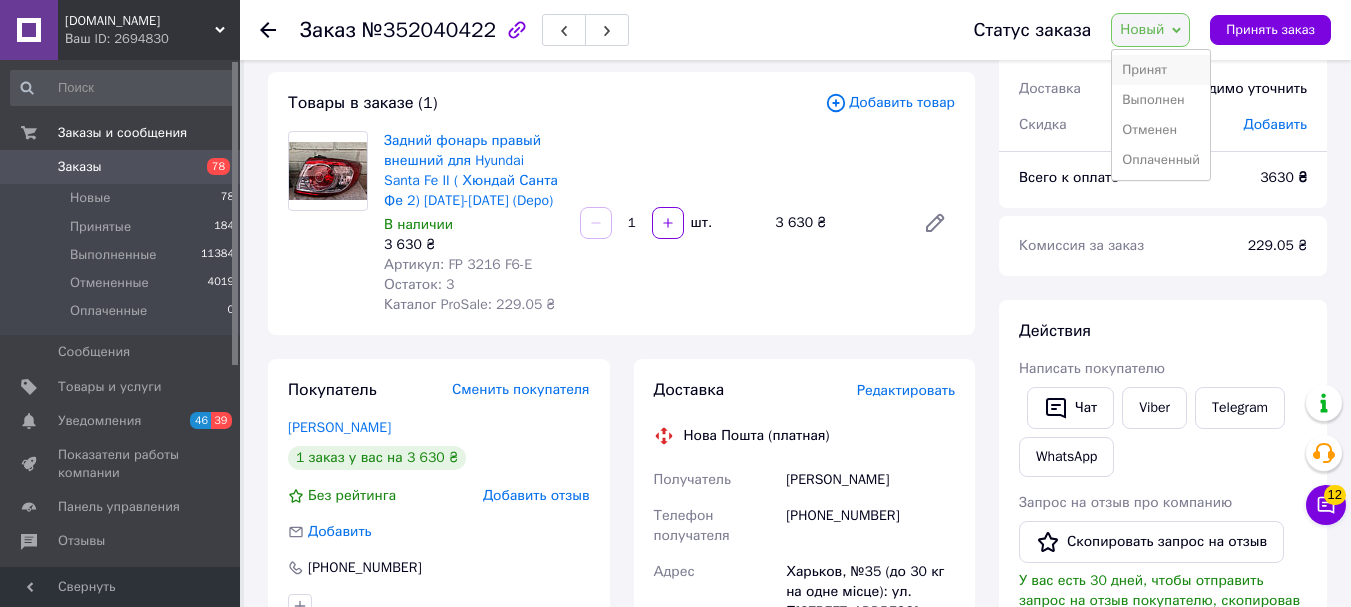 click on "Принят" at bounding box center [1161, 70] 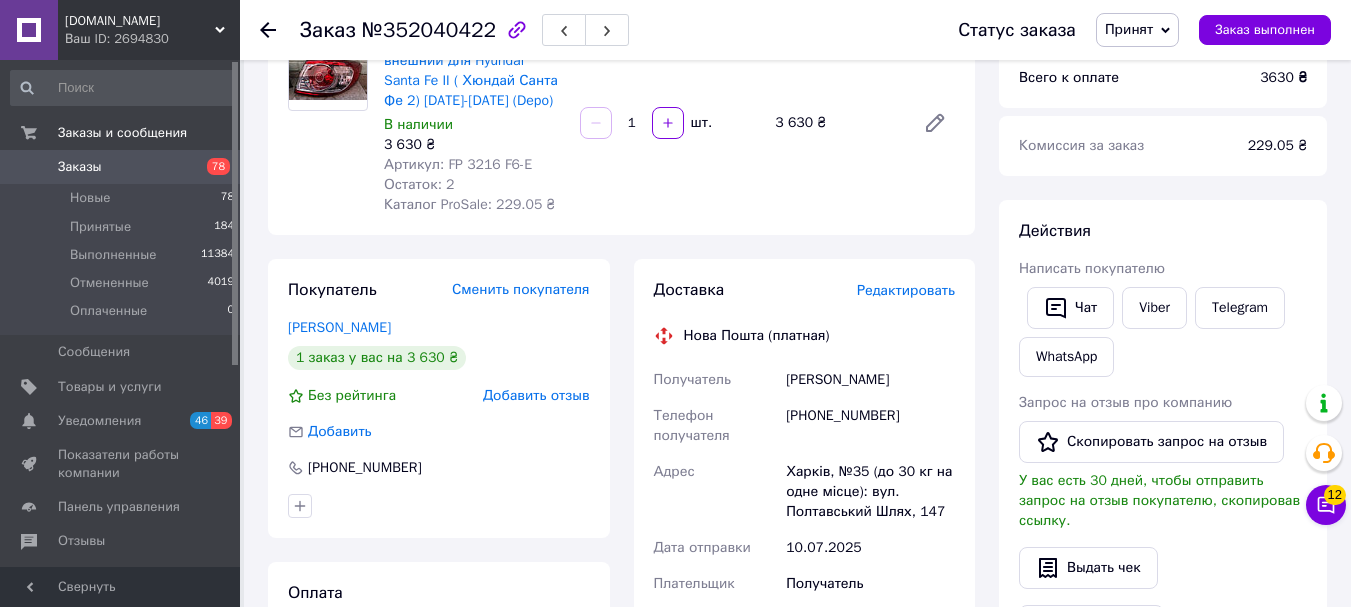 scroll, scrollTop: 0, scrollLeft: 0, axis: both 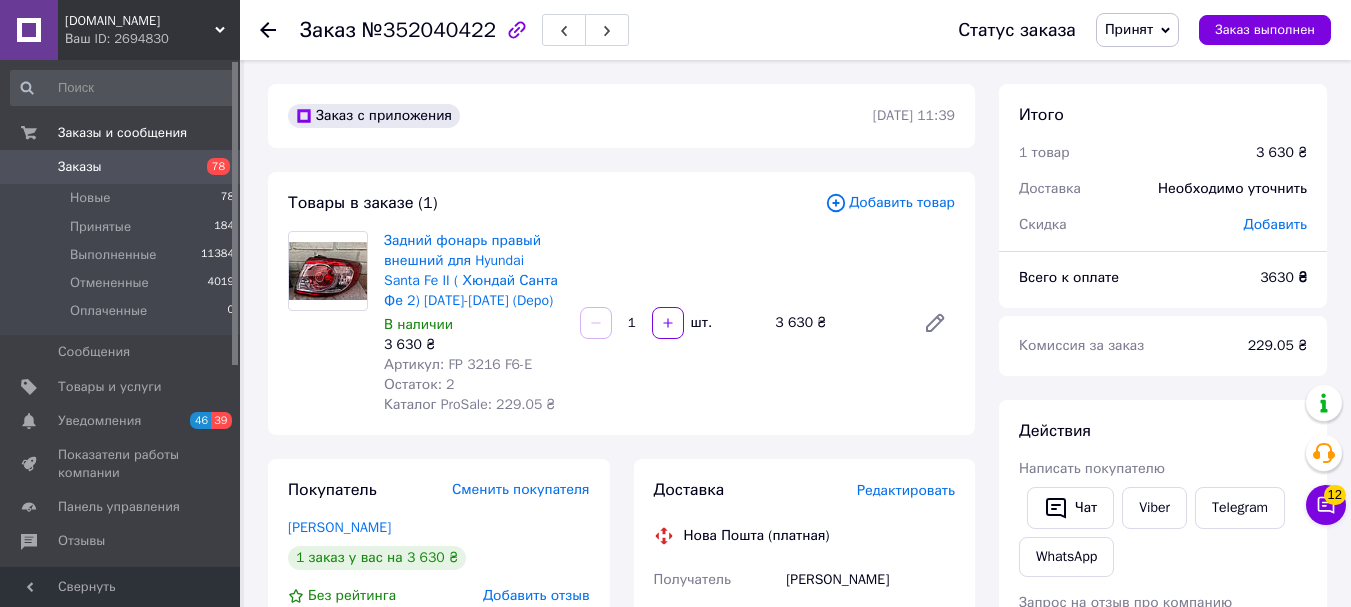 click 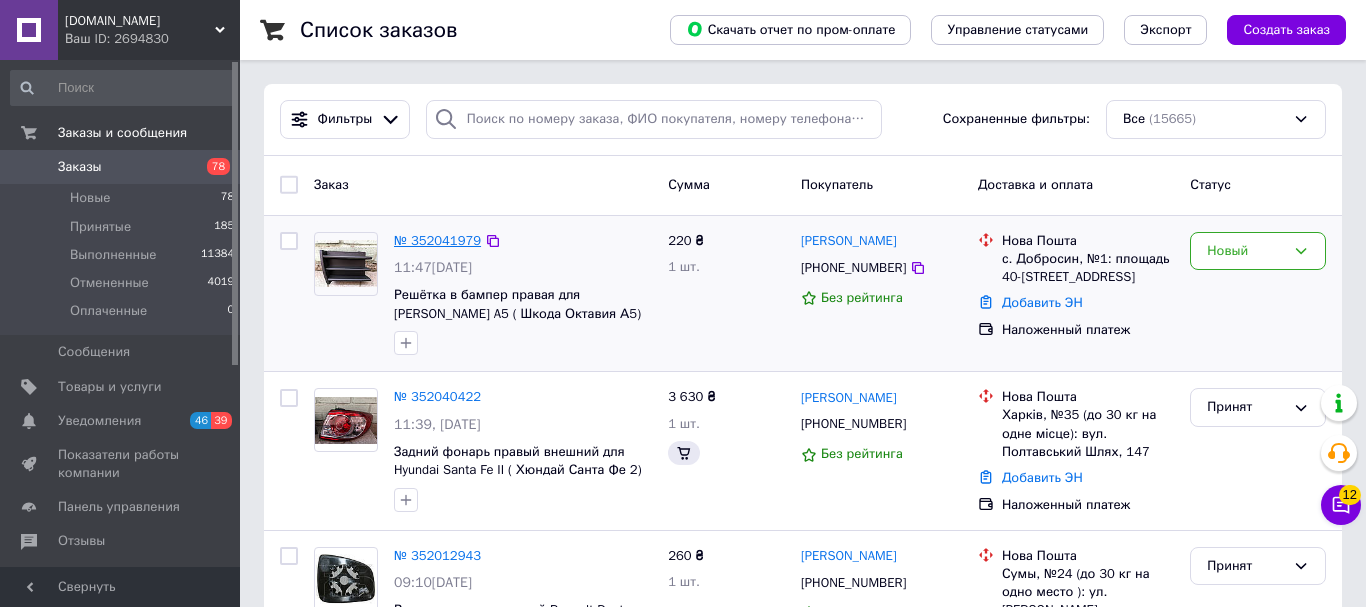 click on "№ 352041979" at bounding box center (437, 240) 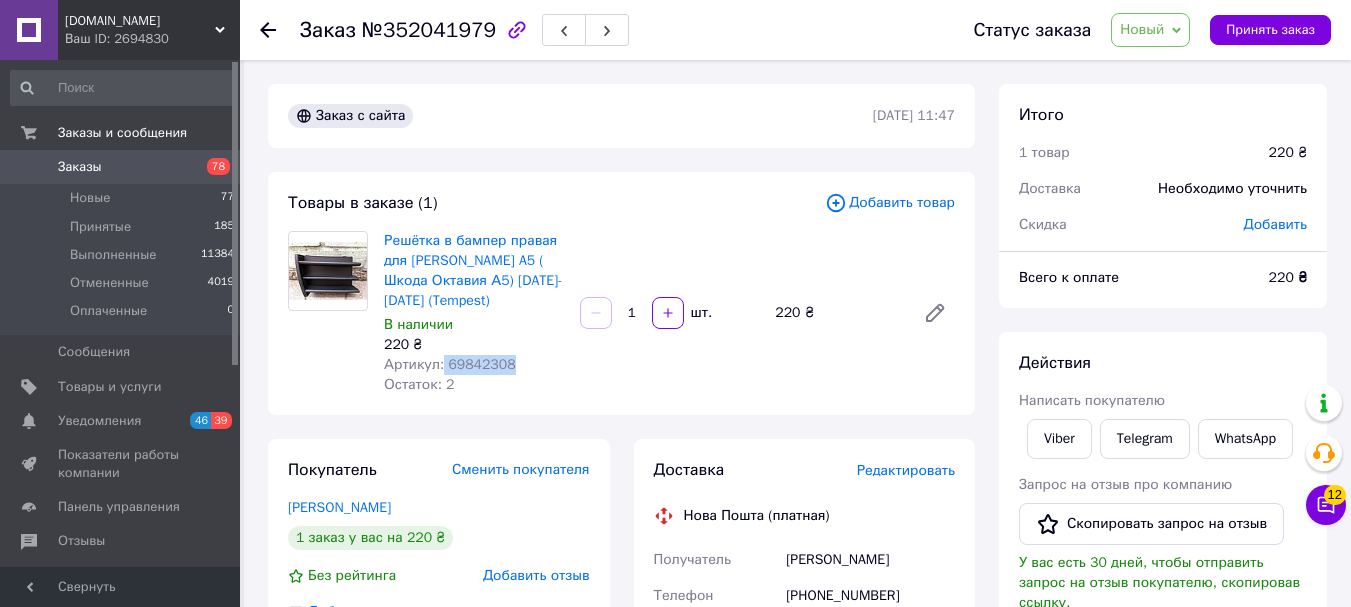 drag, startPoint x: 441, startPoint y: 365, endPoint x: 500, endPoint y: 367, distance: 59.03389 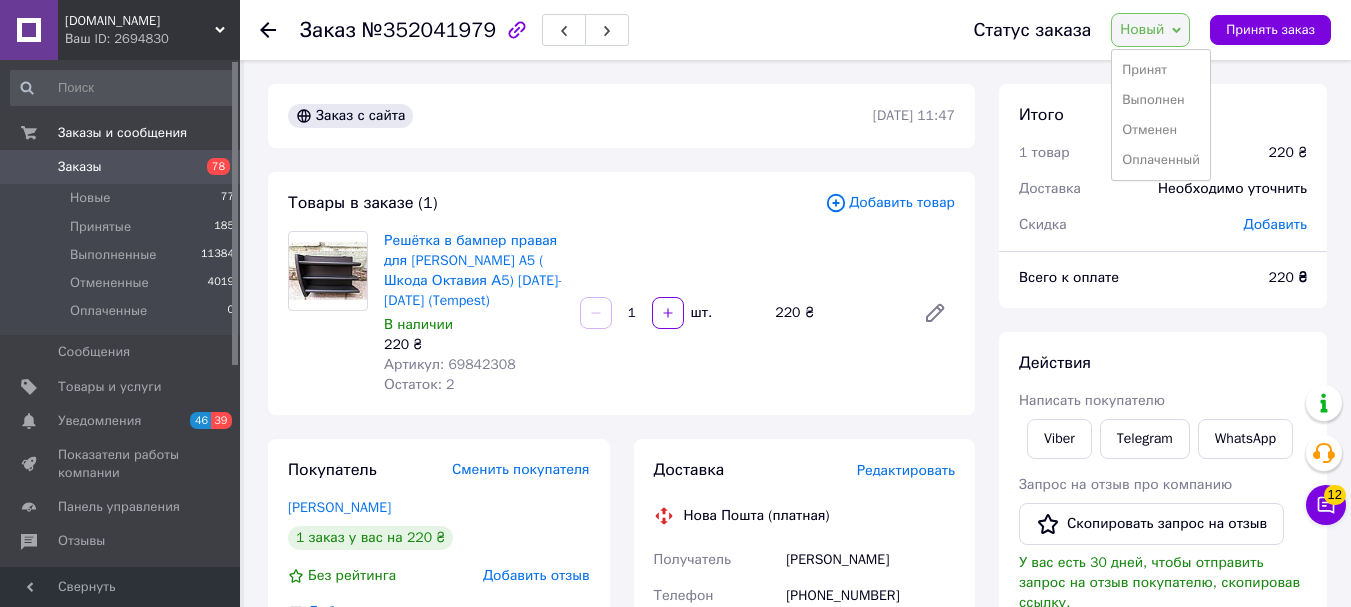 drag, startPoint x: 1152, startPoint y: 69, endPoint x: 1031, endPoint y: 117, distance: 130.17296 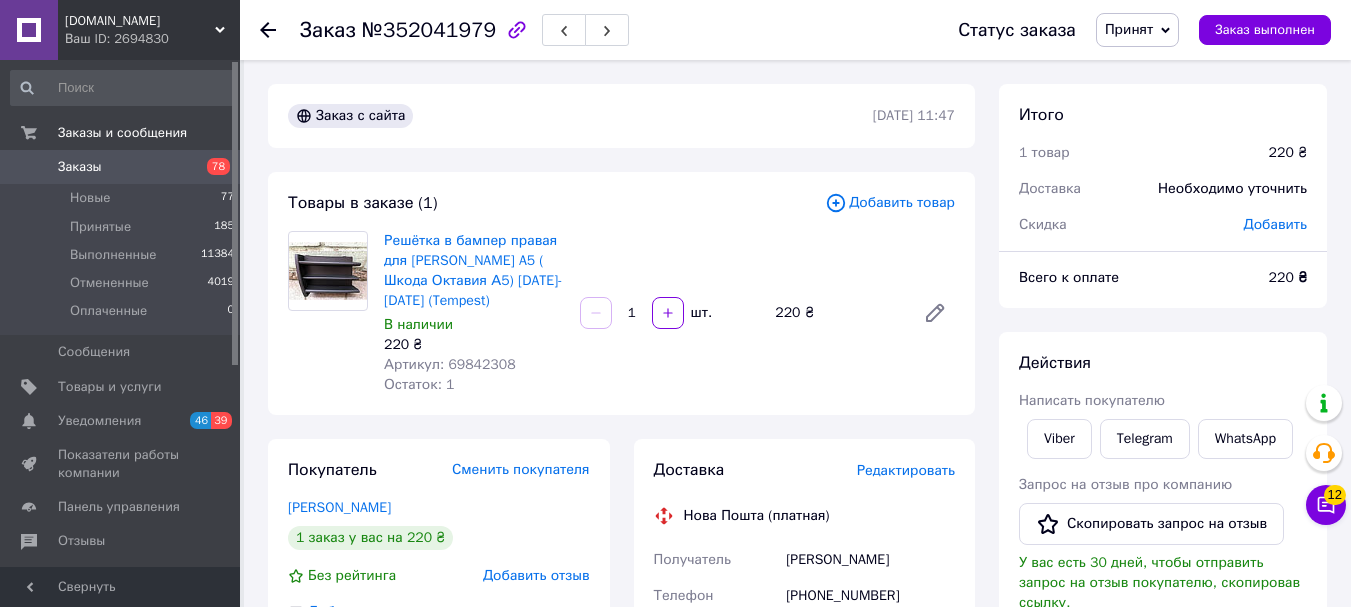 scroll, scrollTop: 100, scrollLeft: 0, axis: vertical 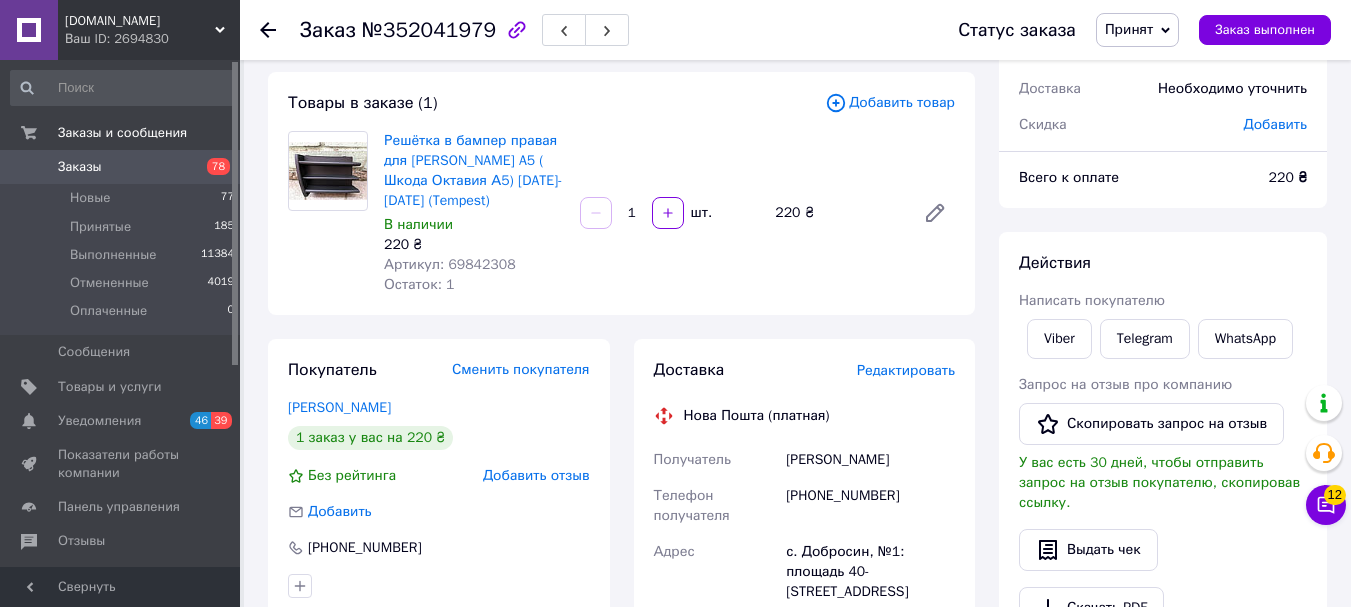 click 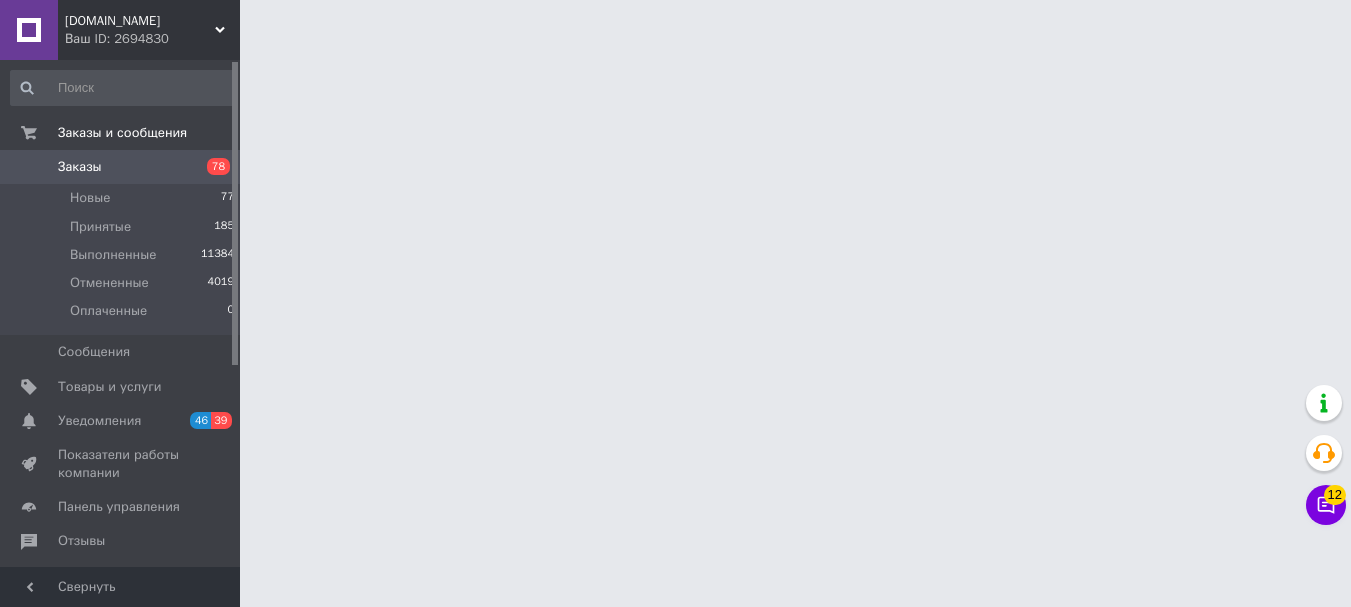 scroll, scrollTop: 0, scrollLeft: 0, axis: both 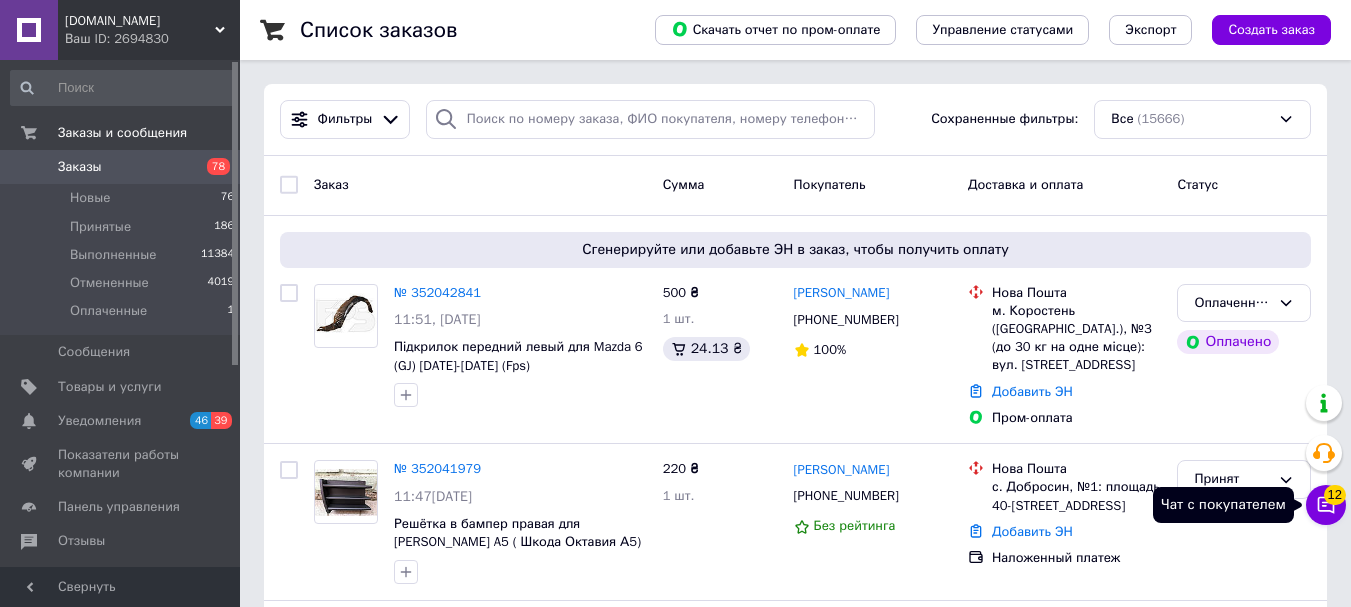 click 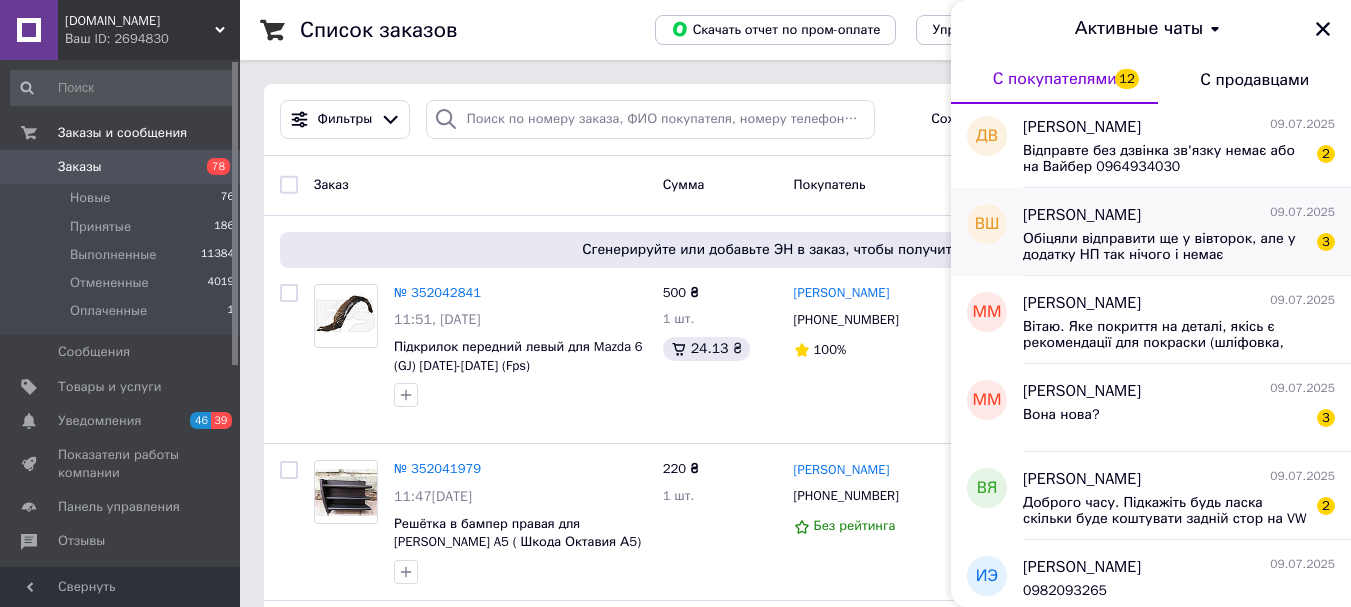 scroll, scrollTop: 200, scrollLeft: 0, axis: vertical 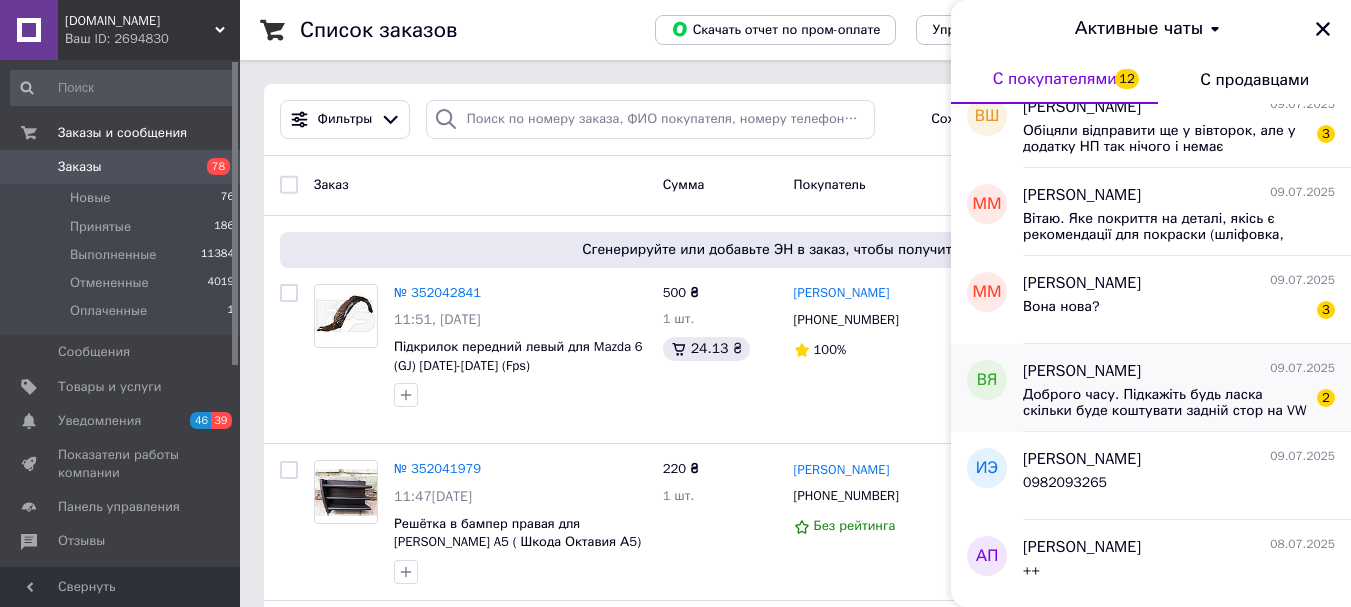 click on "Доброго часу. Підкажіть будь ласка скільки буде коштувати задній стор на VW JETTA. Дякую завчасно." at bounding box center (1165, 403) 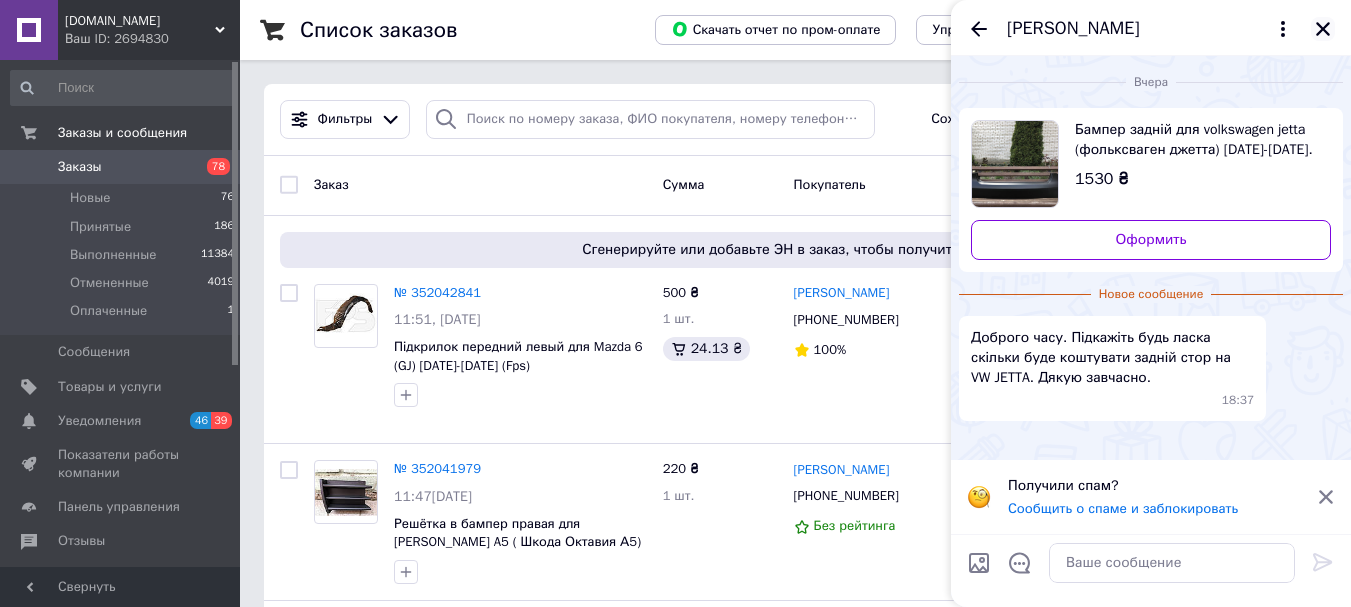 click 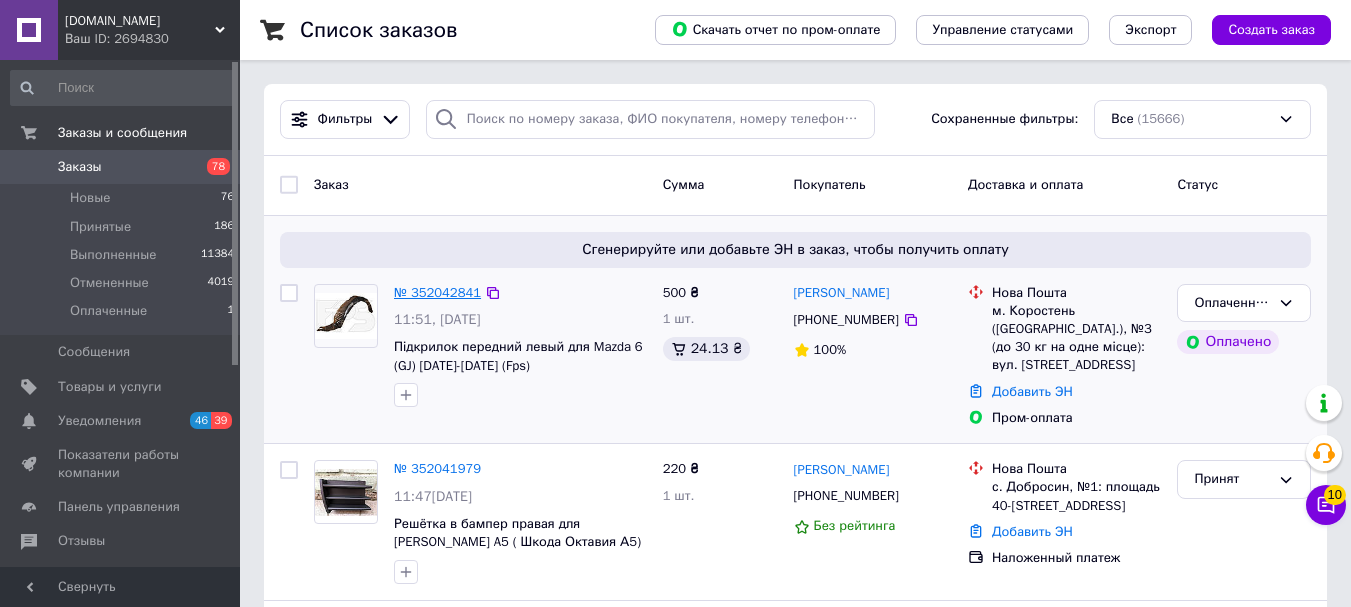 click on "№ 352042841" at bounding box center [437, 292] 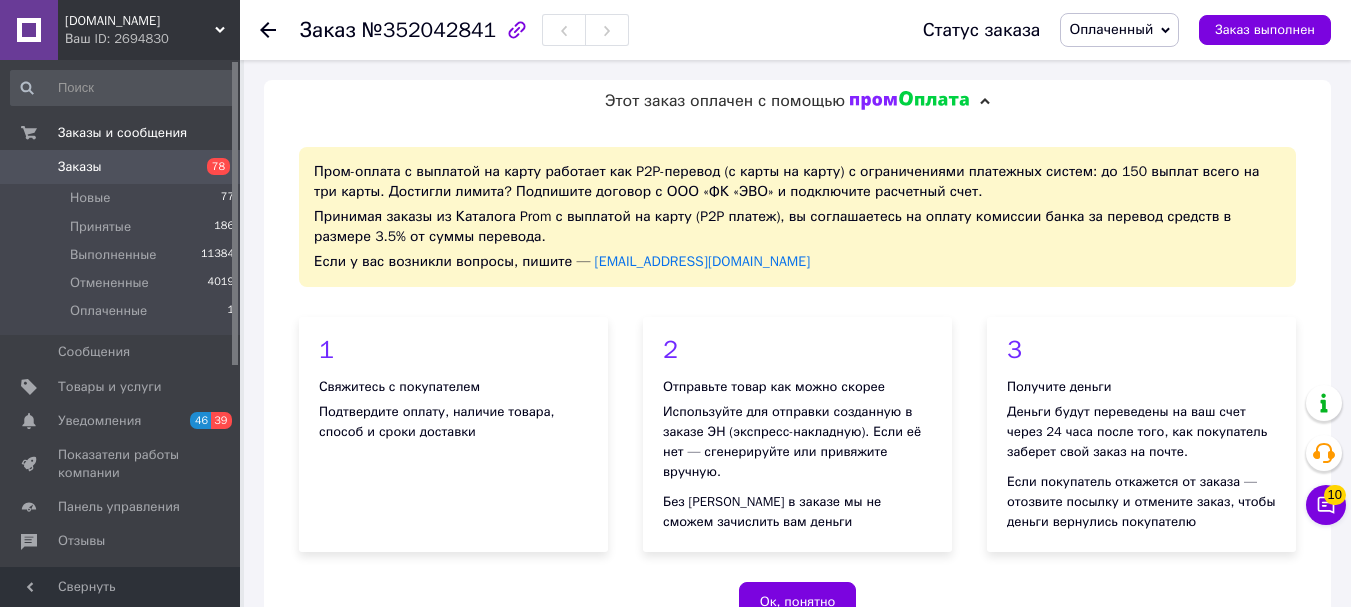 scroll, scrollTop: 600, scrollLeft: 0, axis: vertical 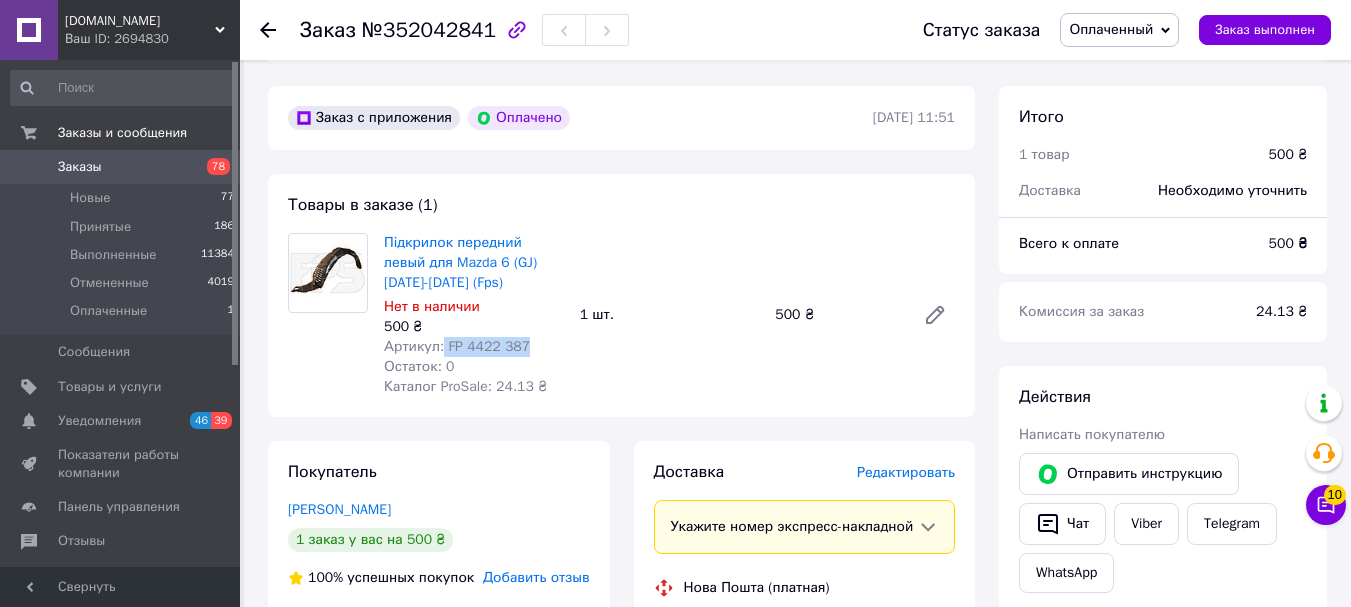 drag, startPoint x: 441, startPoint y: 348, endPoint x: 498, endPoint y: 351, distance: 57.07889 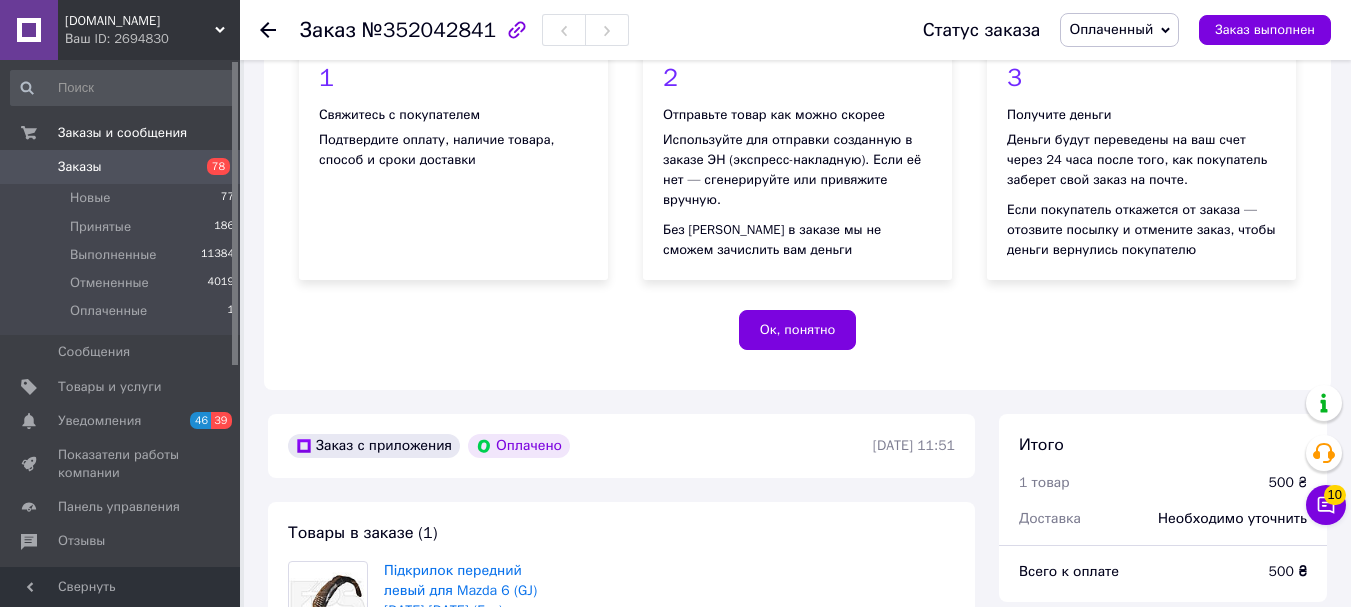 scroll, scrollTop: 500, scrollLeft: 0, axis: vertical 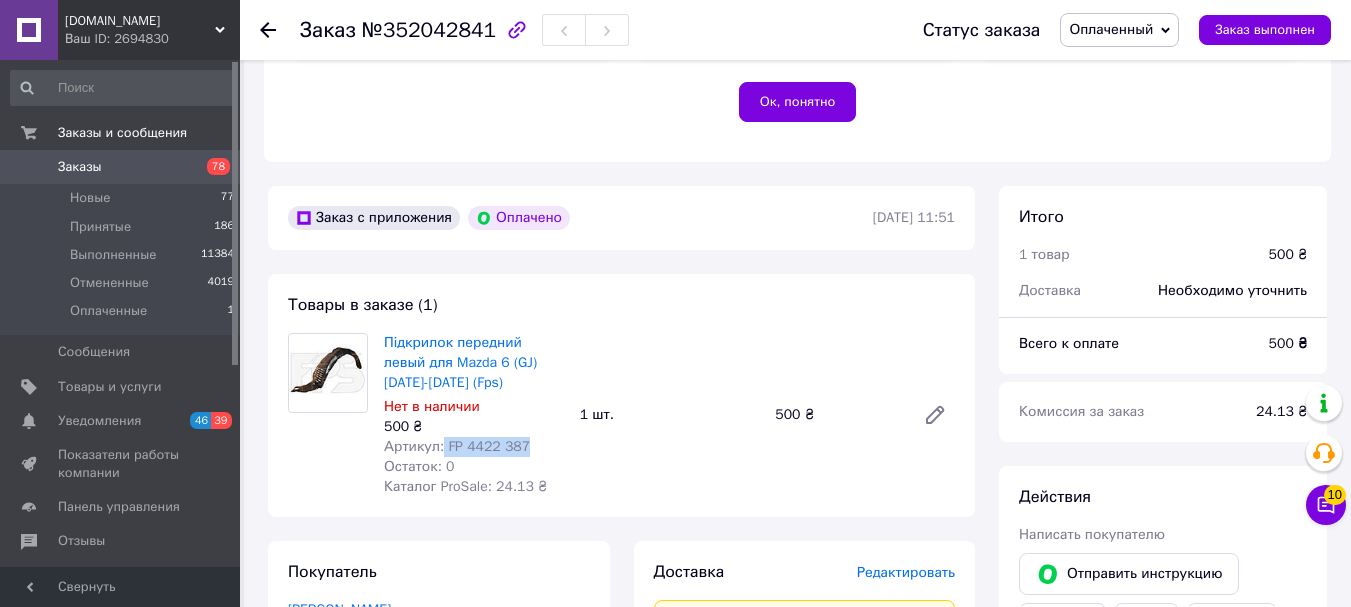 click on "Оплаченный" at bounding box center (1111, 29) 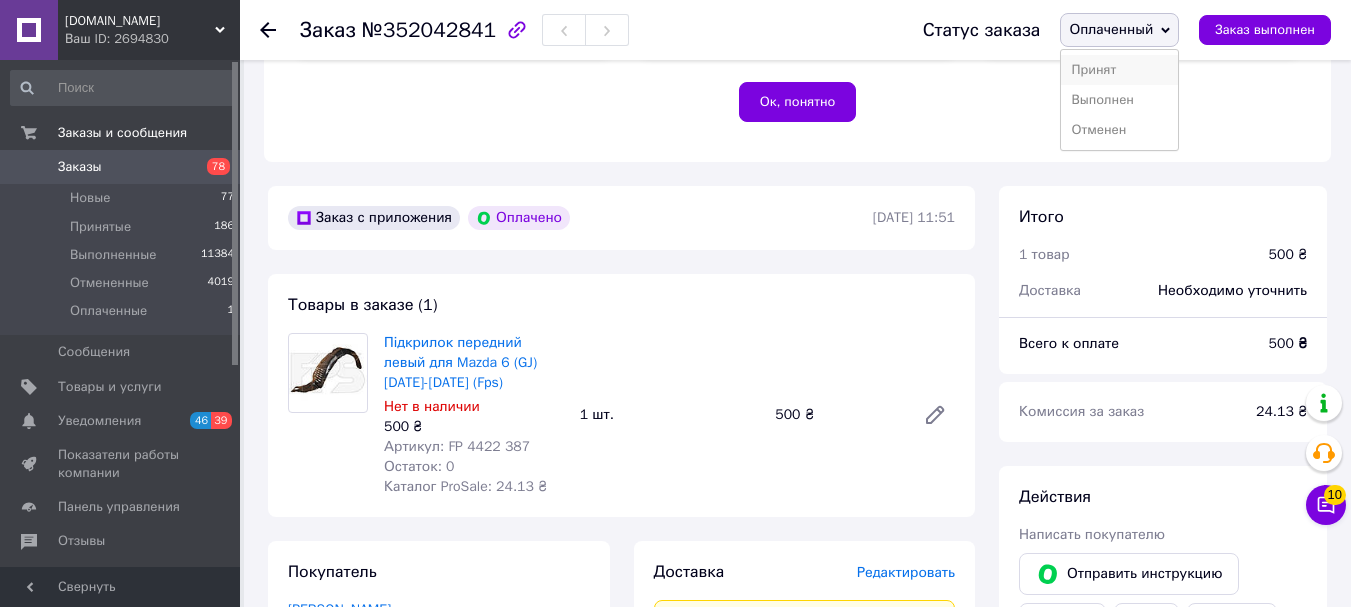 click on "Принят" at bounding box center [1119, 70] 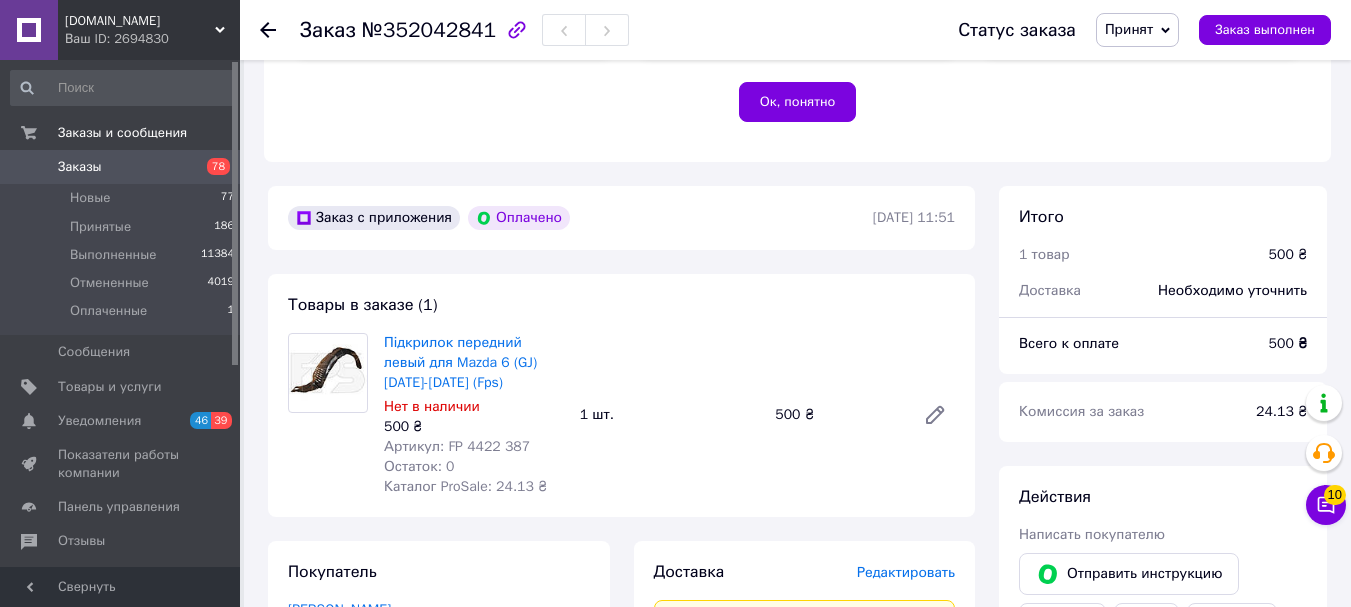 click at bounding box center (280, 30) 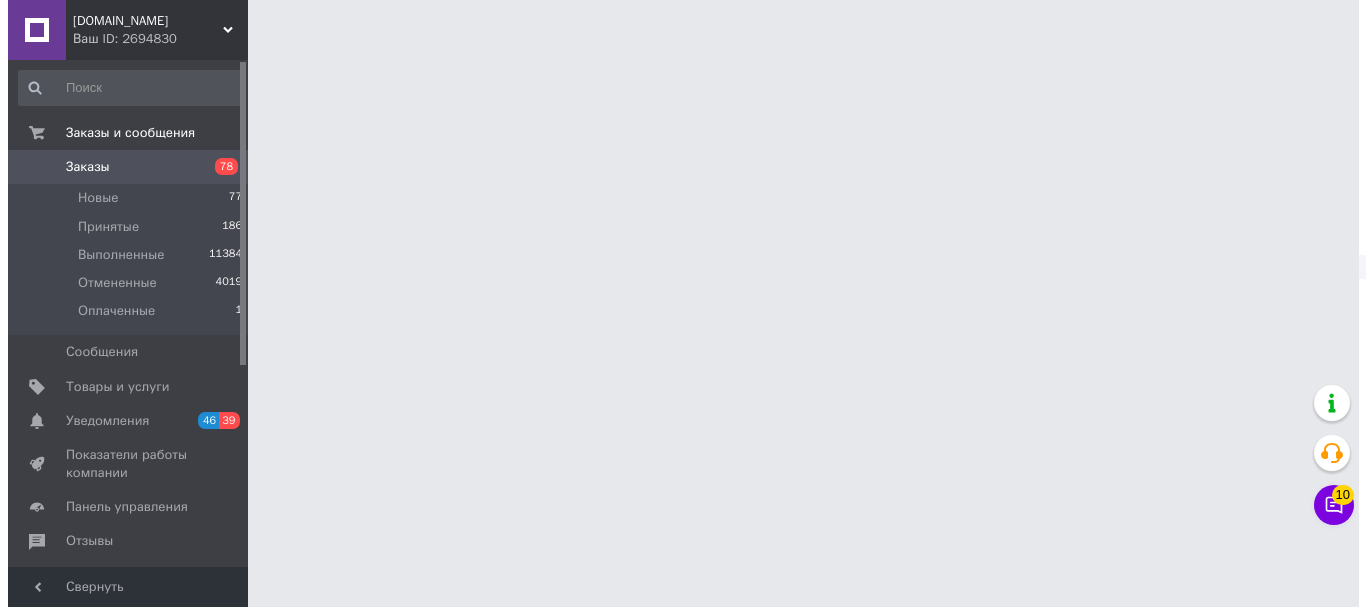 scroll, scrollTop: 0, scrollLeft: 0, axis: both 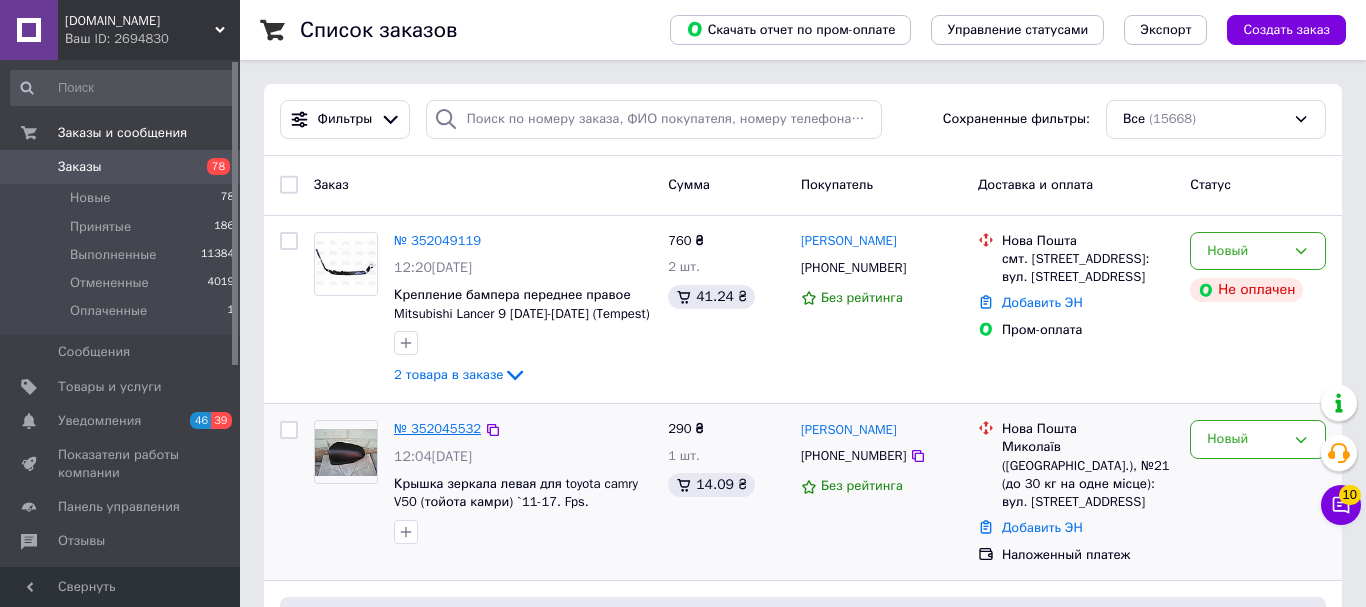 click on "№ 352045532" at bounding box center (437, 428) 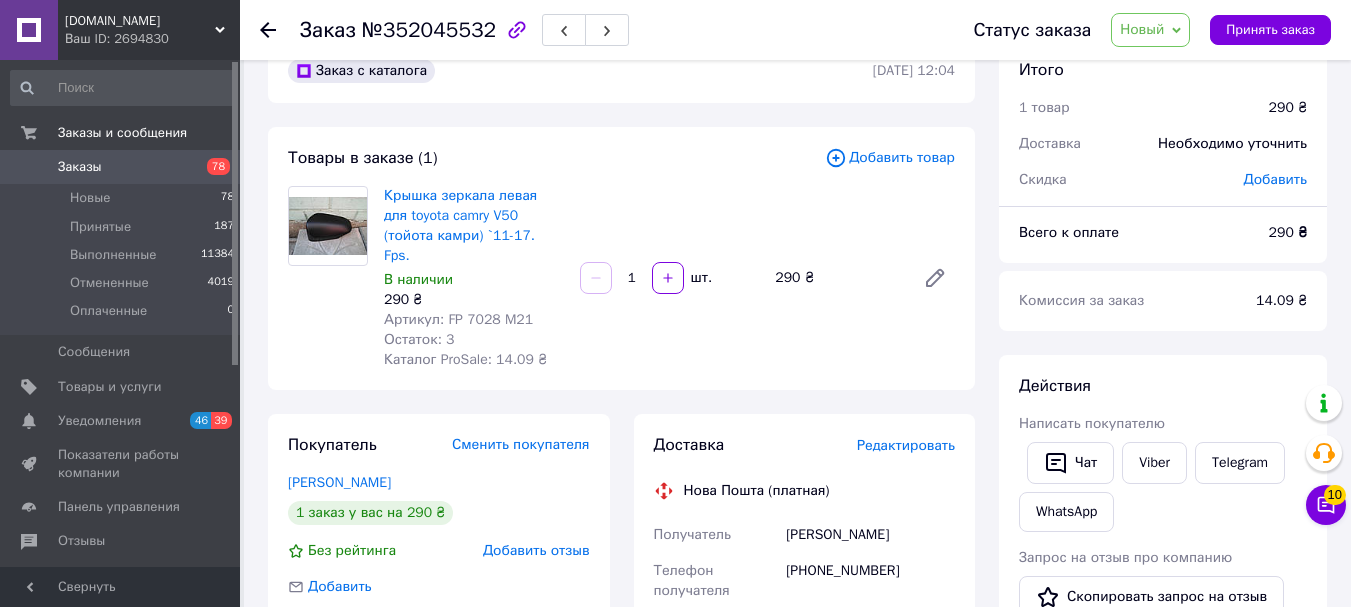 scroll, scrollTop: 0, scrollLeft: 0, axis: both 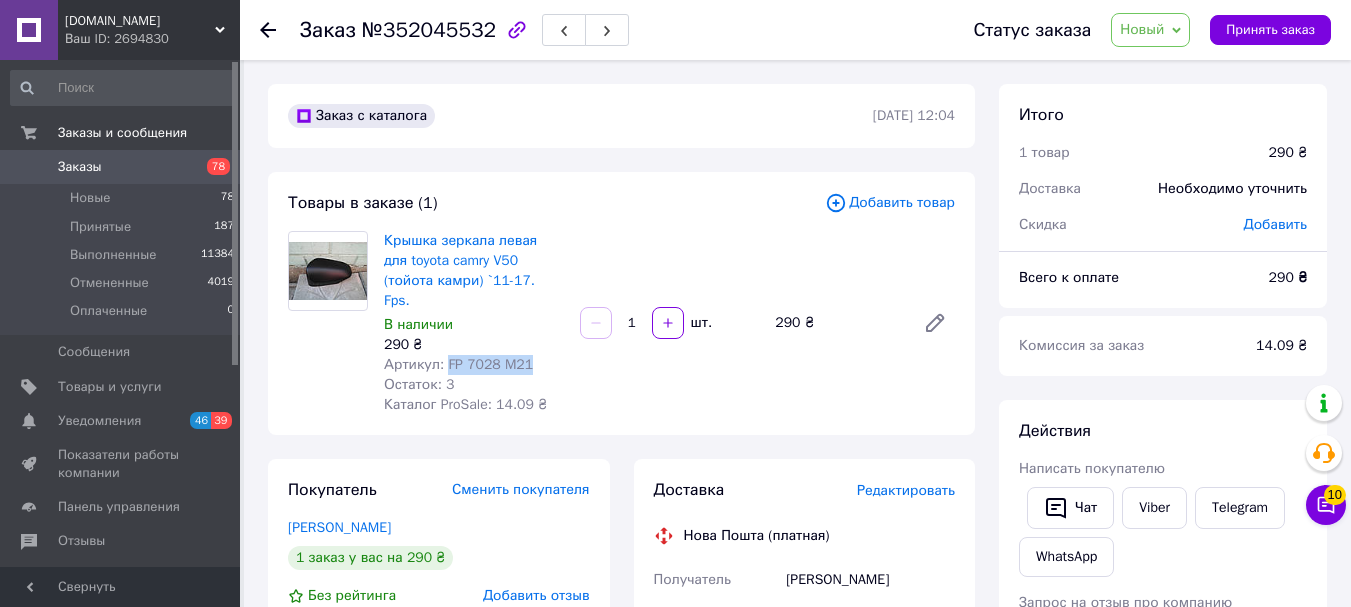 drag, startPoint x: 442, startPoint y: 346, endPoint x: 523, endPoint y: 352, distance: 81.22192 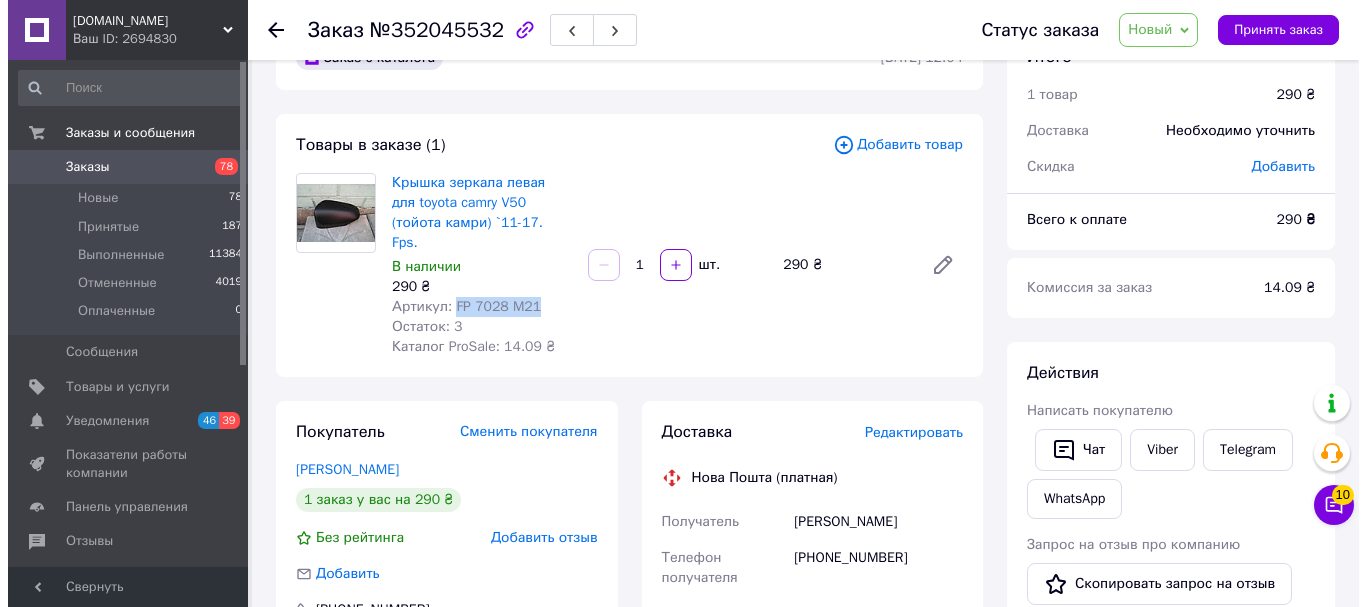 scroll, scrollTop: 0, scrollLeft: 0, axis: both 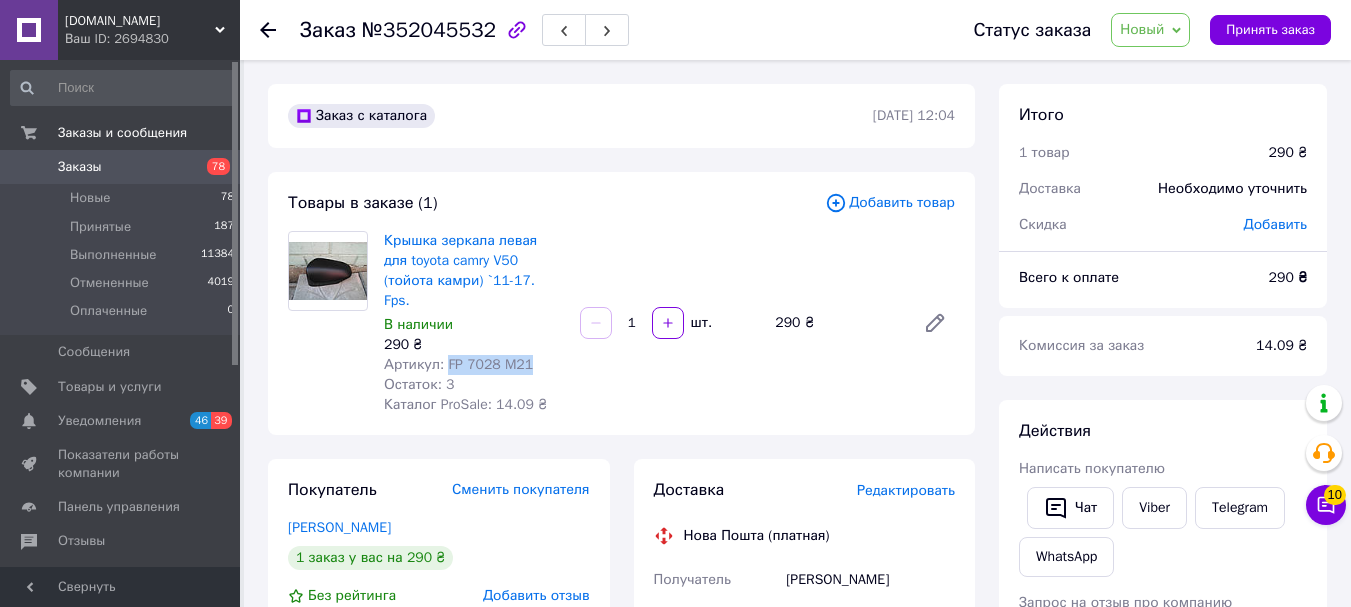 click on "Новый" at bounding box center [1142, 29] 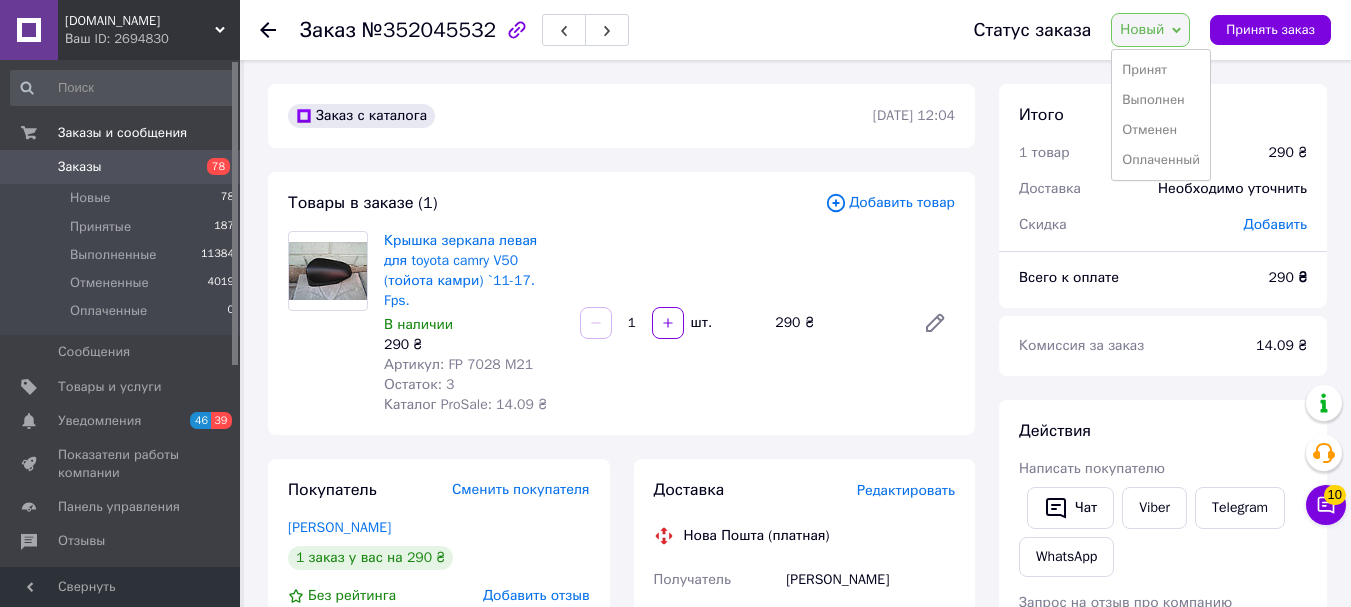 drag, startPoint x: 1141, startPoint y: 69, endPoint x: 859, endPoint y: 157, distance: 295.4116 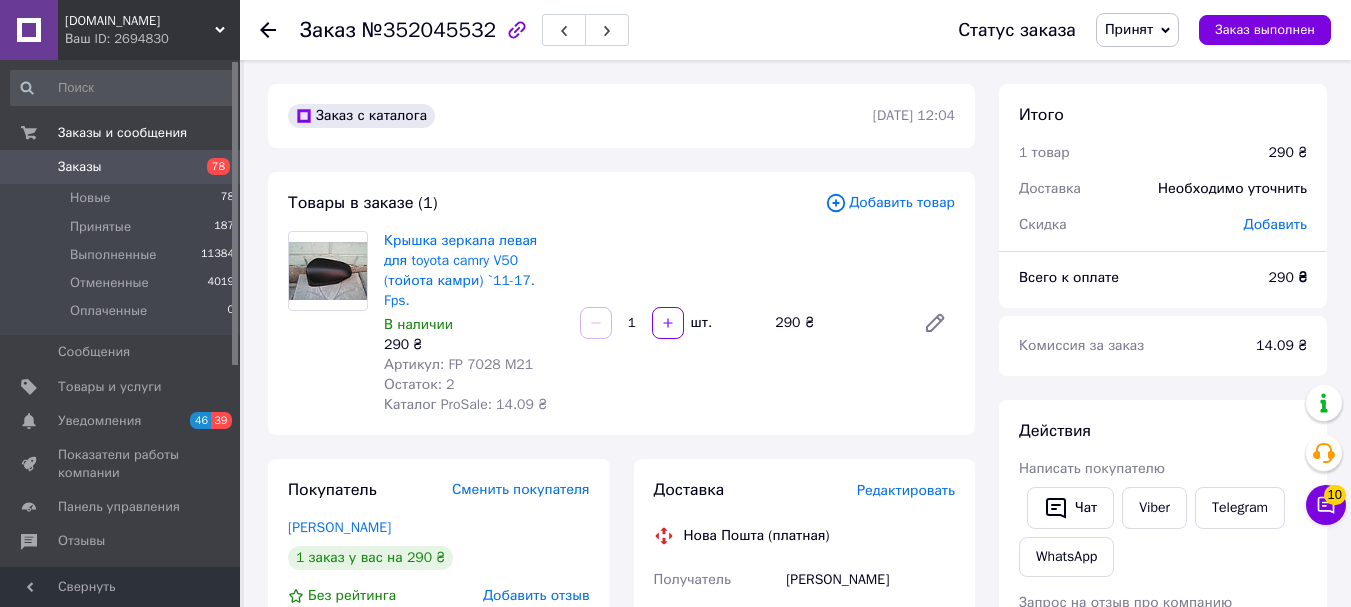 click 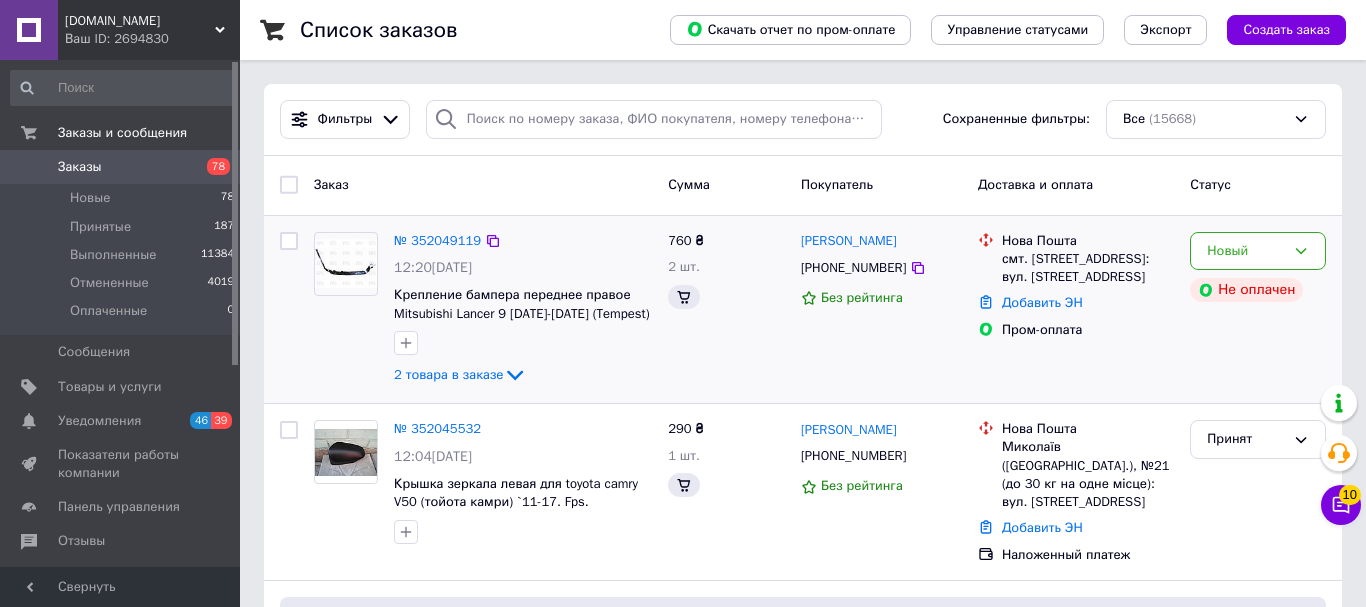 click 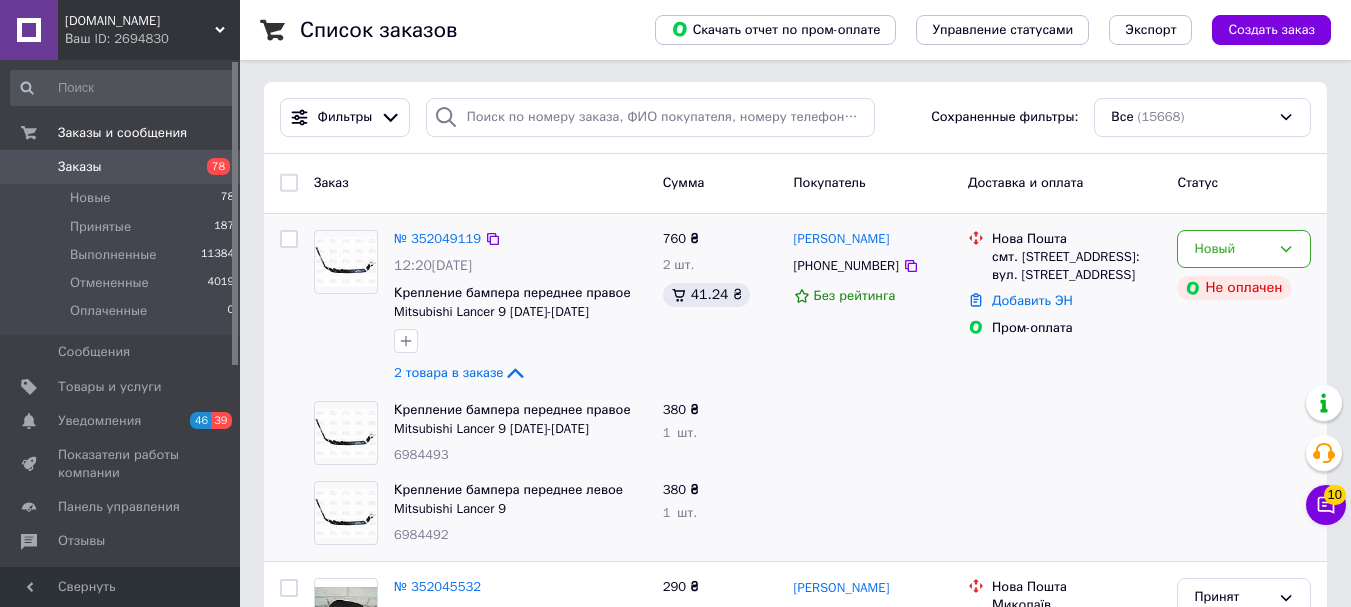 scroll, scrollTop: 100, scrollLeft: 0, axis: vertical 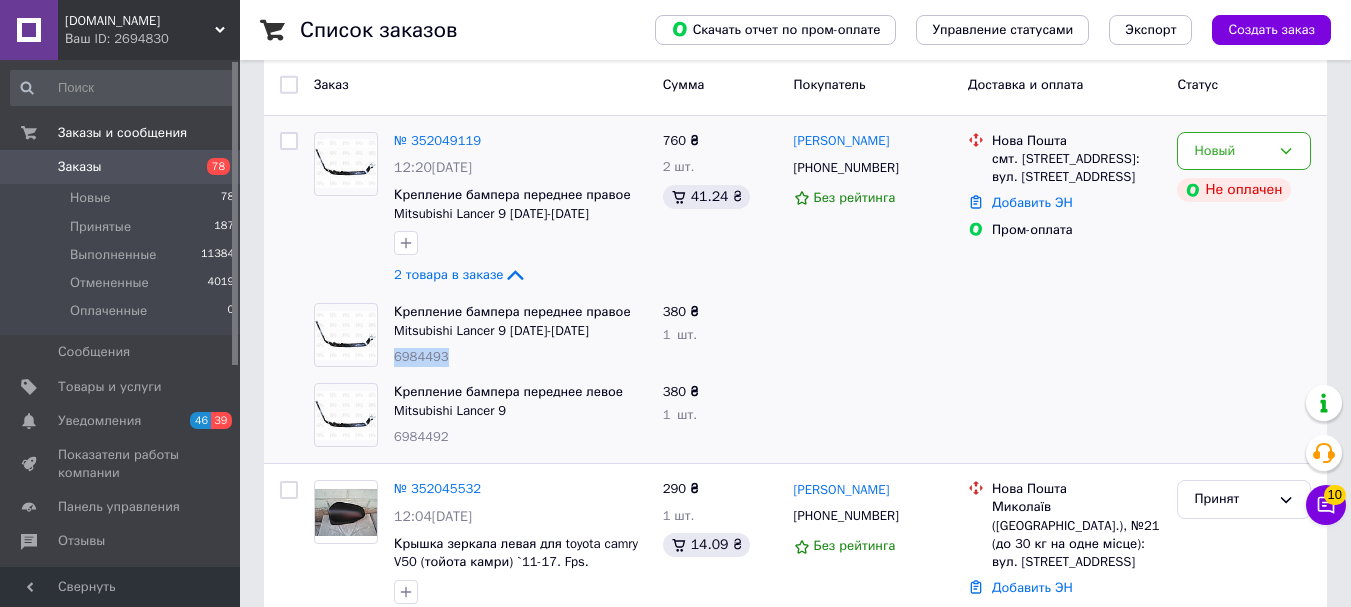 drag, startPoint x: 395, startPoint y: 355, endPoint x: 447, endPoint y: 355, distance: 52 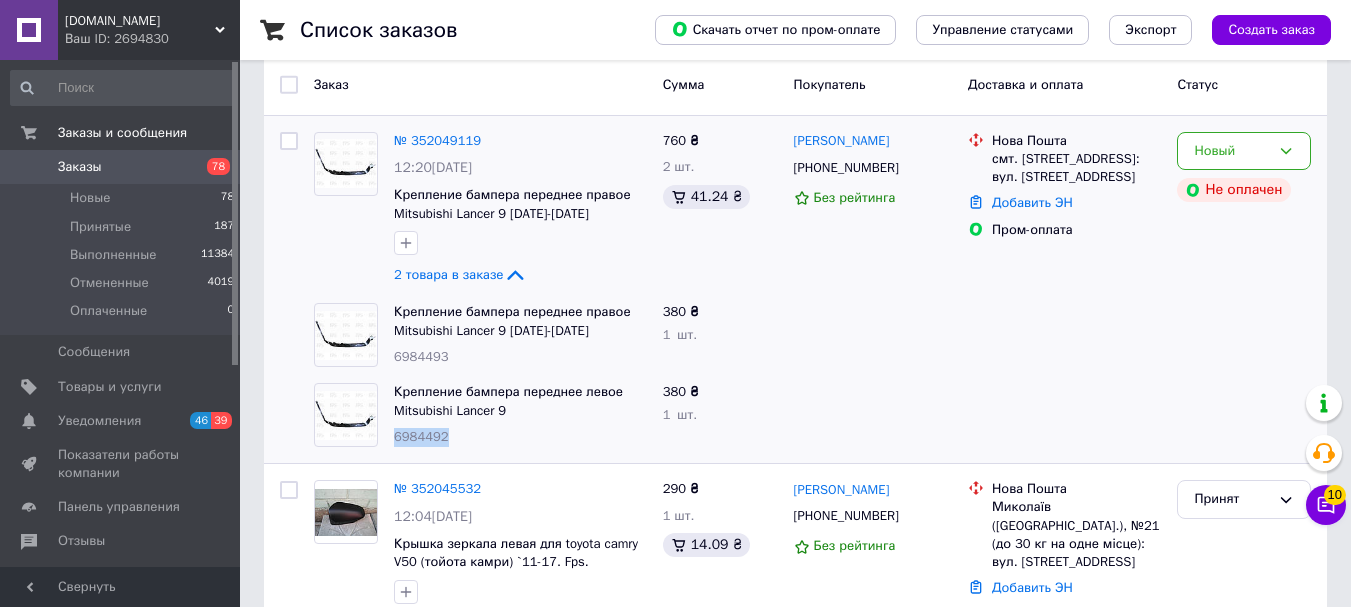 drag, startPoint x: 396, startPoint y: 438, endPoint x: 448, endPoint y: 439, distance: 52.009613 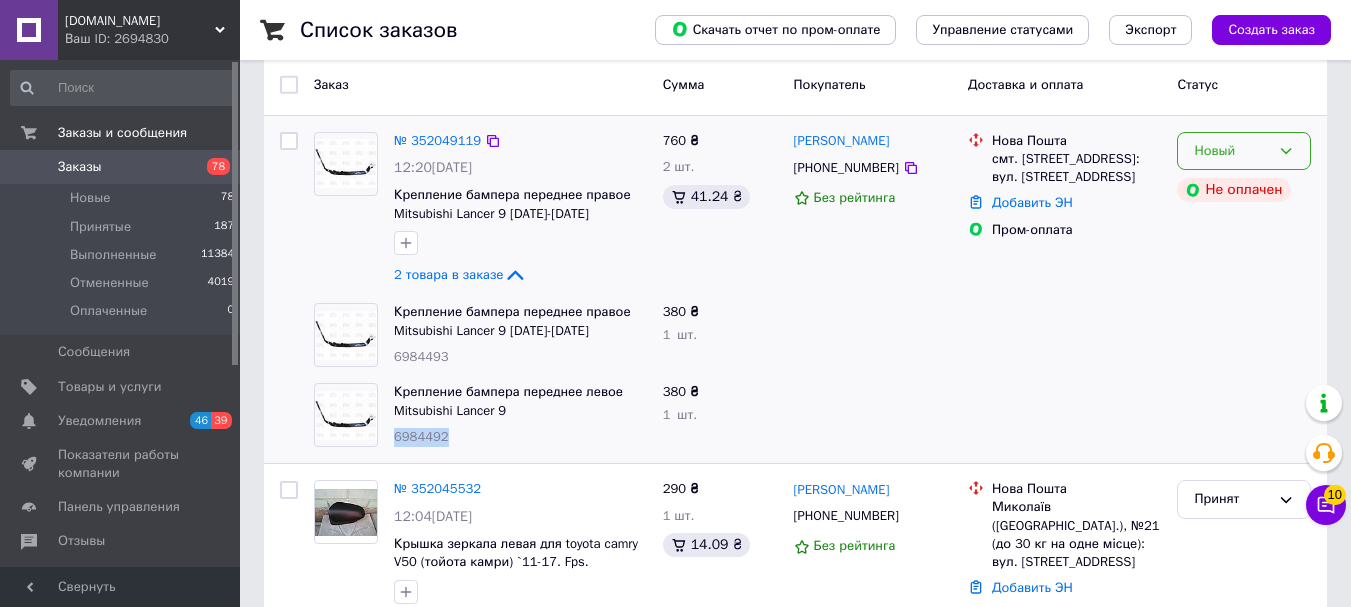 click on "Новый" at bounding box center (1232, 151) 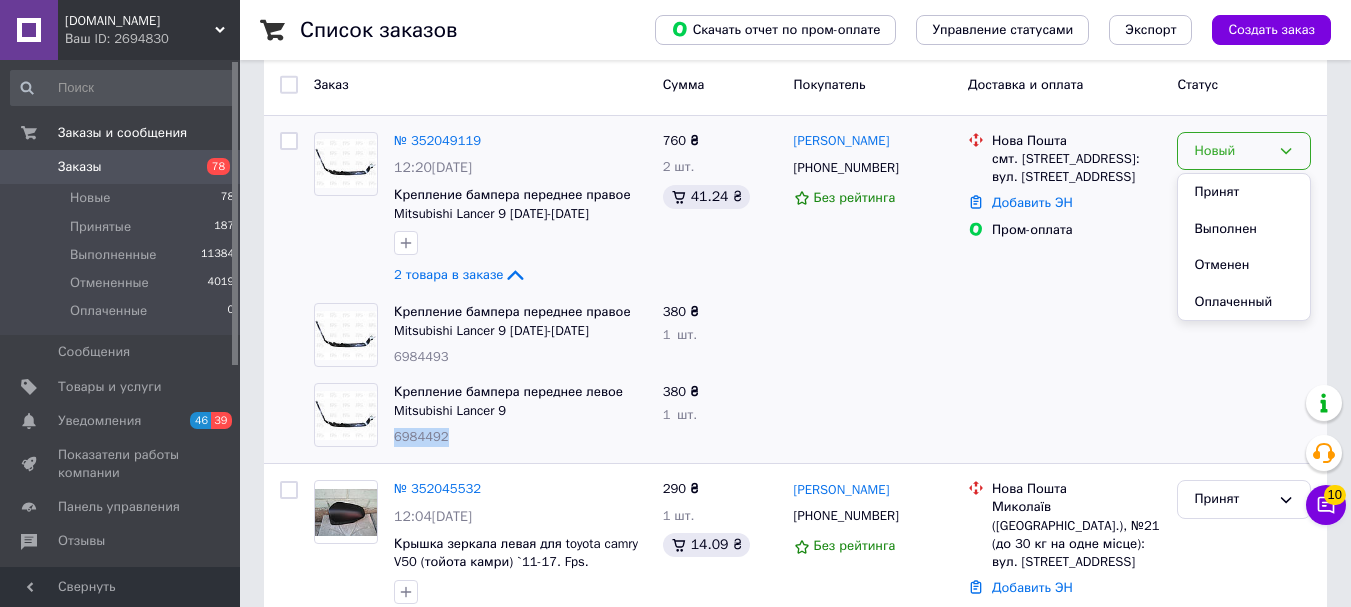 click on "Принят" at bounding box center (1244, 192) 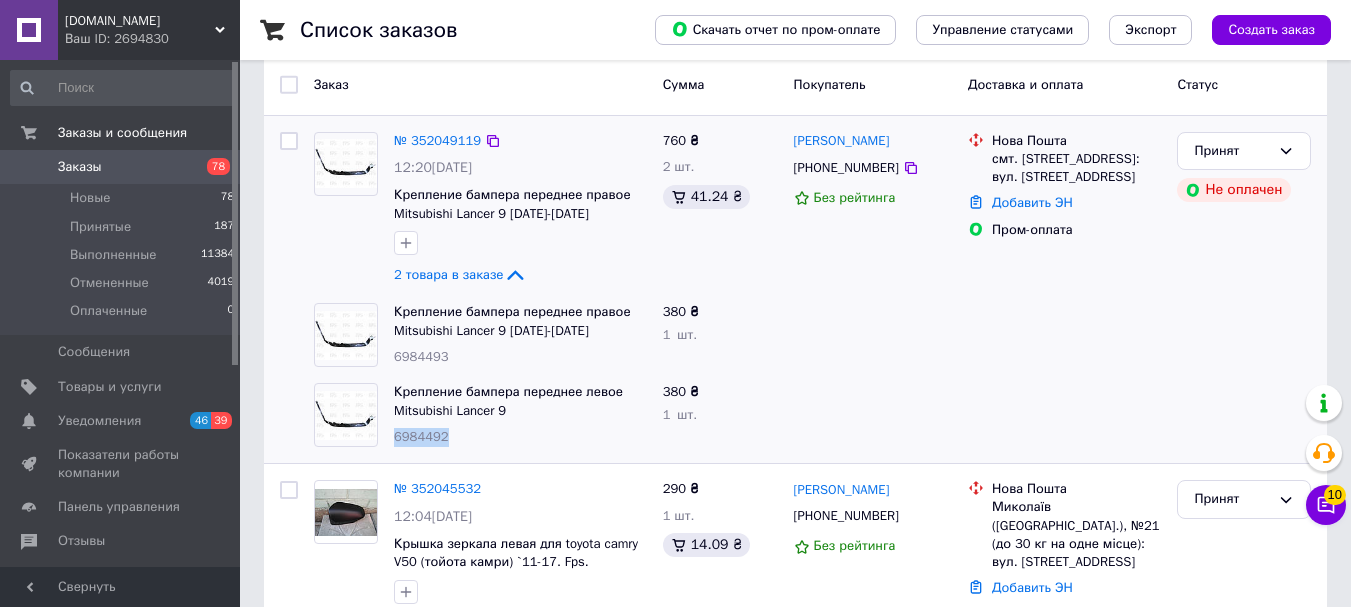scroll, scrollTop: 0, scrollLeft: 0, axis: both 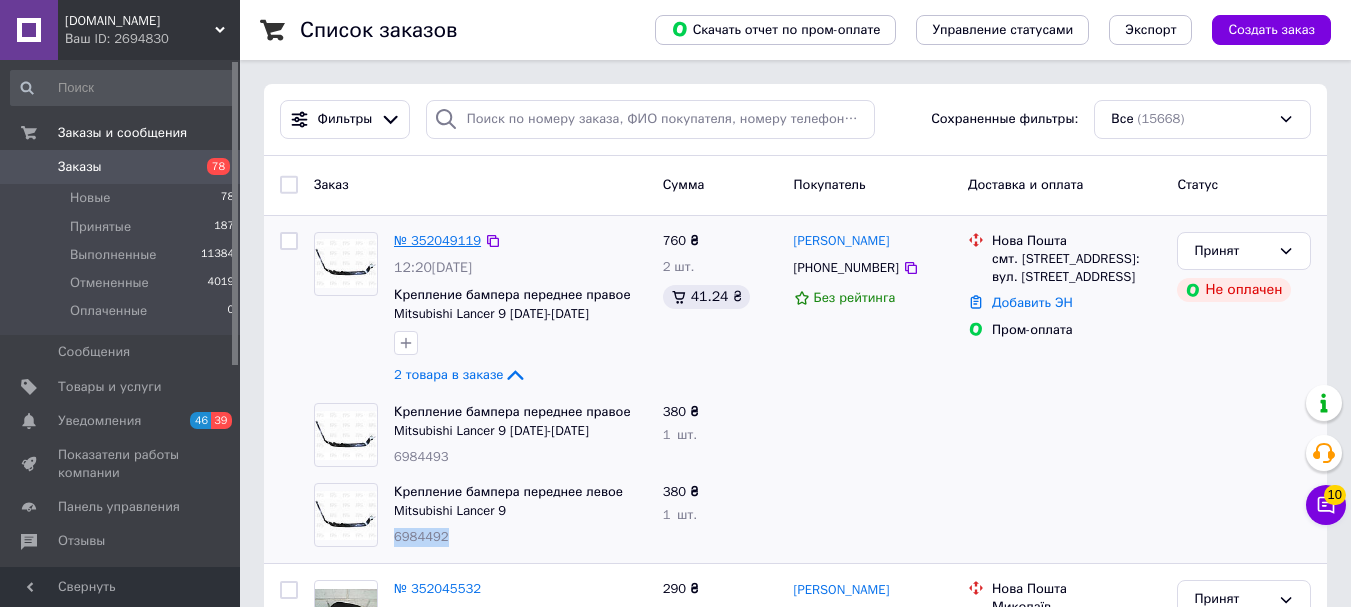 click on "№ 352049119" at bounding box center [437, 240] 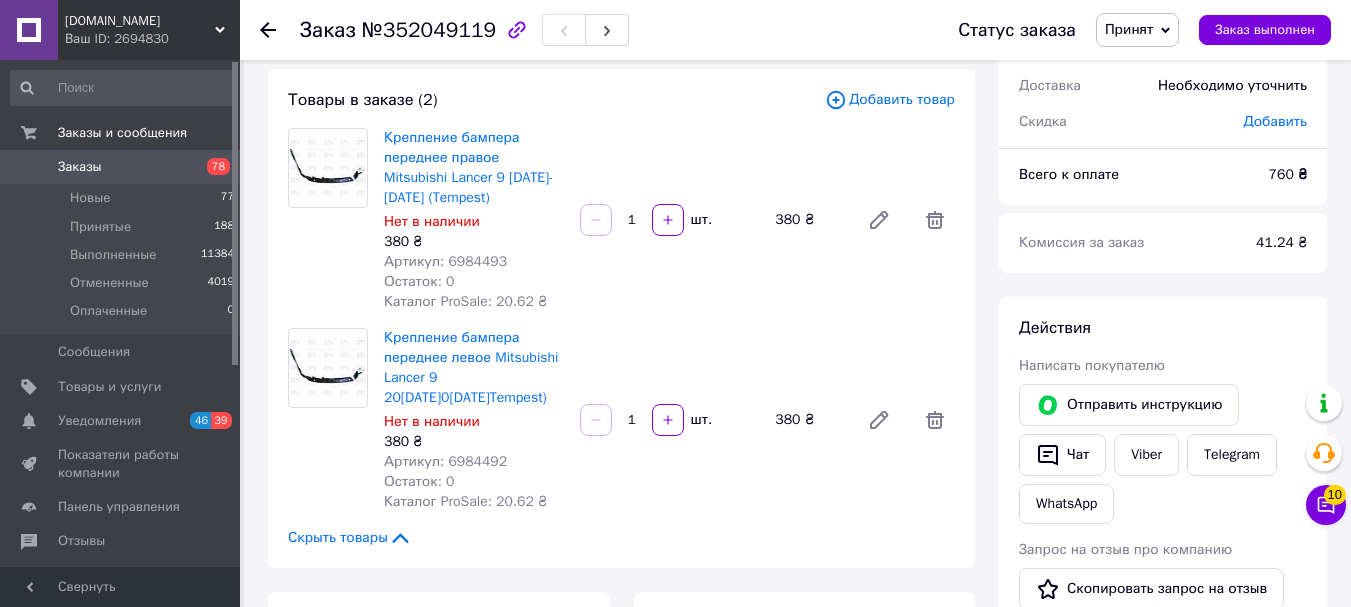 scroll, scrollTop: 0, scrollLeft: 0, axis: both 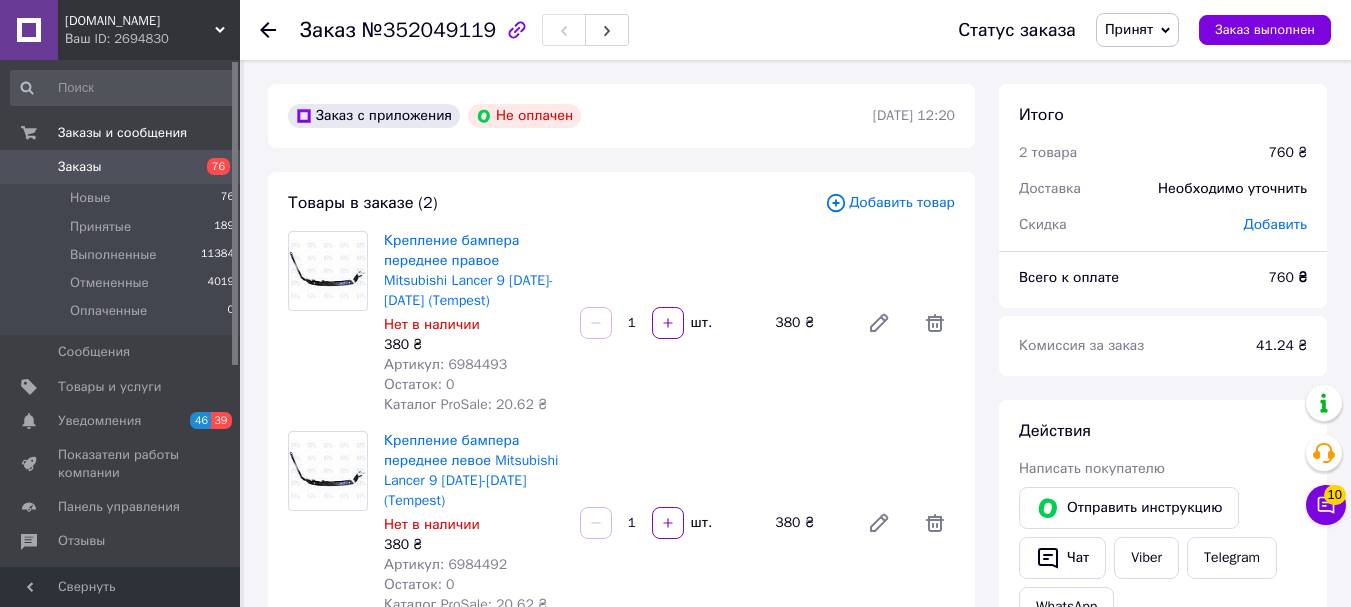 click 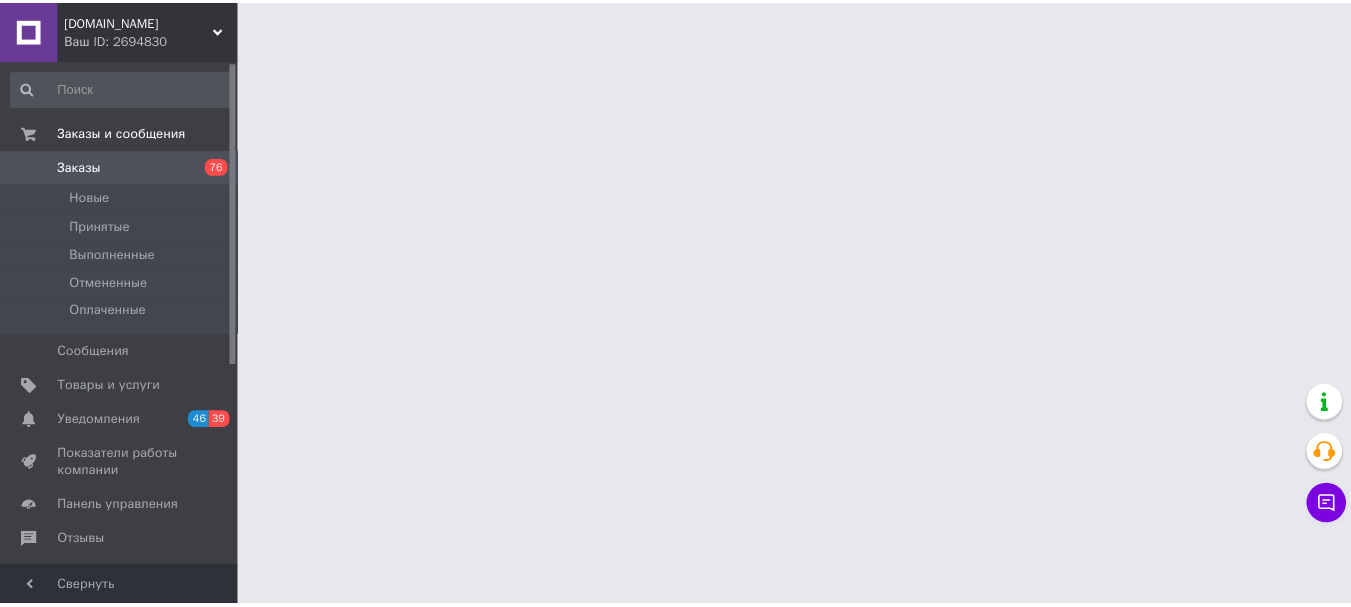 scroll, scrollTop: 0, scrollLeft: 0, axis: both 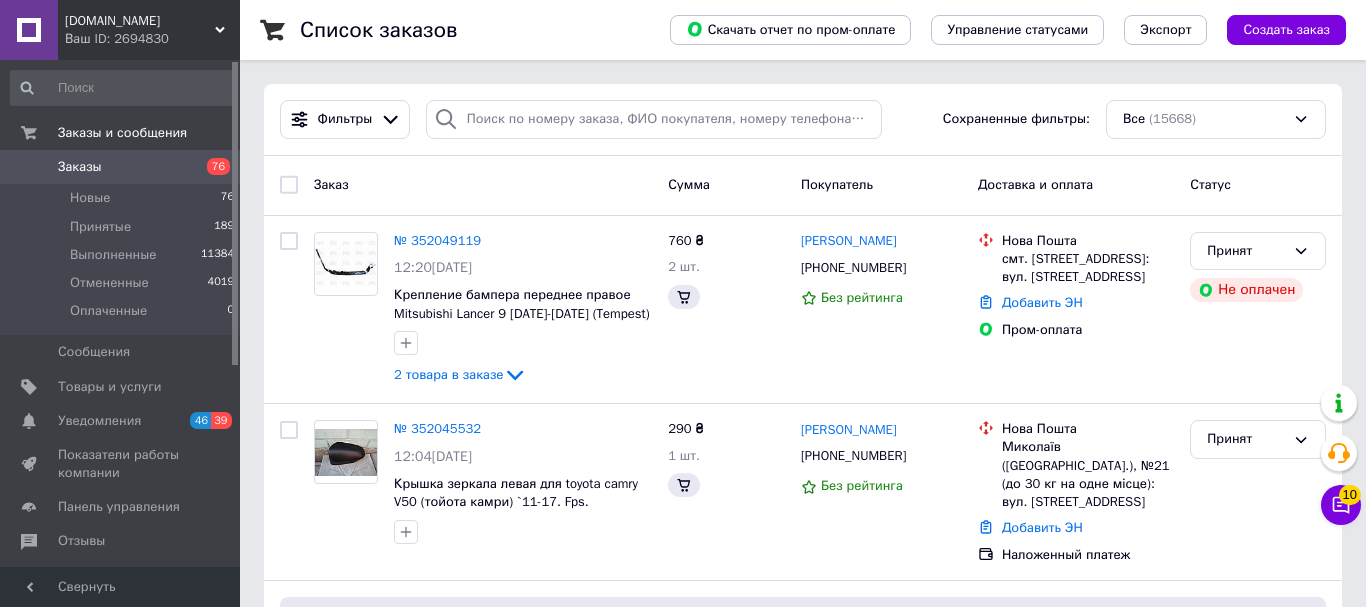 click on "10" at bounding box center [1350, 495] 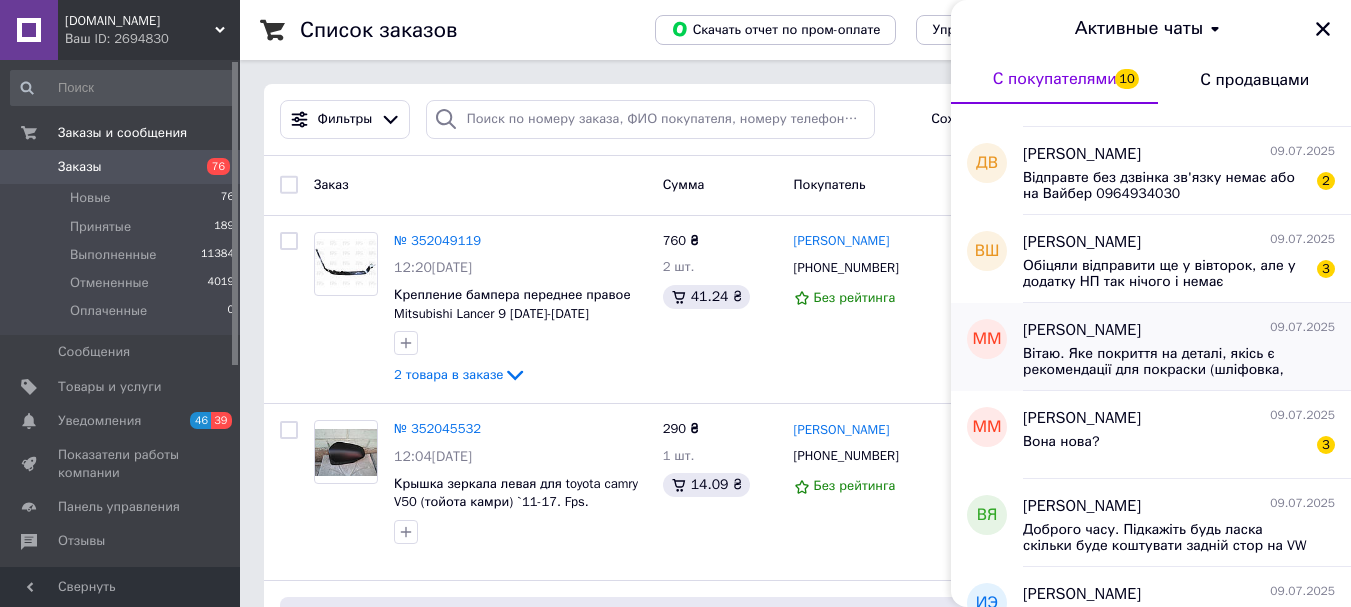 scroll, scrollTop: 200, scrollLeft: 0, axis: vertical 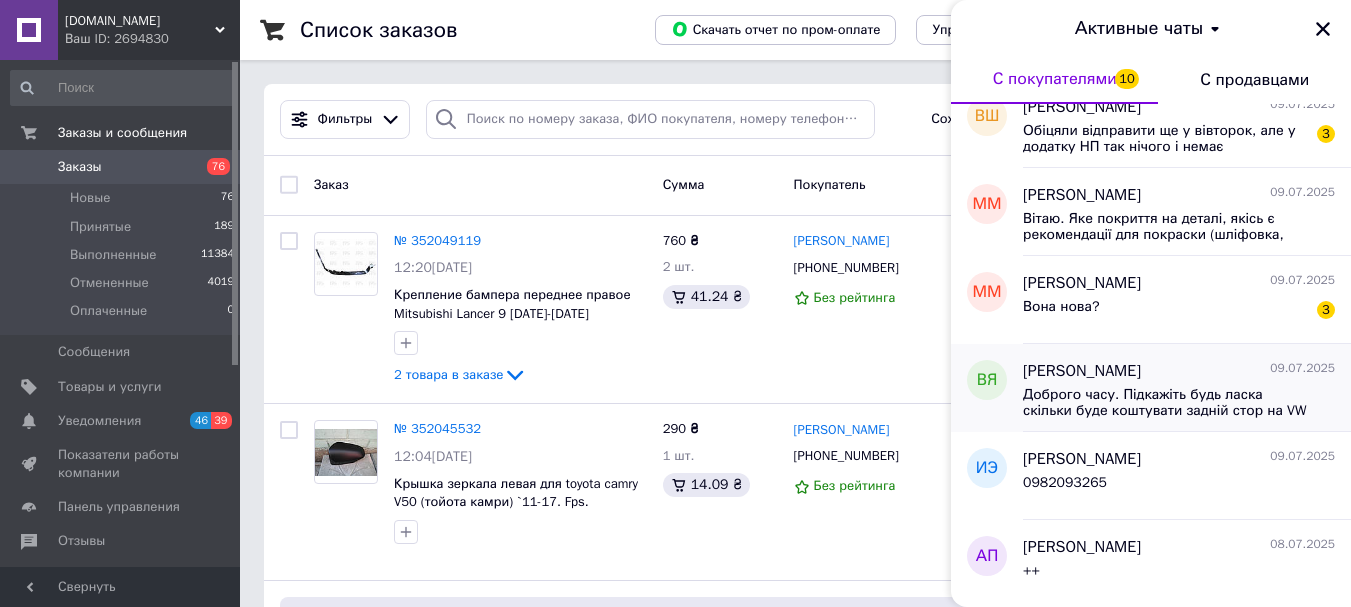 click on "Доброго часу. Підкажіть будь ласка скільки буде коштувати задній стор на VW JETTA. Дякую завчасно." at bounding box center (1165, 403) 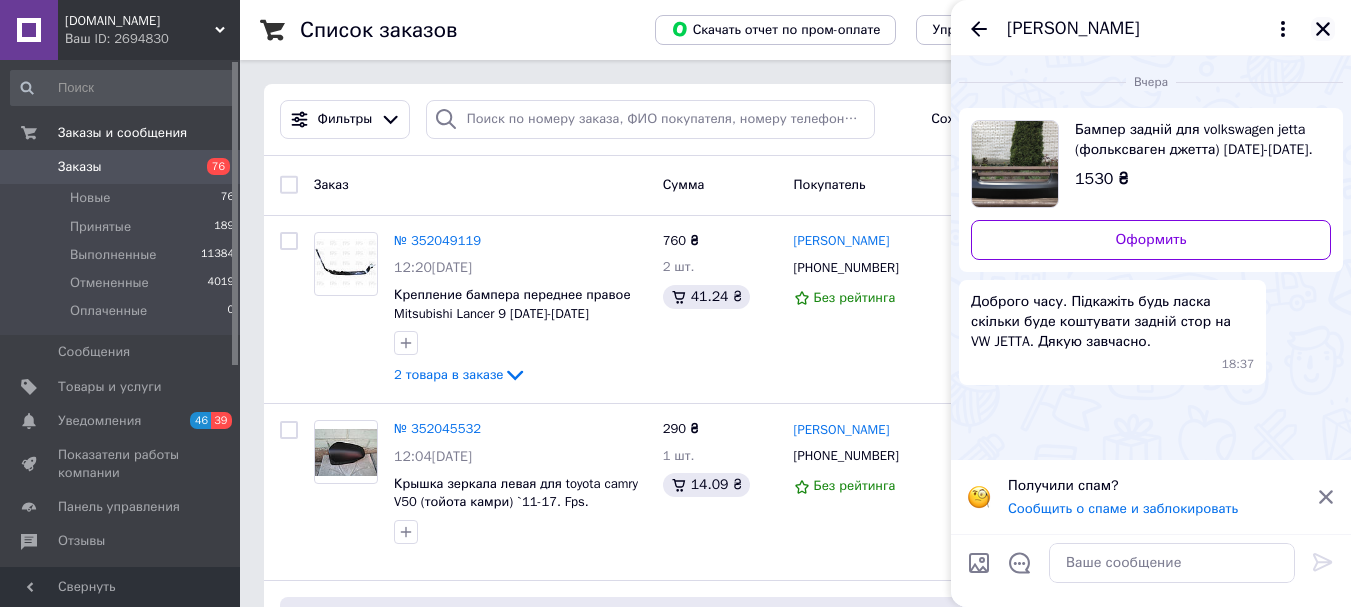click 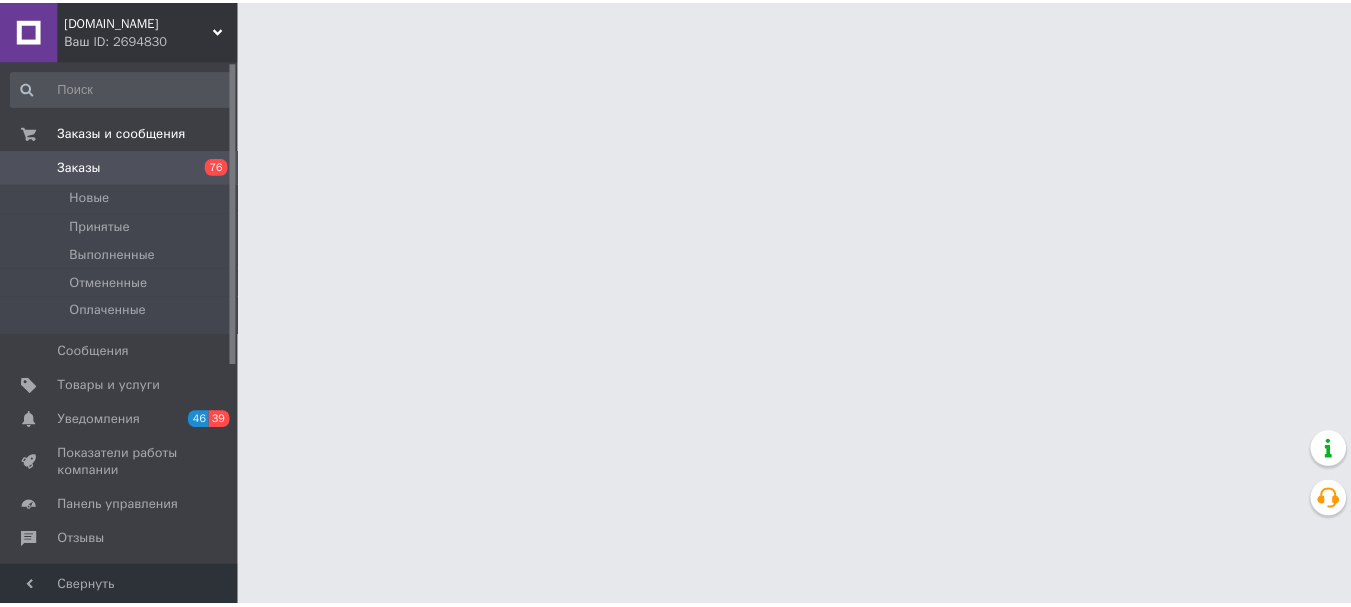 scroll, scrollTop: 0, scrollLeft: 0, axis: both 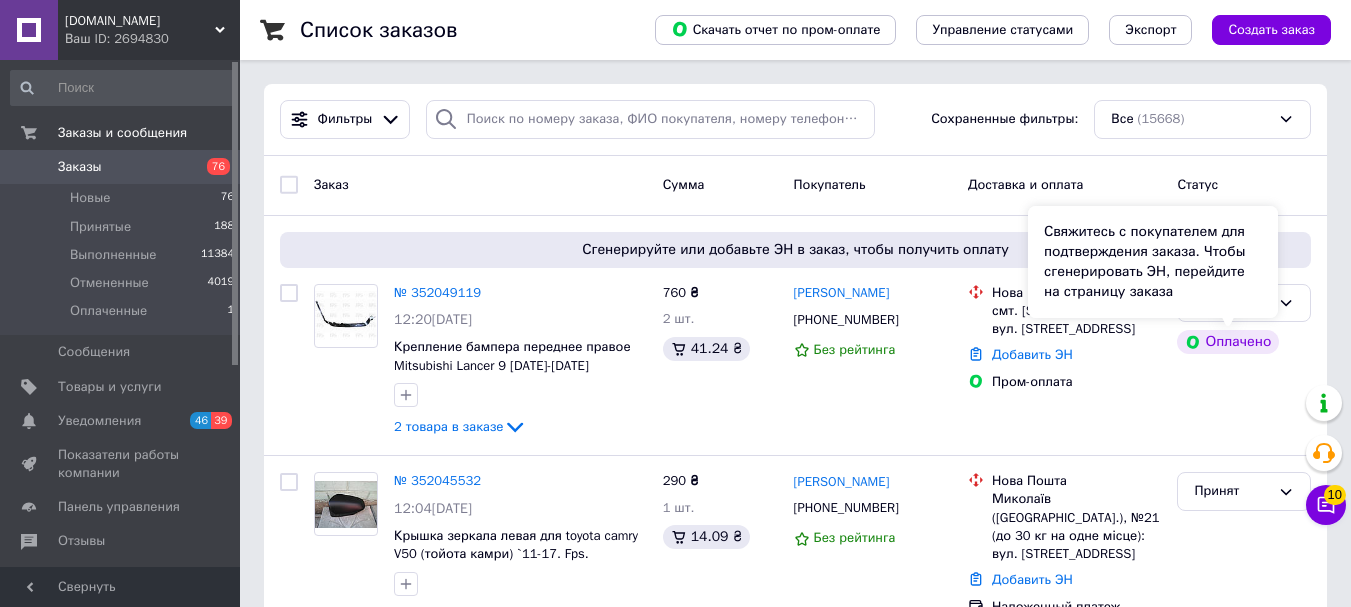 click 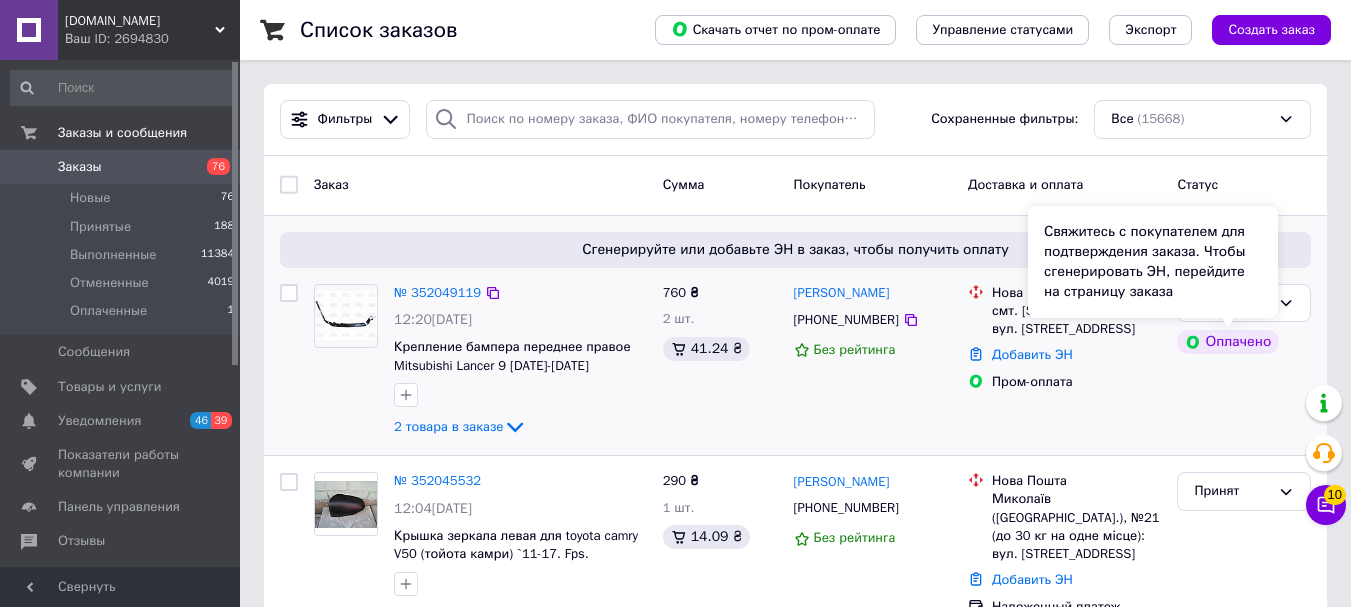 drag, startPoint x: 1328, startPoint y: 510, endPoint x: 1213, endPoint y: 372, distance: 179.63574 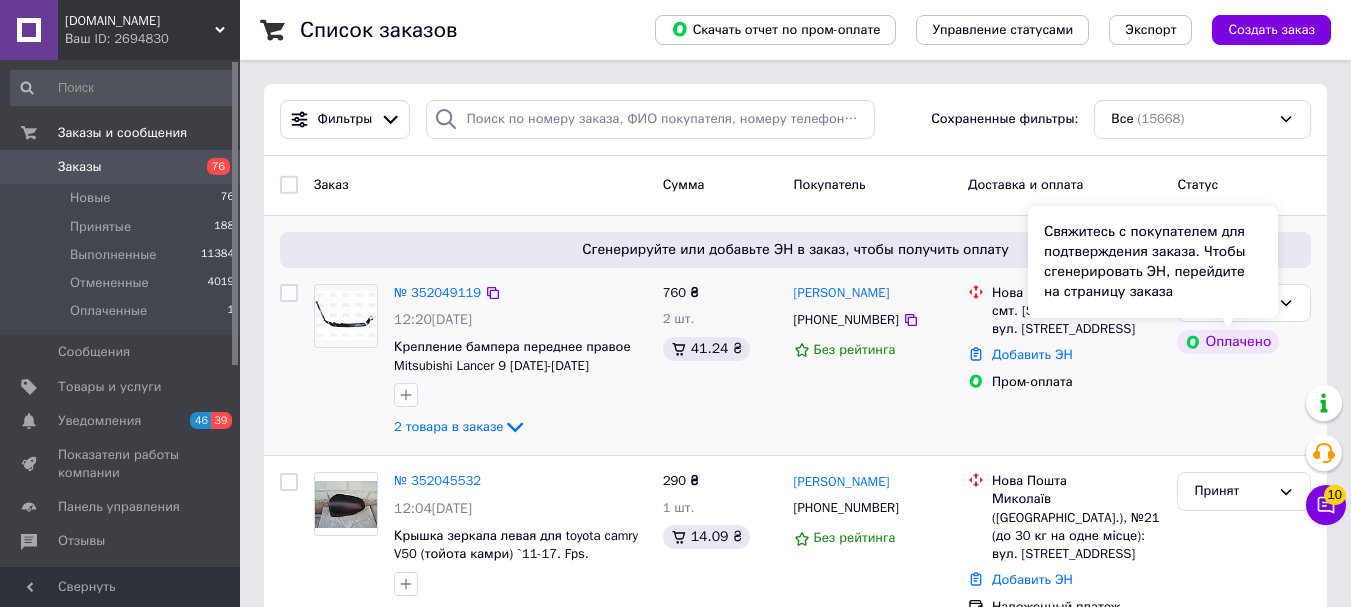 click 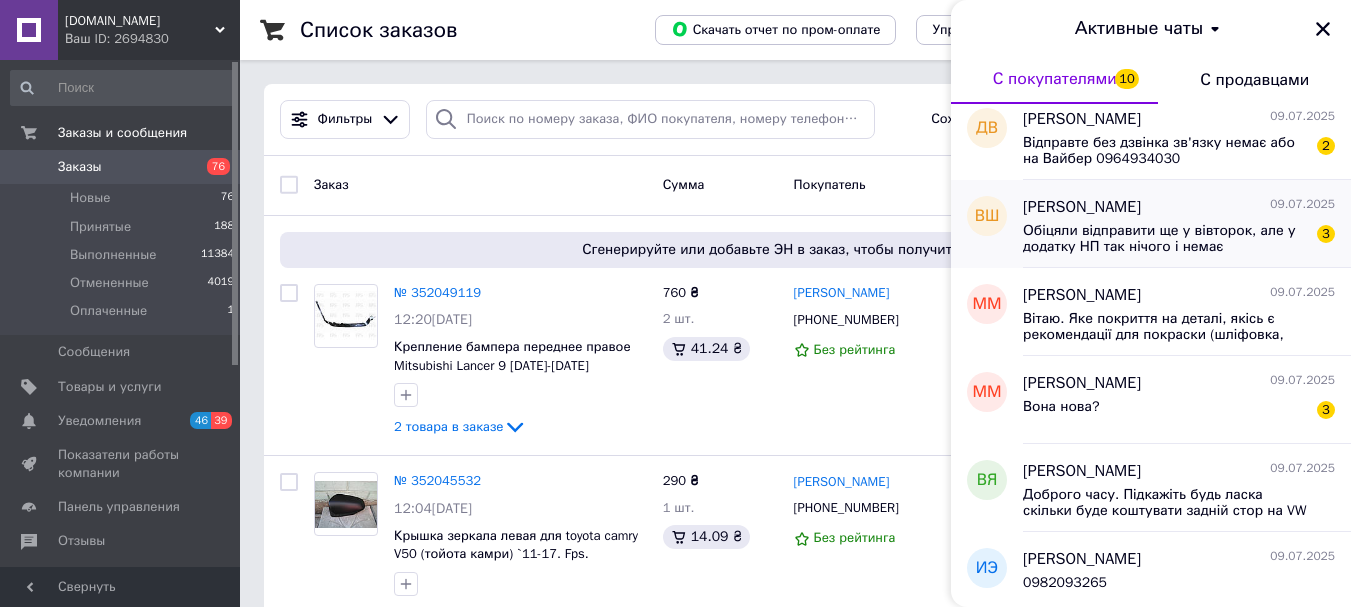scroll, scrollTop: 300, scrollLeft: 0, axis: vertical 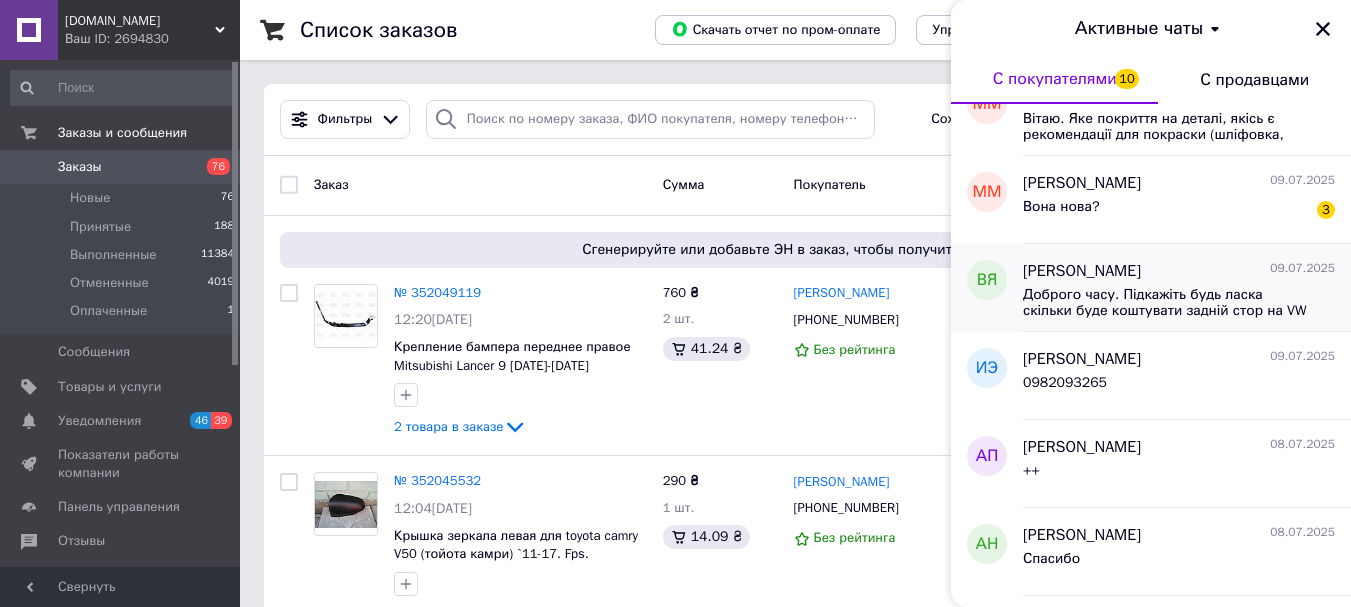 click on "Доброго часу. Підкажіть будь ласка скільки буде коштувати задній стор на VW JETTA. Дякую завчасно." at bounding box center [1165, 303] 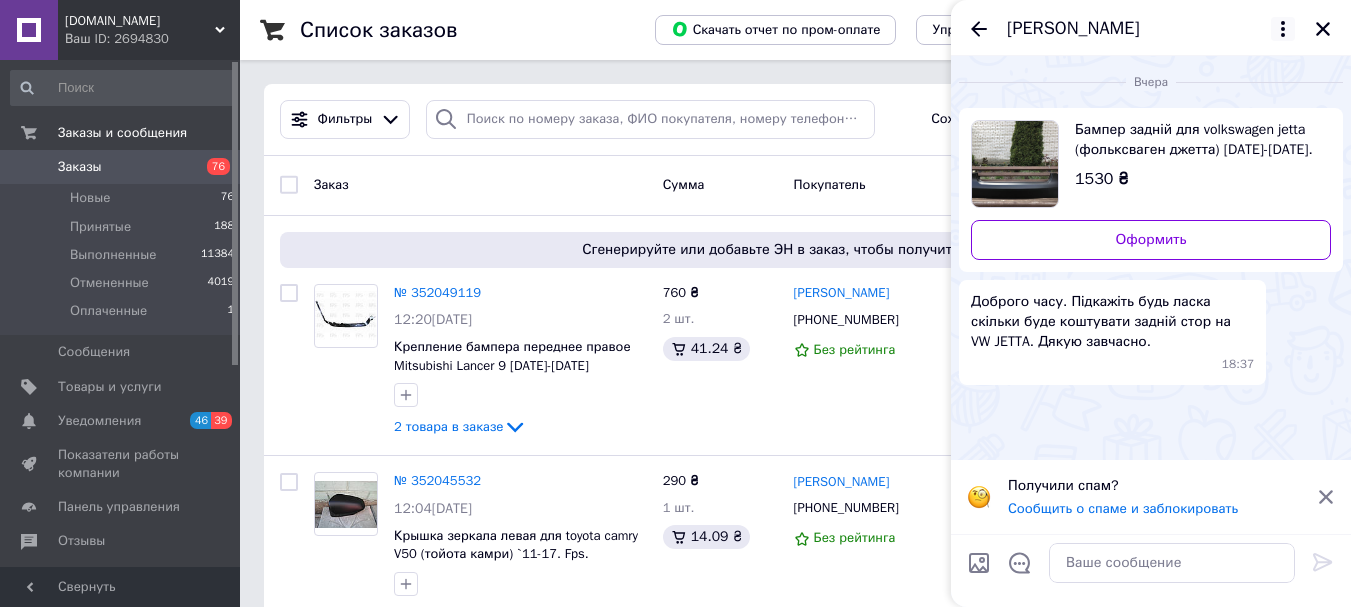 click 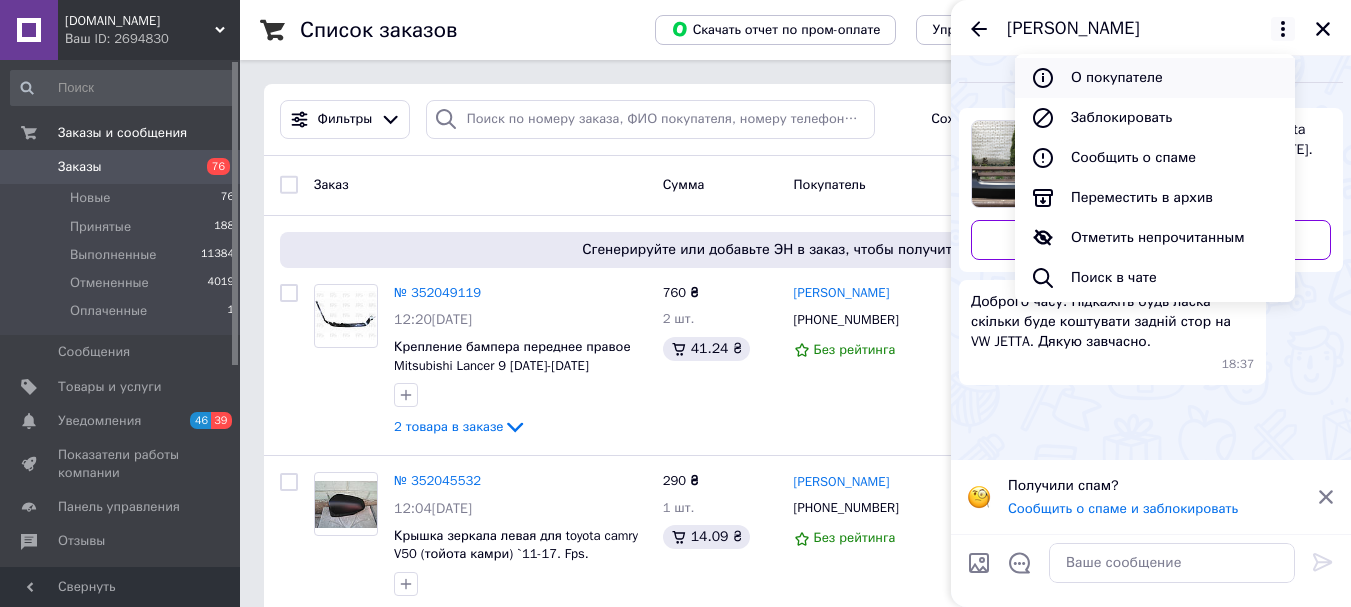 click on "О покупателе" at bounding box center (1155, 78) 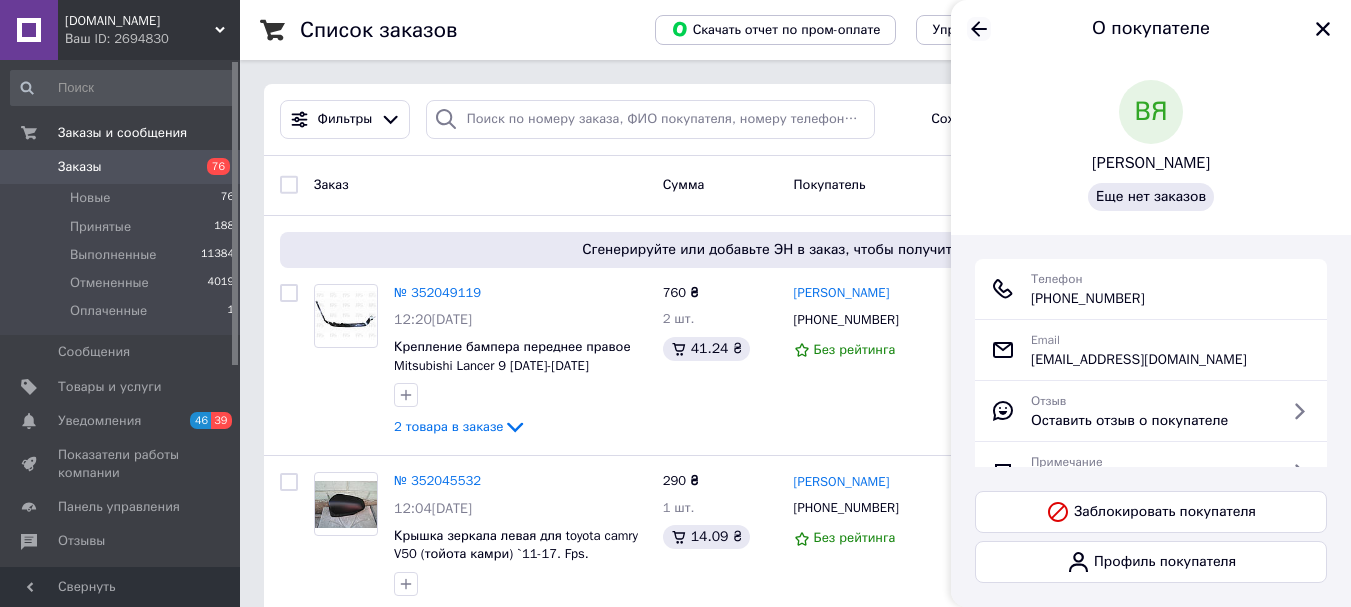 click 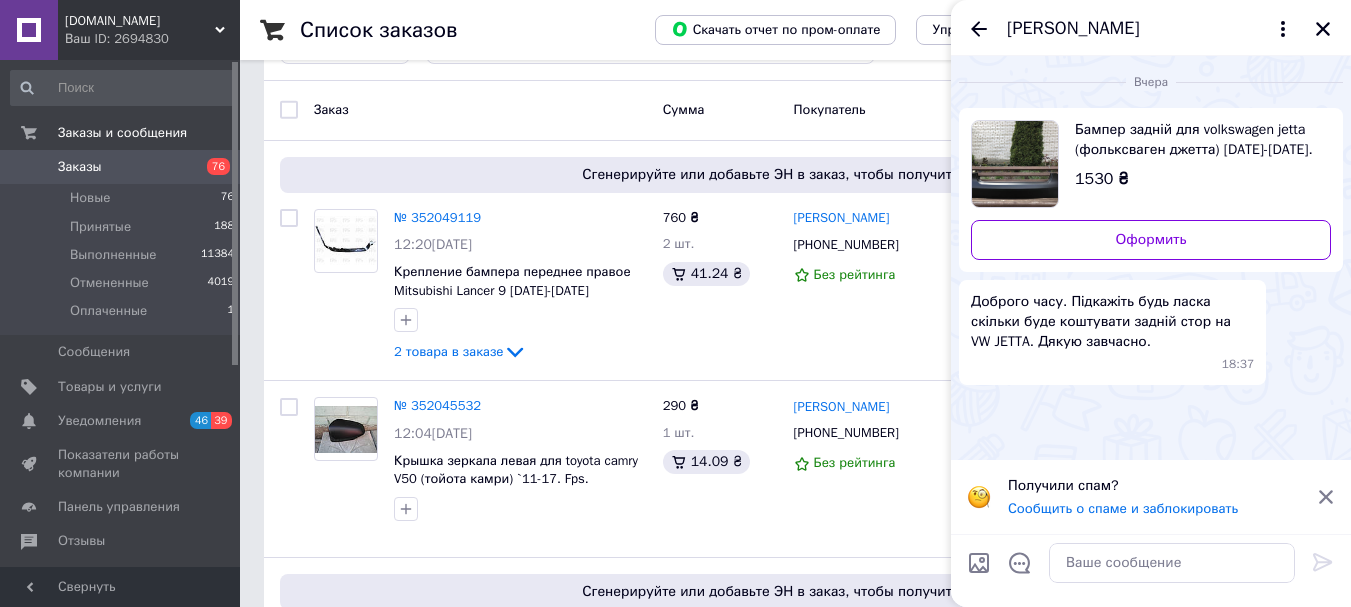 scroll, scrollTop: 0, scrollLeft: 0, axis: both 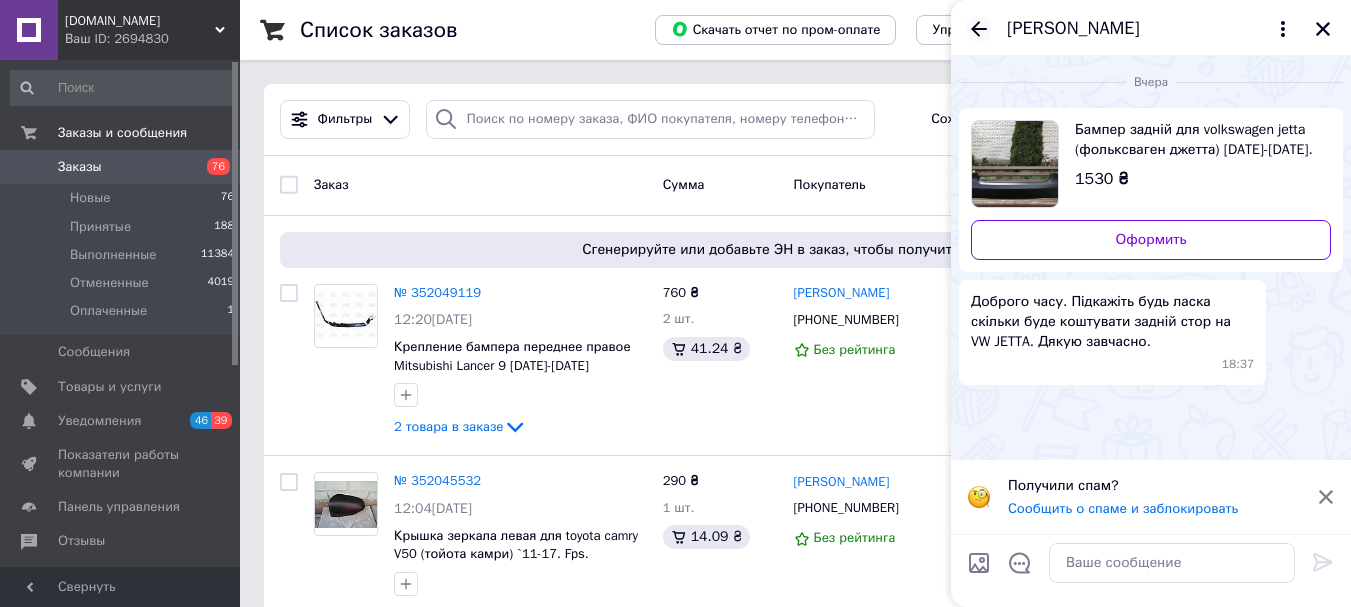 click 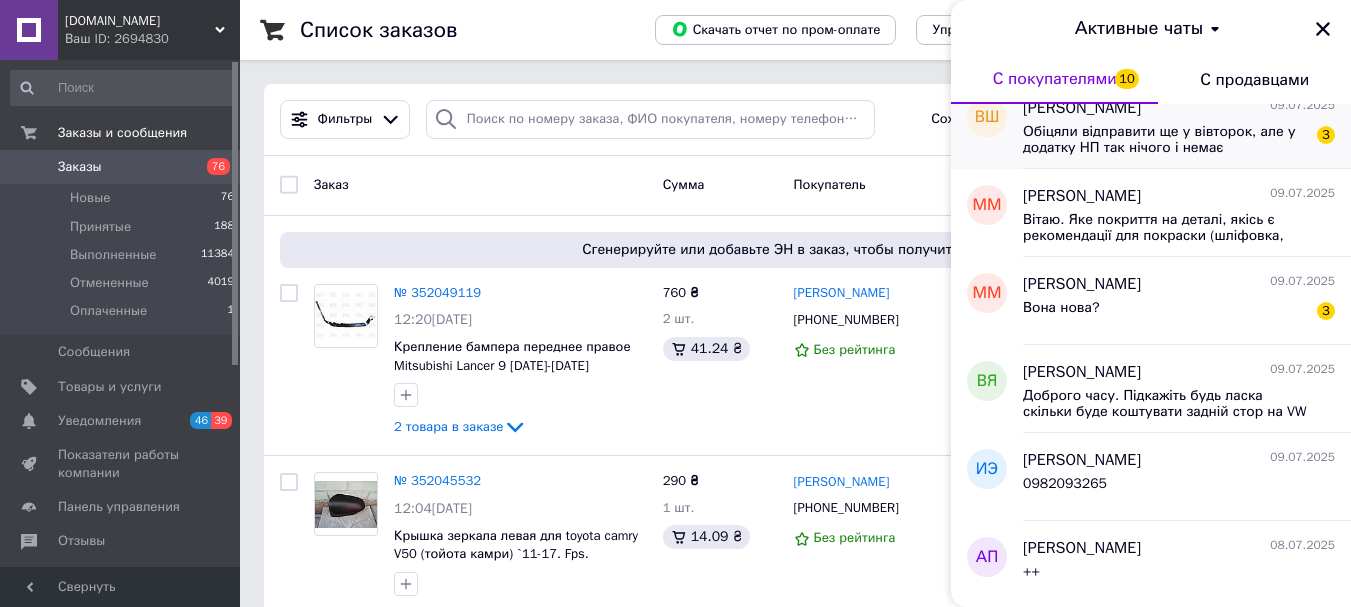 scroll, scrollTop: 200, scrollLeft: 0, axis: vertical 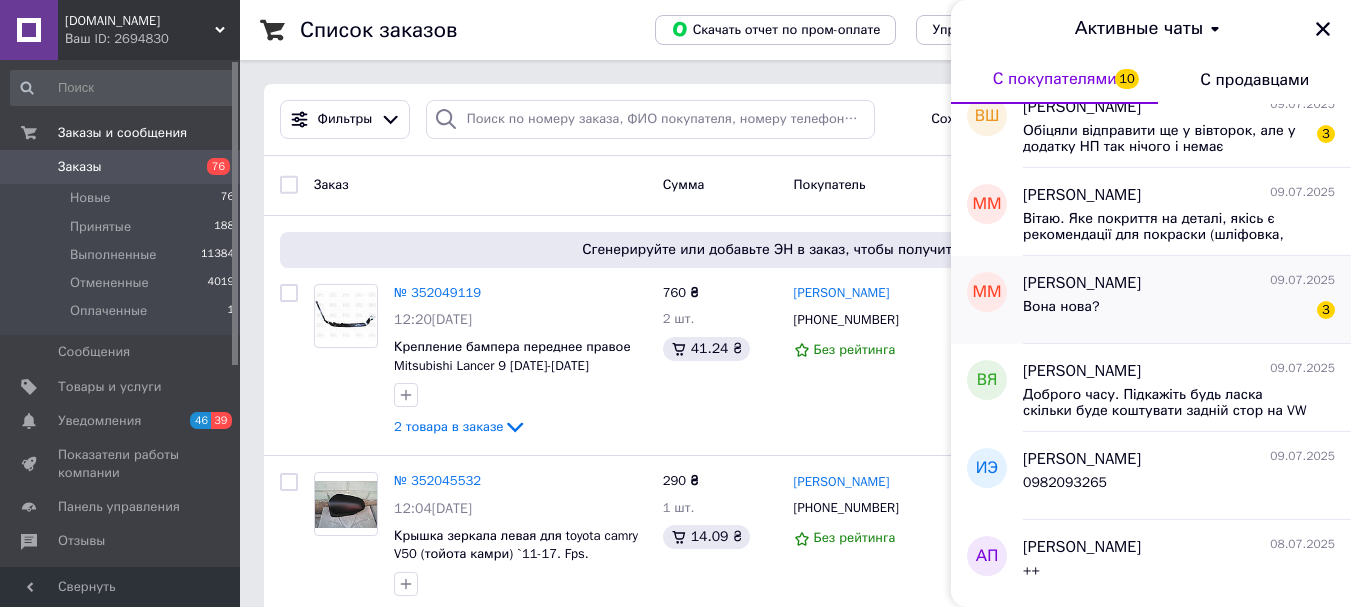 click on "Вона нова?" at bounding box center [1061, 307] 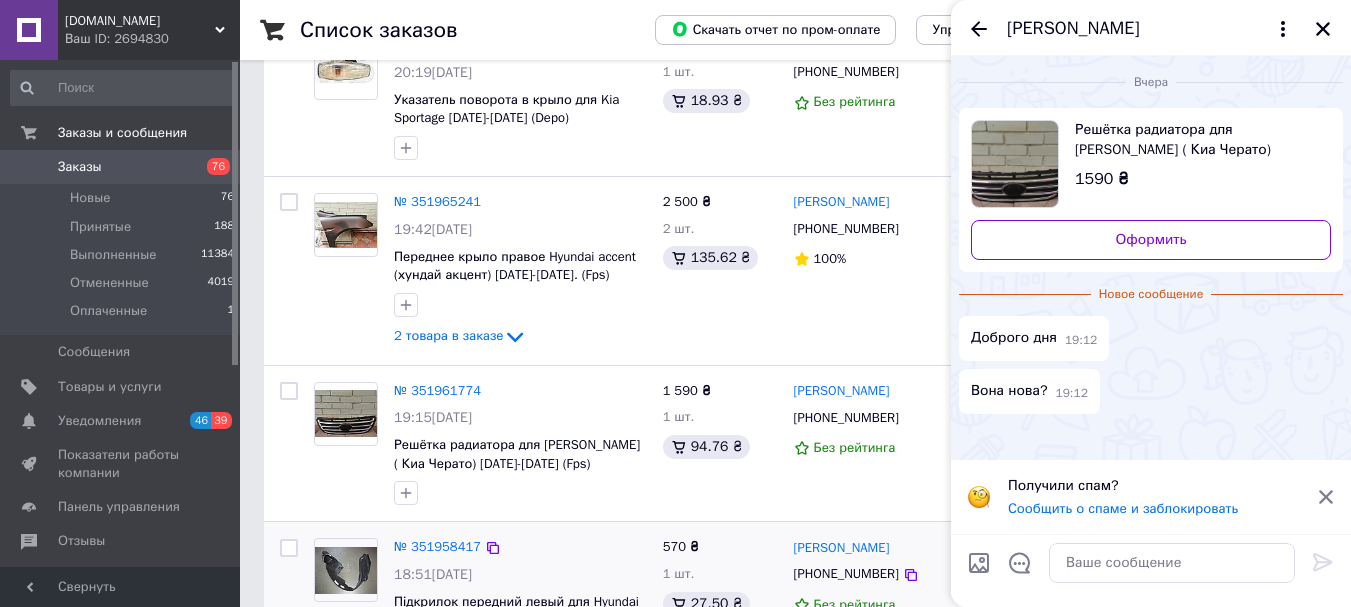 scroll, scrollTop: 2400, scrollLeft: 0, axis: vertical 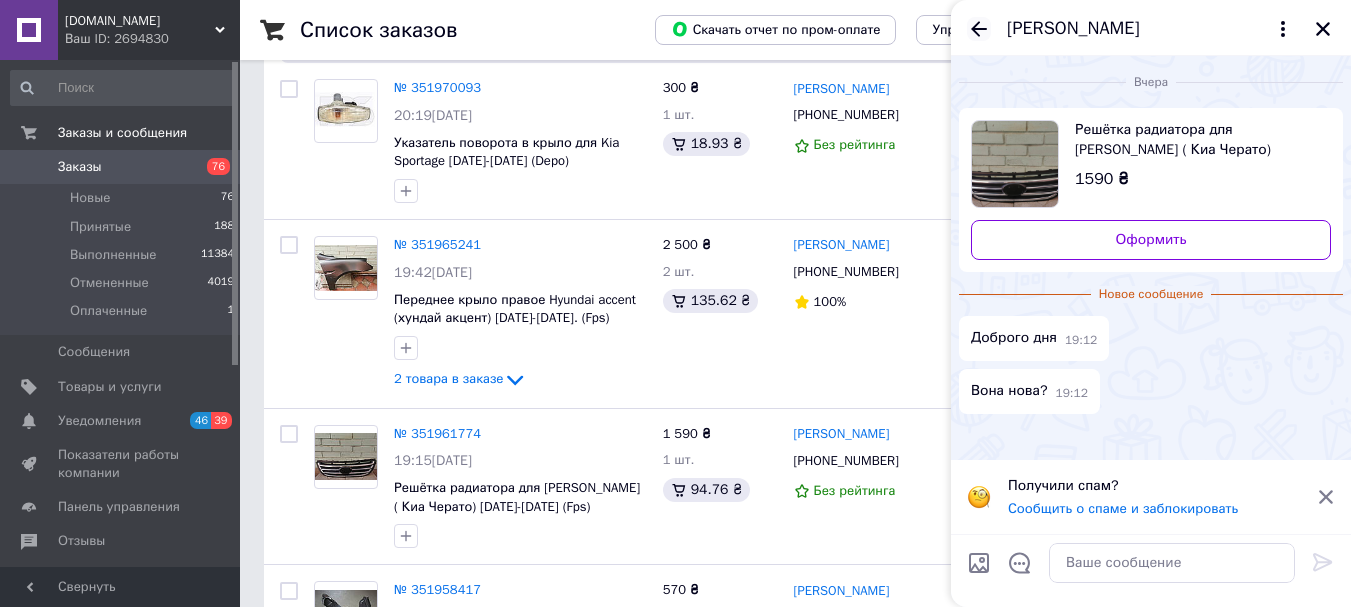 click 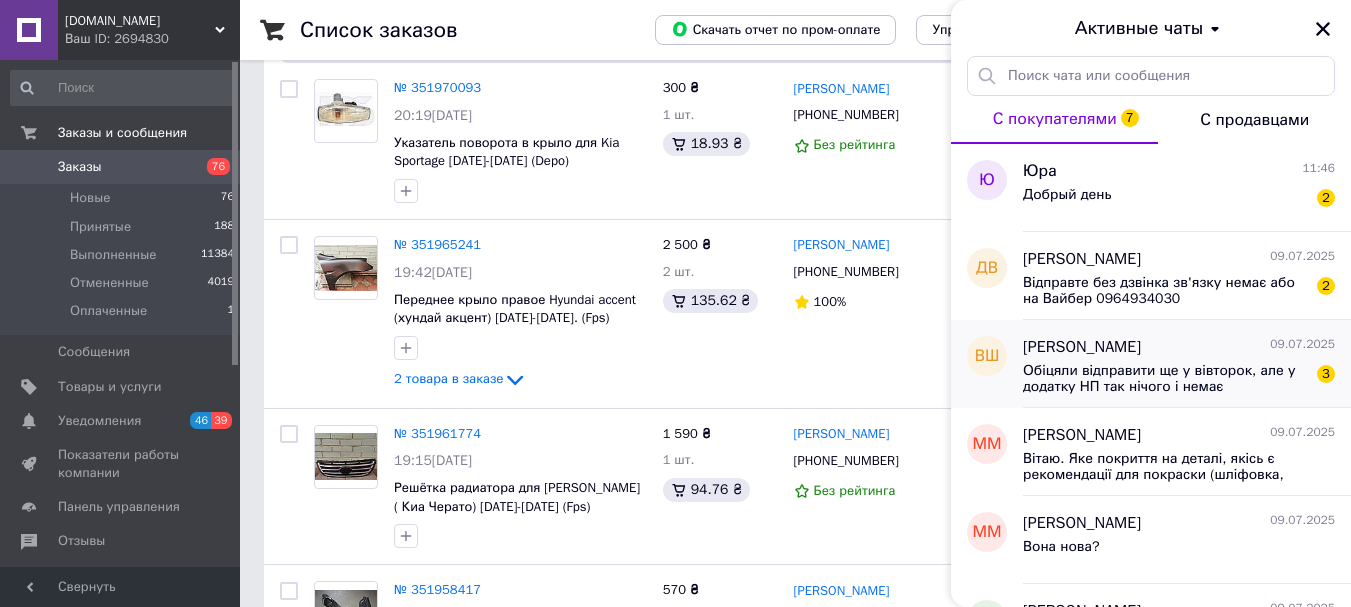 click on "Обіцяли відправити ще у вівторок, але у додатку НП так нічого і немає" at bounding box center (1165, 379) 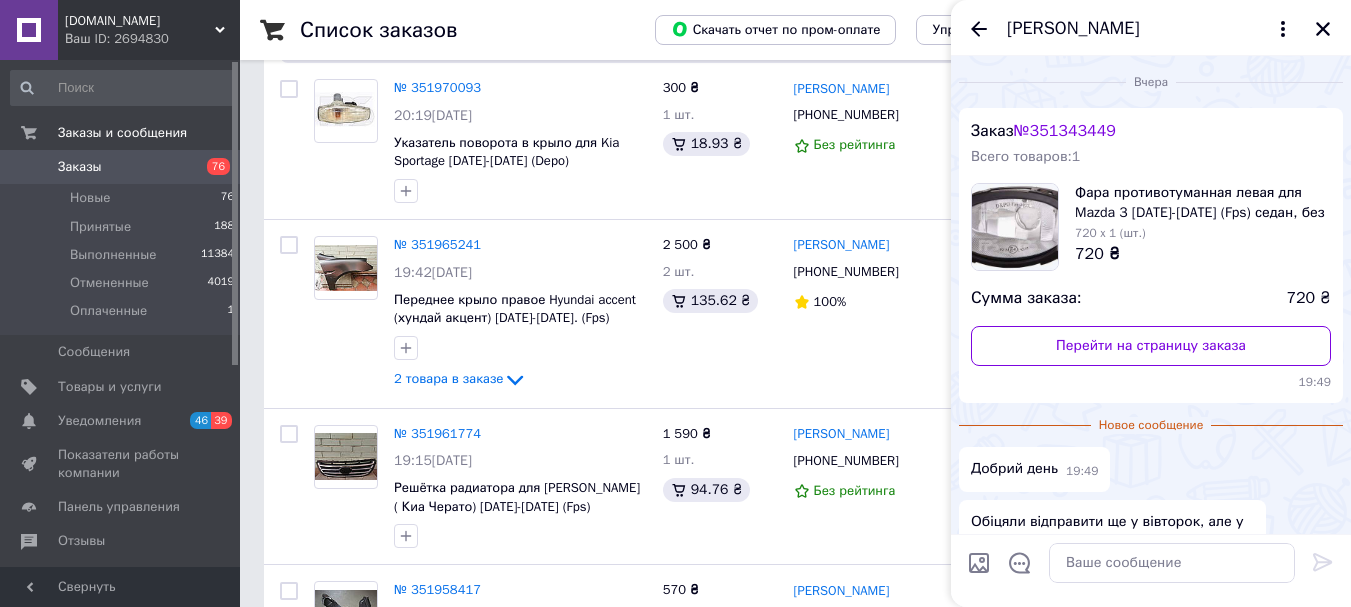 scroll, scrollTop: 132, scrollLeft: 0, axis: vertical 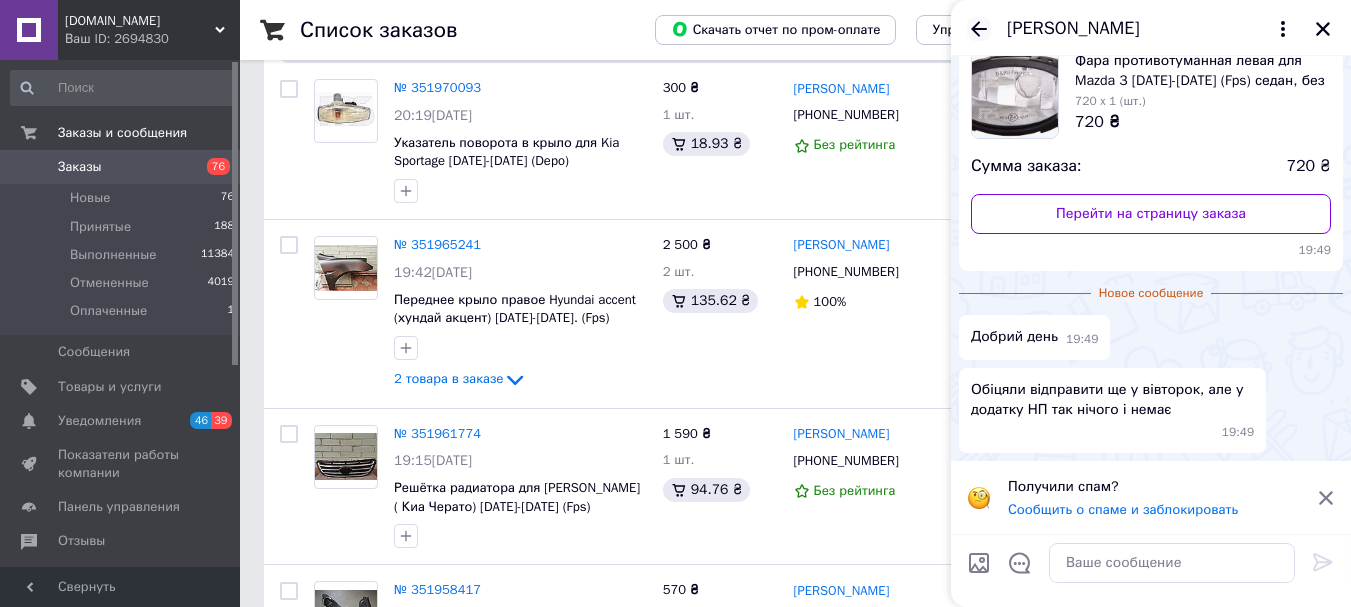 drag, startPoint x: 973, startPoint y: 28, endPoint x: 984, endPoint y: 40, distance: 16.27882 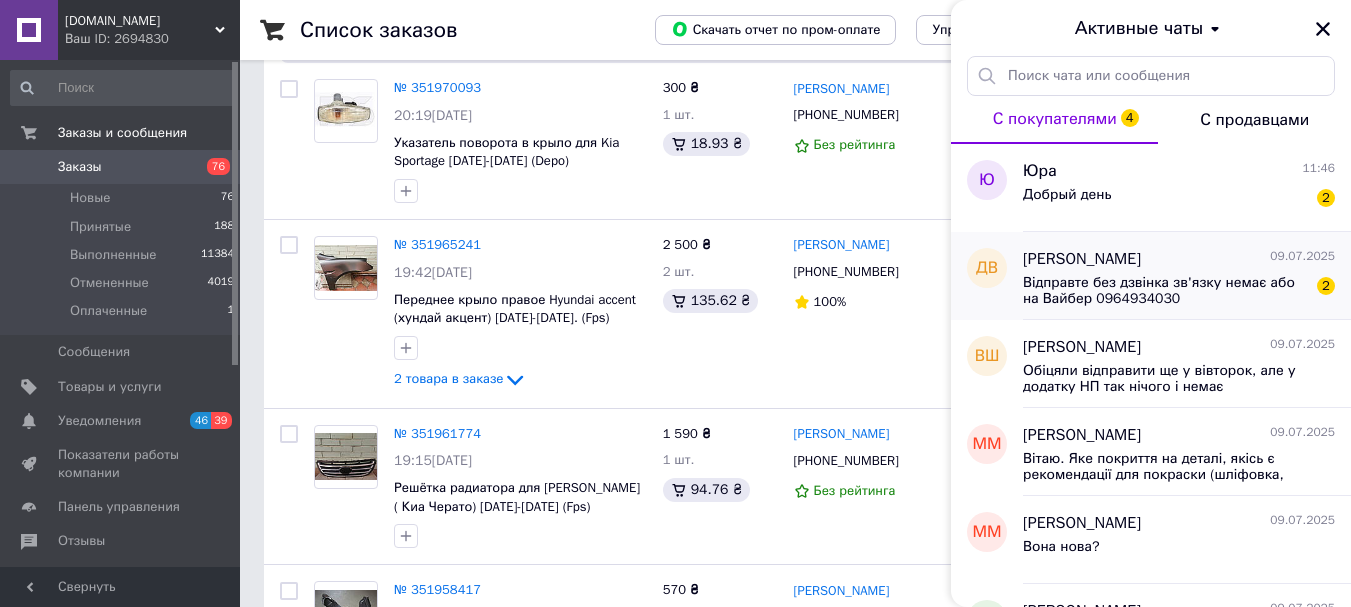 click on "Відправте без дзвінка зв'язку немає або на Вайбер 0964934030 2" at bounding box center [1179, 289] 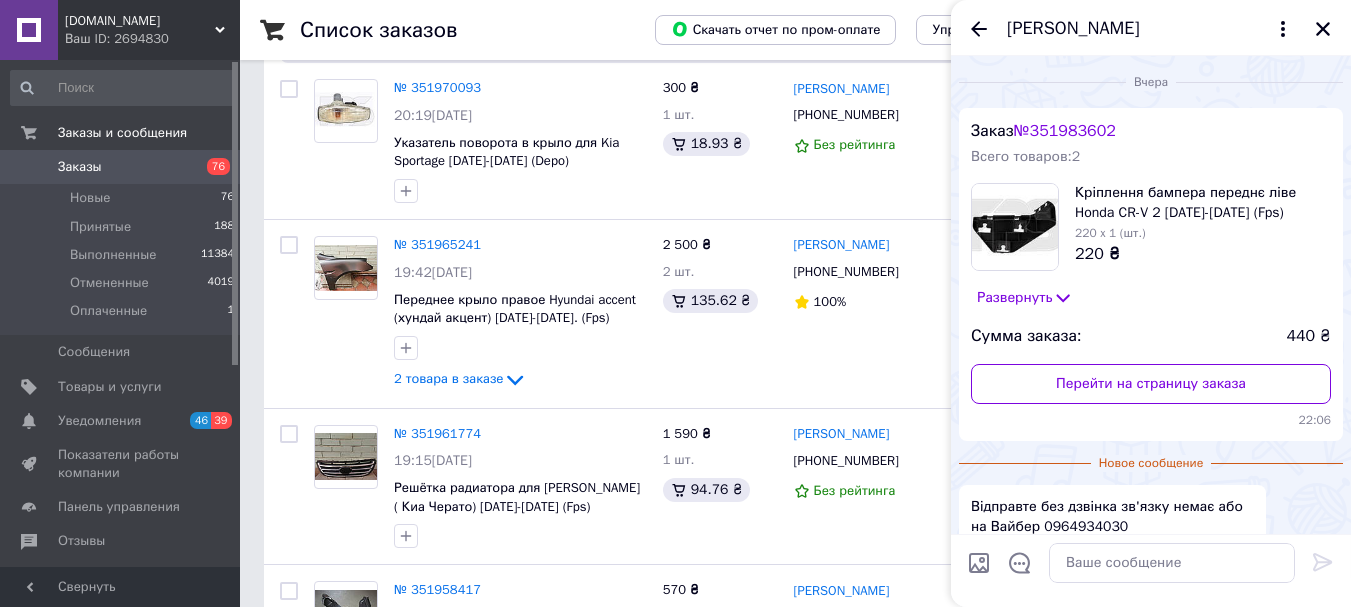 scroll, scrollTop: 117, scrollLeft: 0, axis: vertical 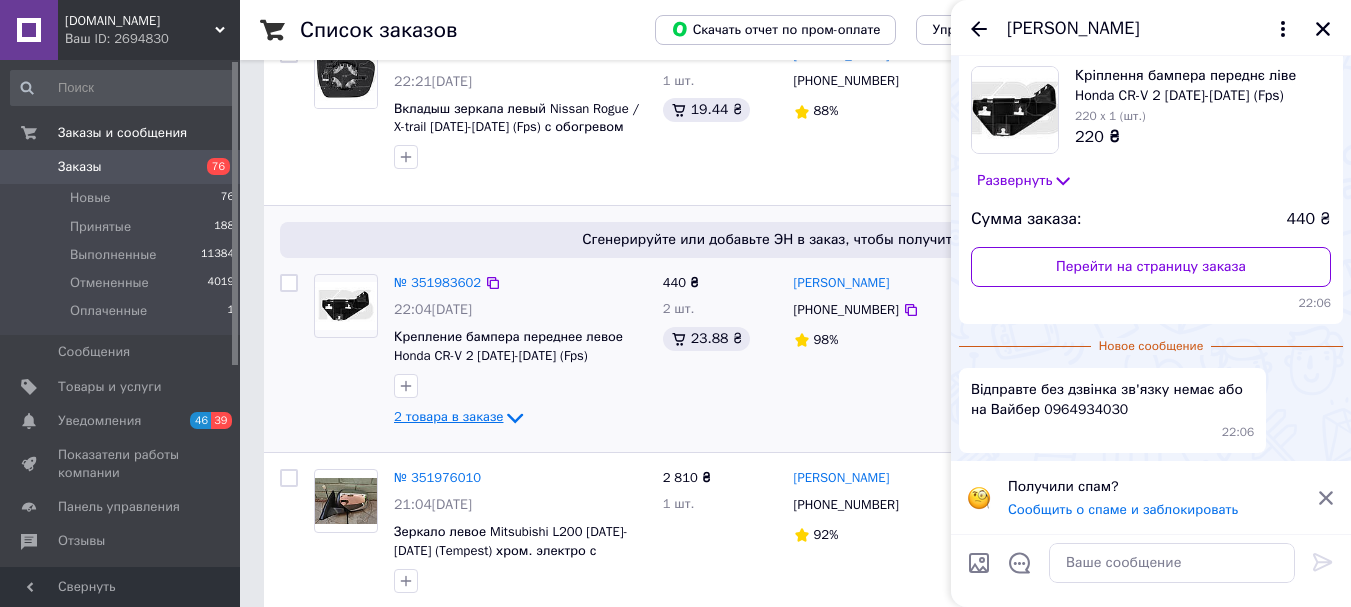 click 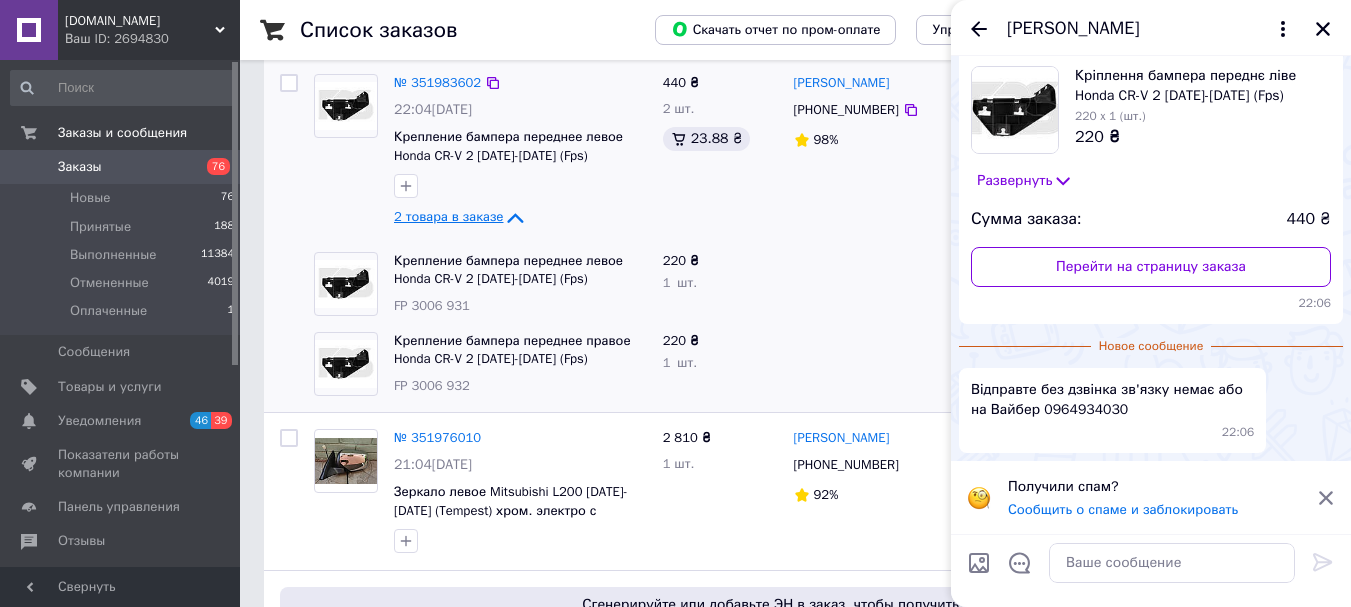 scroll, scrollTop: 1800, scrollLeft: 0, axis: vertical 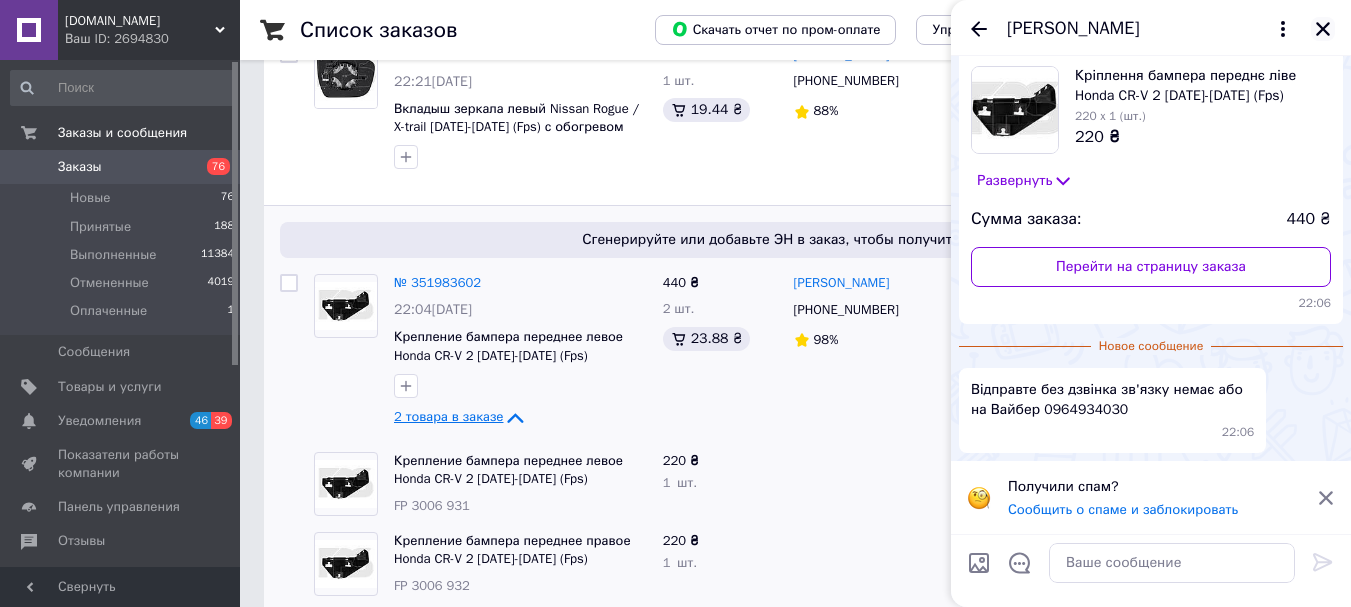 click 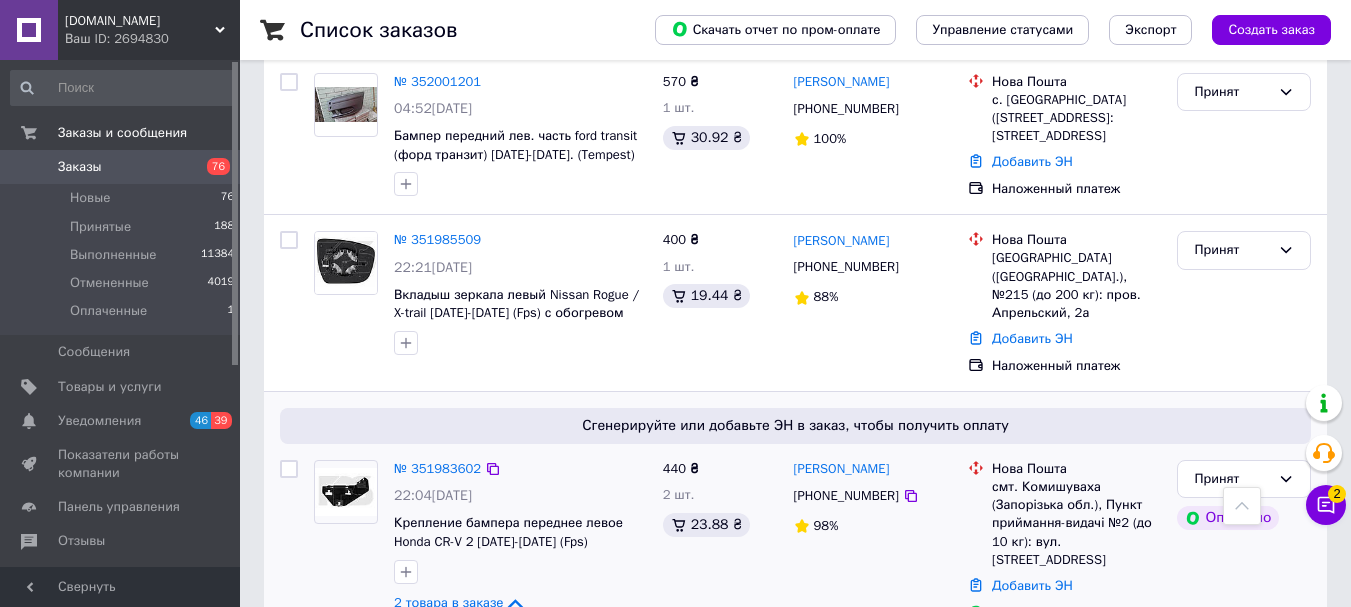 scroll, scrollTop: 1600, scrollLeft: 0, axis: vertical 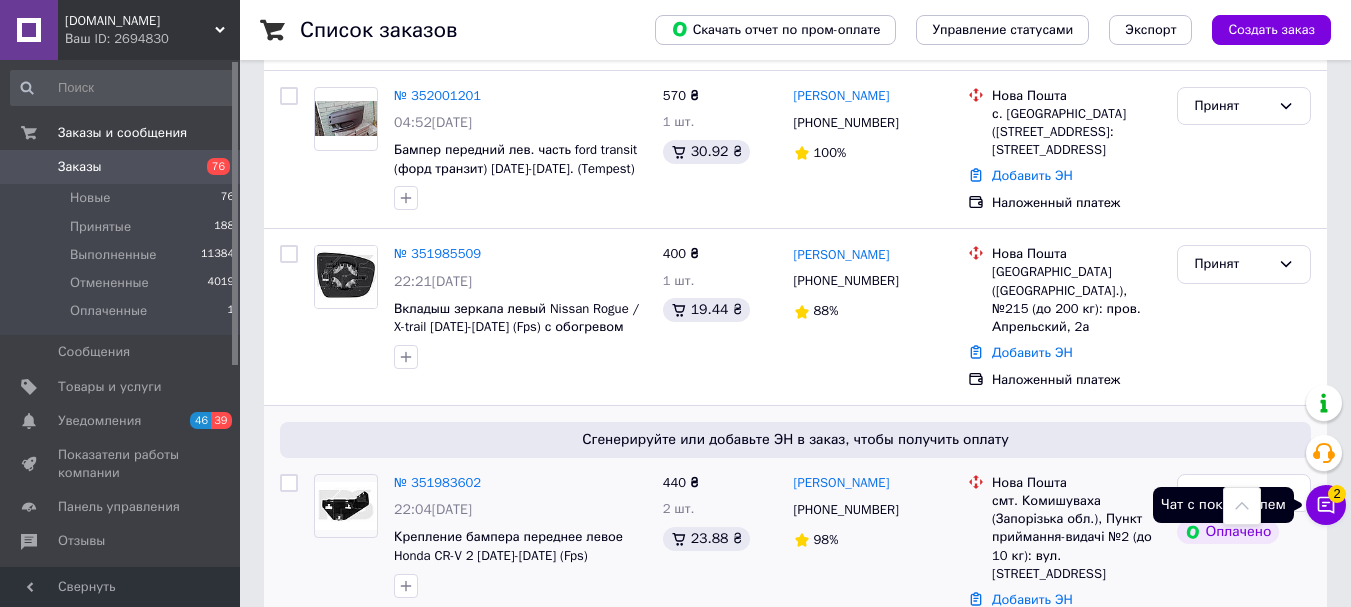 click 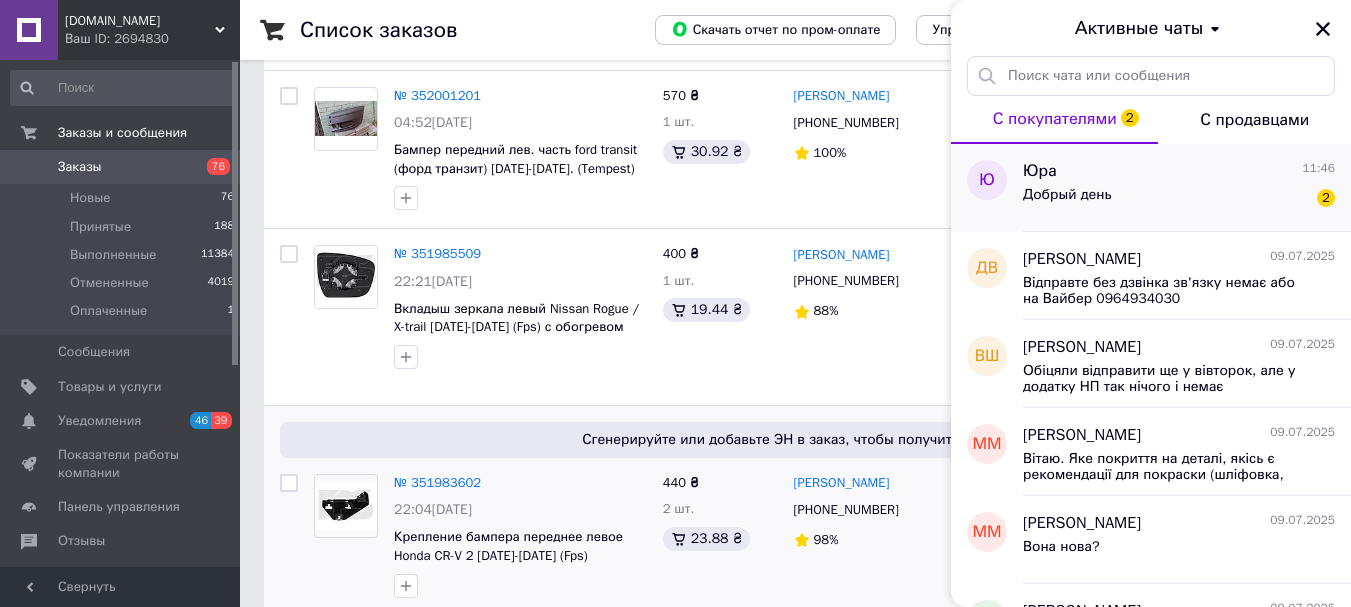 click on "Добрый день" at bounding box center (1067, 195) 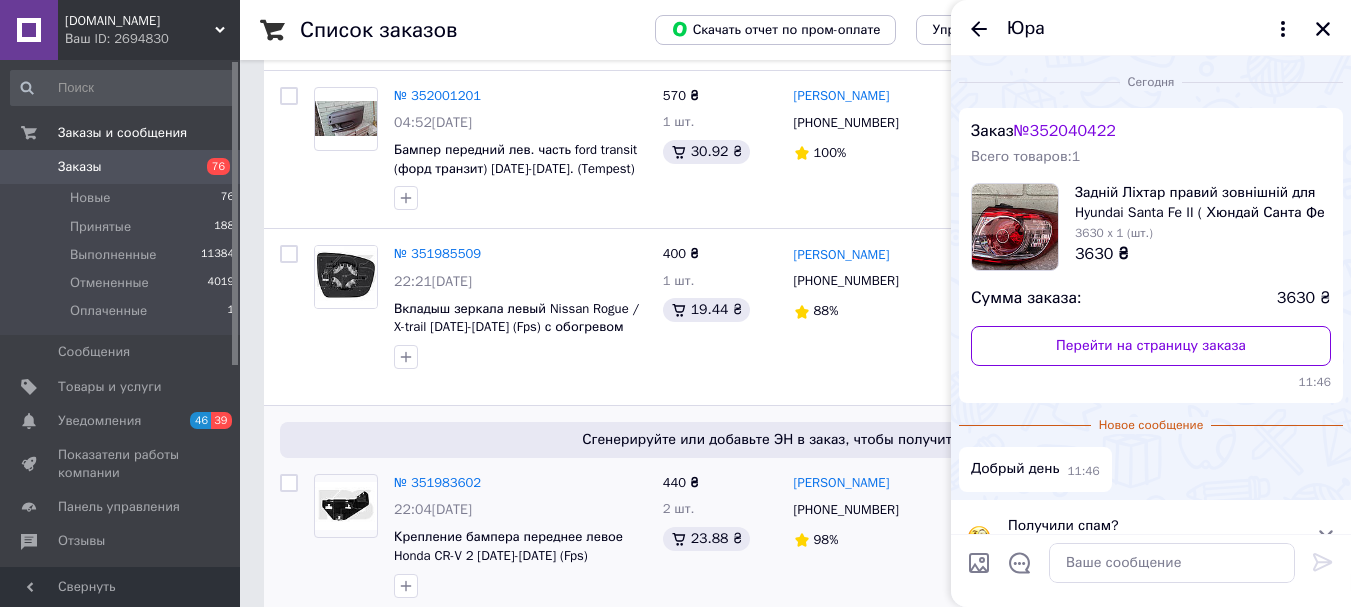 scroll, scrollTop: 39, scrollLeft: 0, axis: vertical 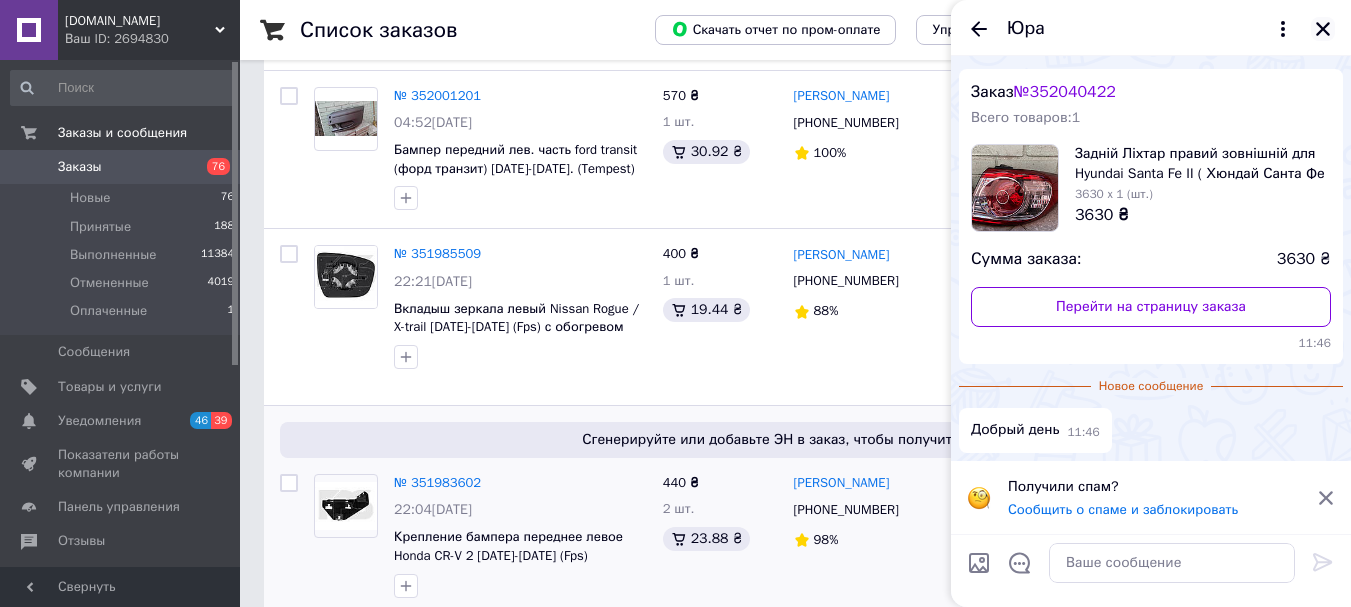 click 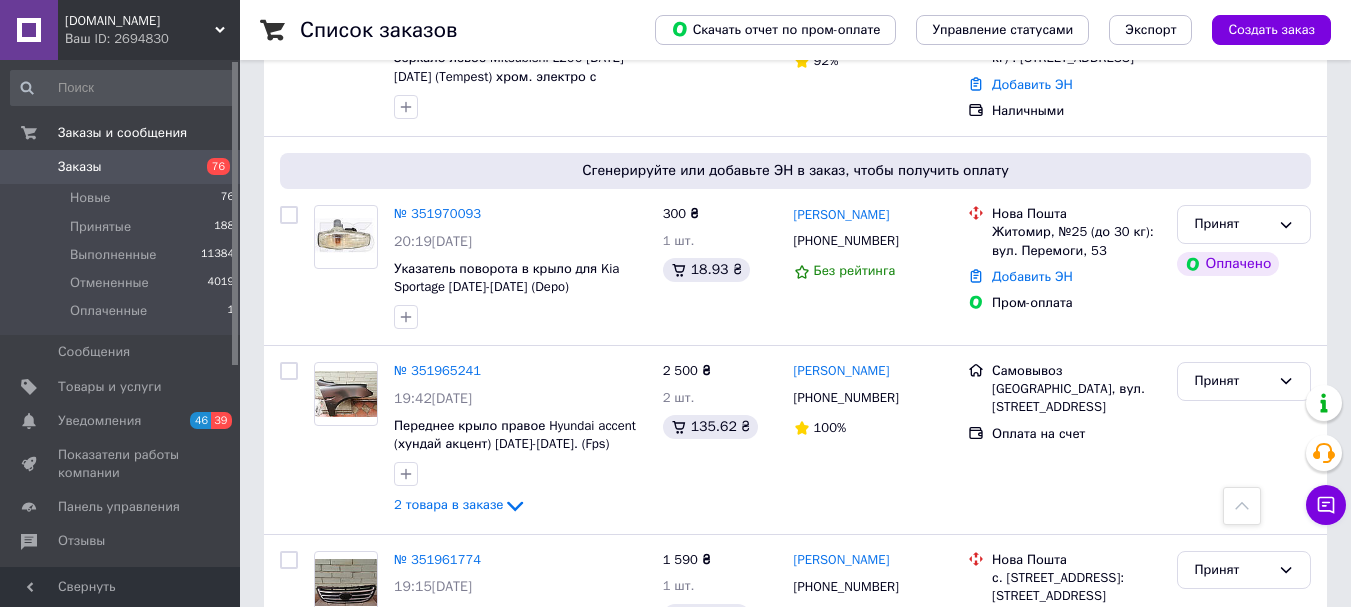 scroll, scrollTop: 2400, scrollLeft: 0, axis: vertical 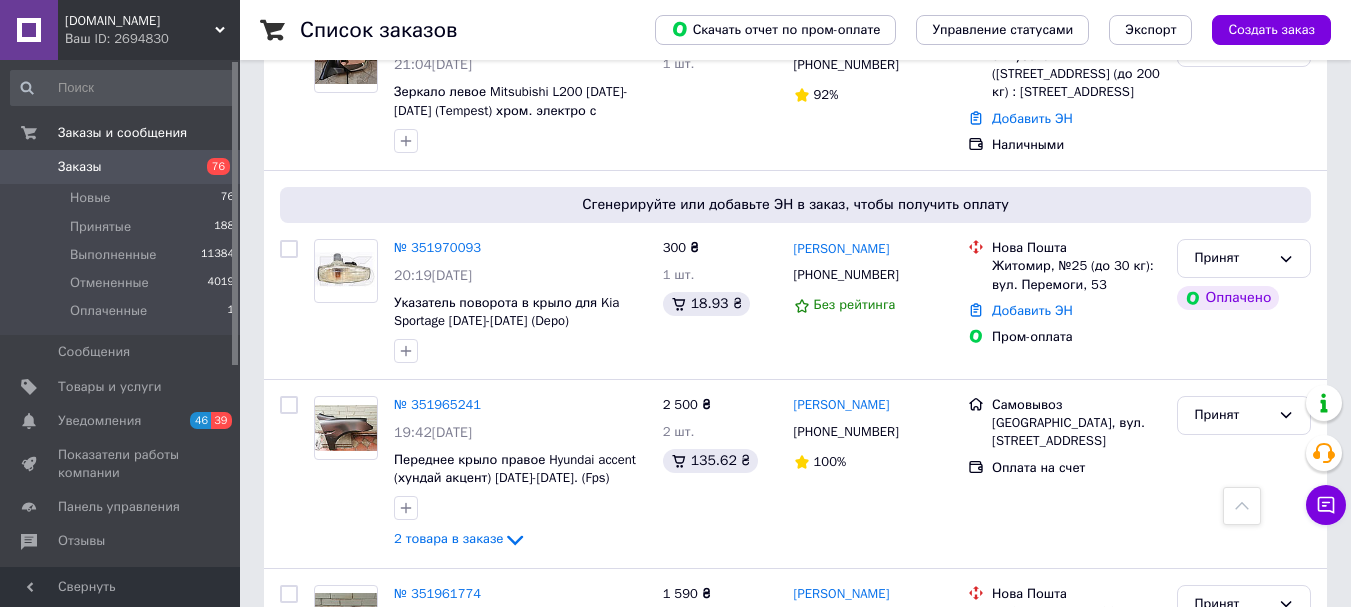 drag, startPoint x: 431, startPoint y: 190, endPoint x: 519, endPoint y: 270, distance: 118.92855 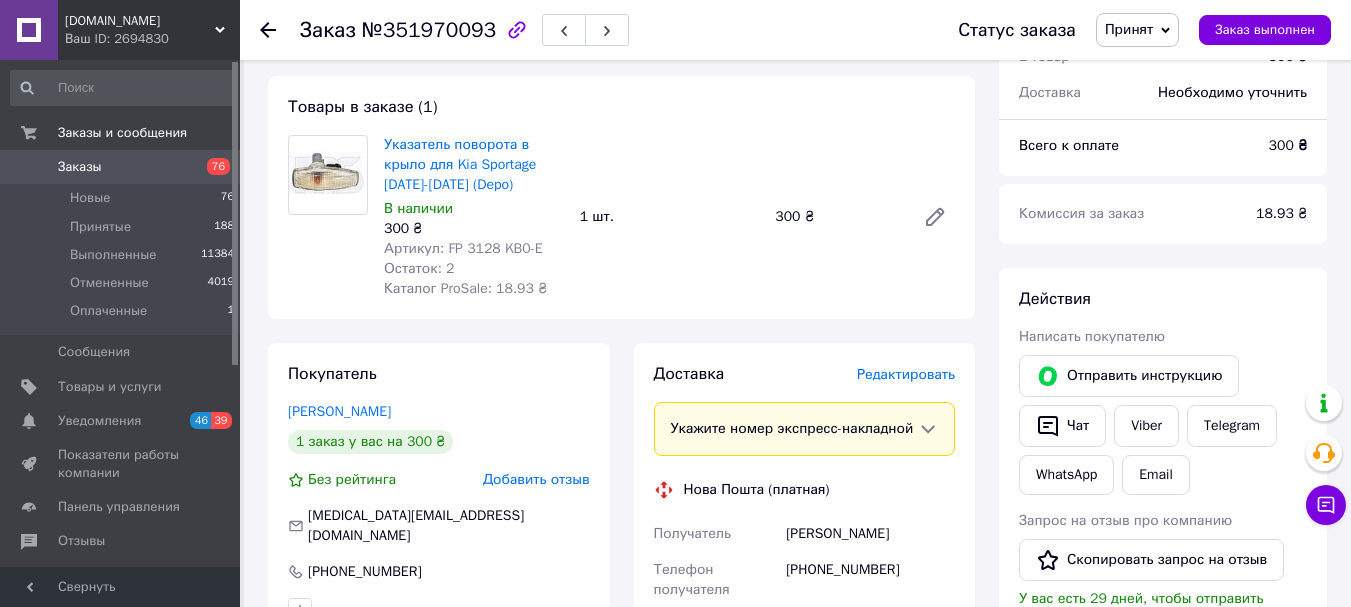 scroll, scrollTop: 700, scrollLeft: 0, axis: vertical 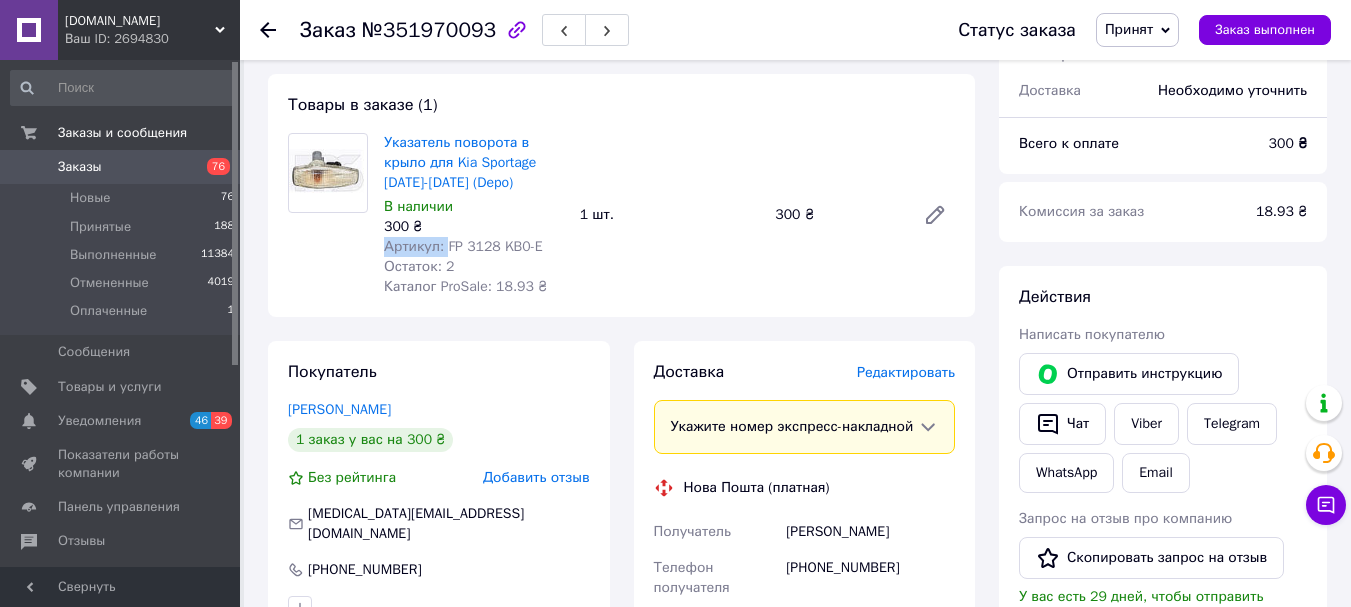 drag, startPoint x: 445, startPoint y: 241, endPoint x: 541, endPoint y: 236, distance: 96.13012 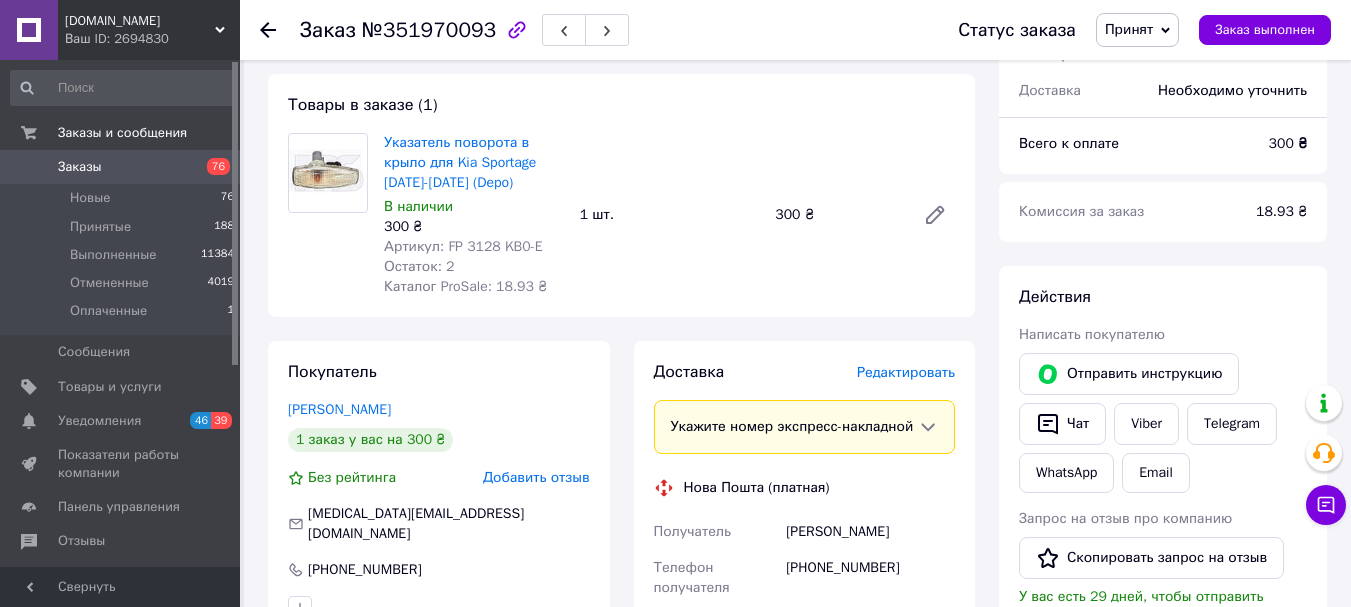 click on "Артикул: FP 3128 KB0-E" at bounding box center (474, 247) 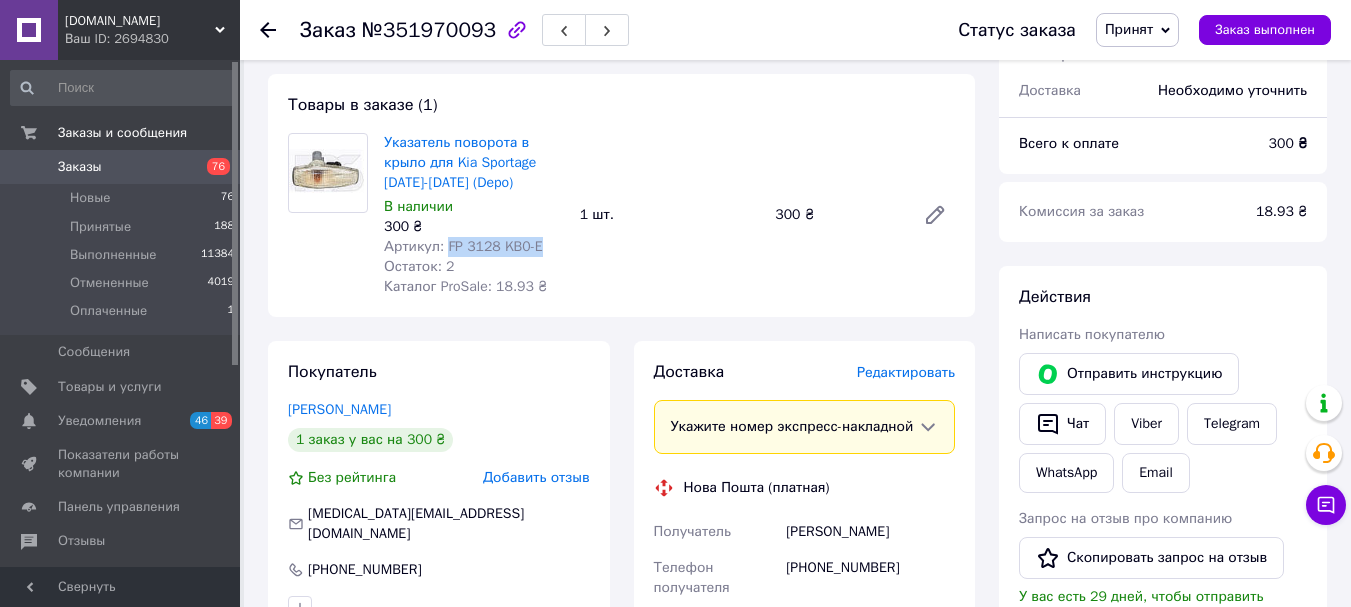drag, startPoint x: 444, startPoint y: 244, endPoint x: 538, endPoint y: 248, distance: 94.08507 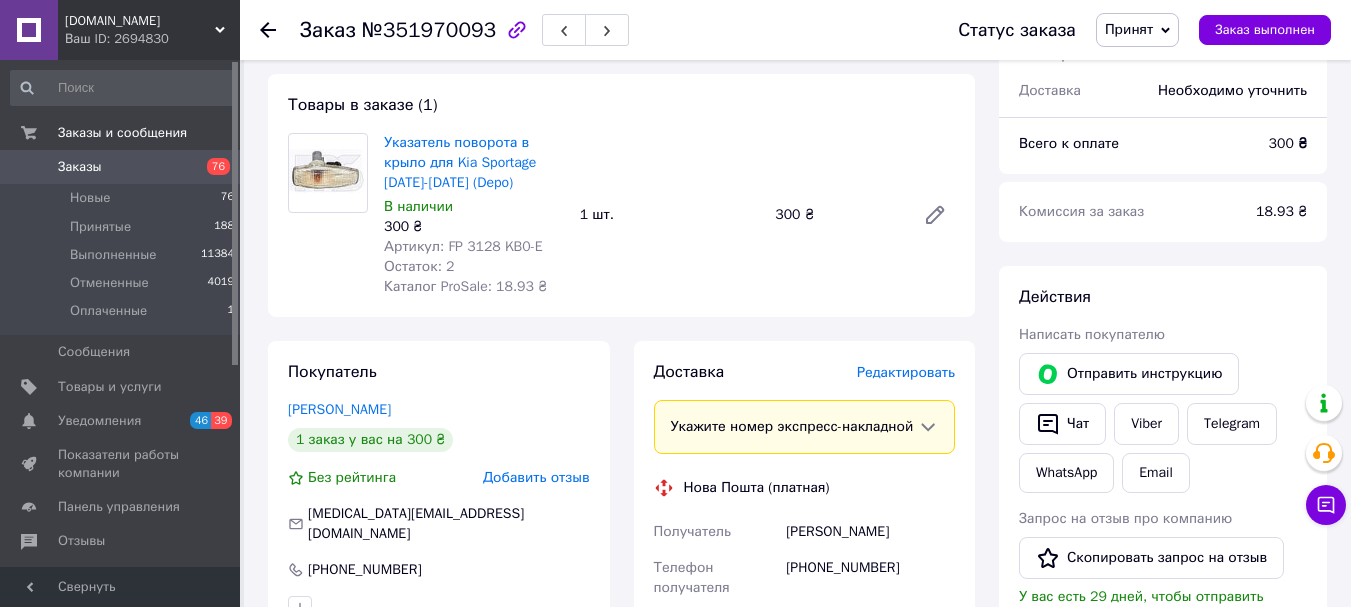 click 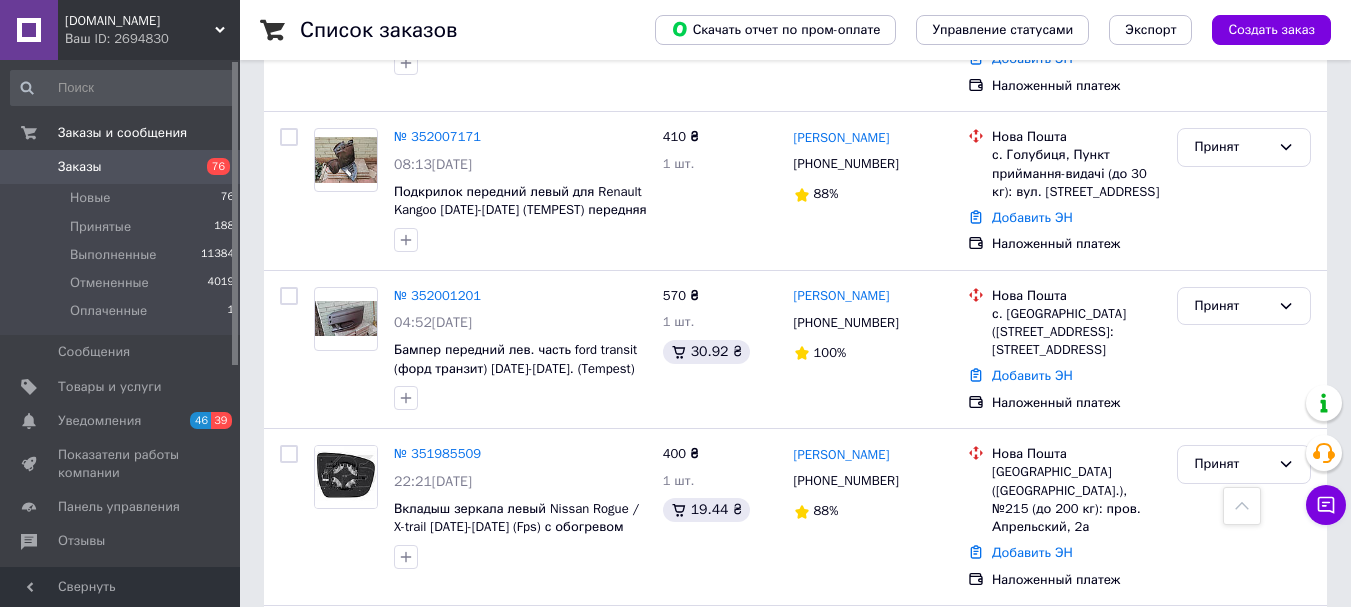 scroll, scrollTop: 1500, scrollLeft: 0, axis: vertical 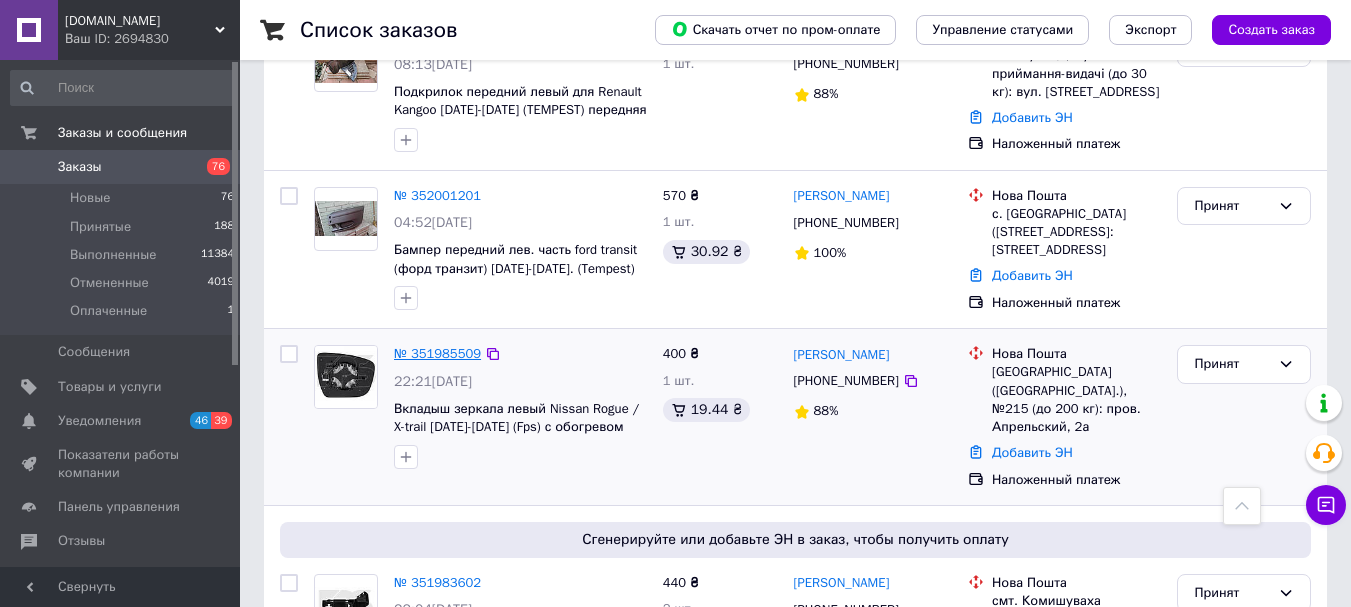 click on "№ 351985509" at bounding box center [437, 353] 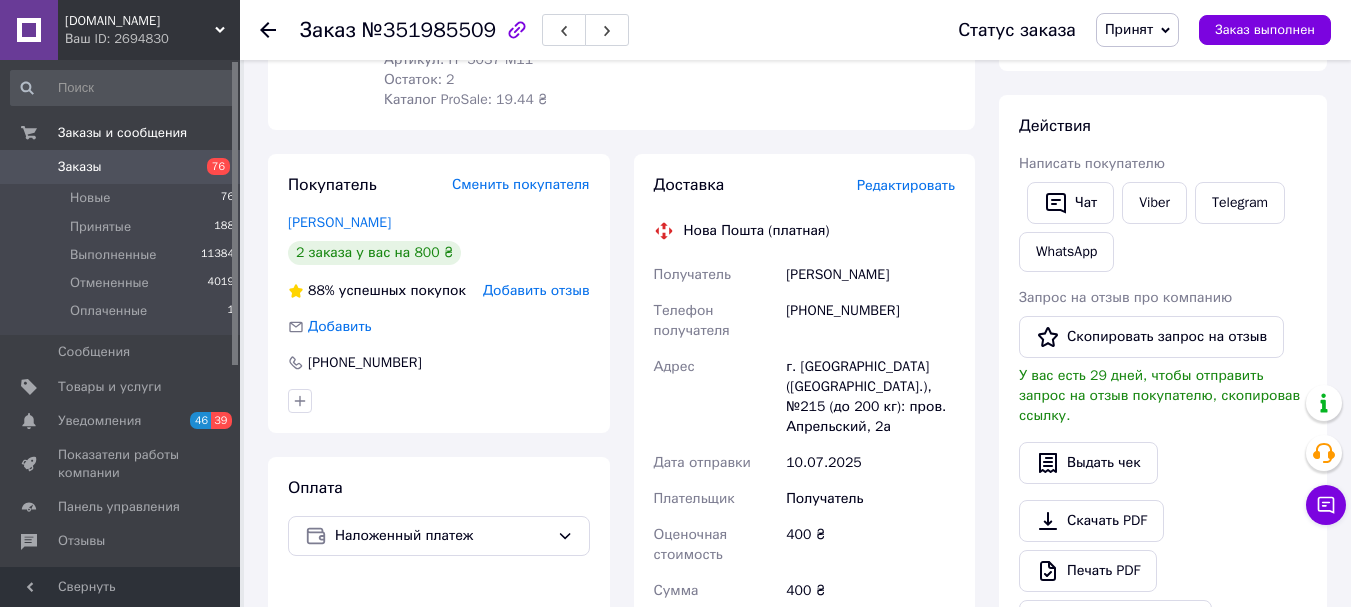 scroll, scrollTop: 207, scrollLeft: 0, axis: vertical 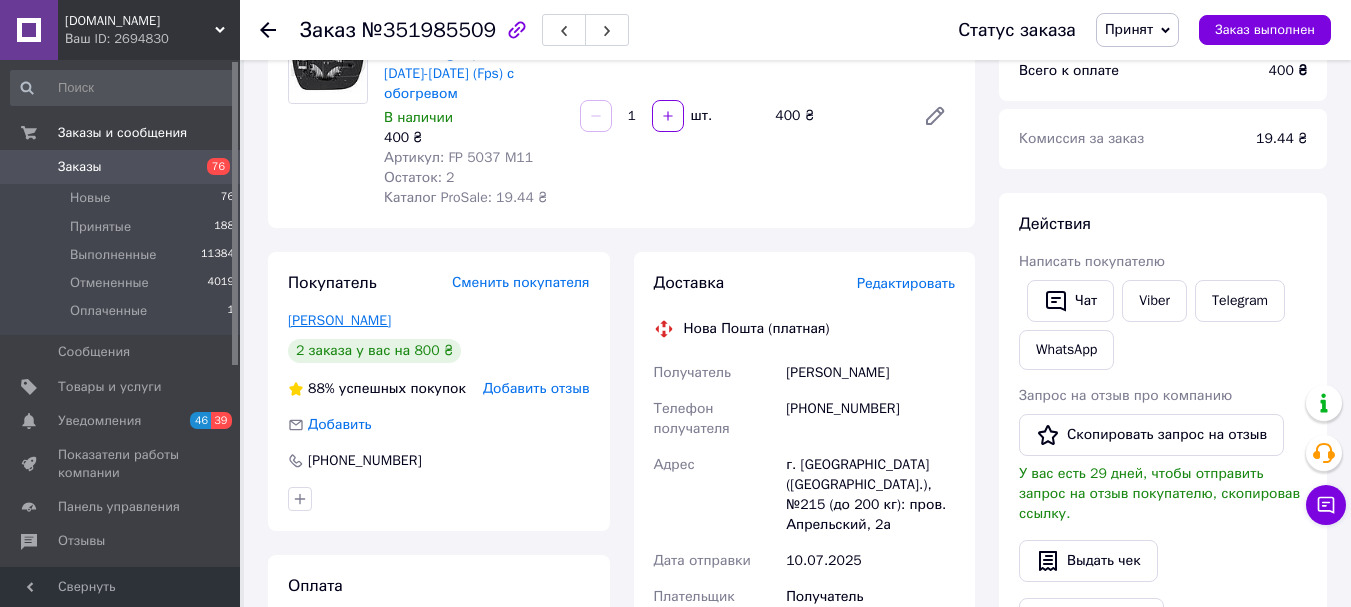 click on "[PERSON_NAME]" at bounding box center [339, 320] 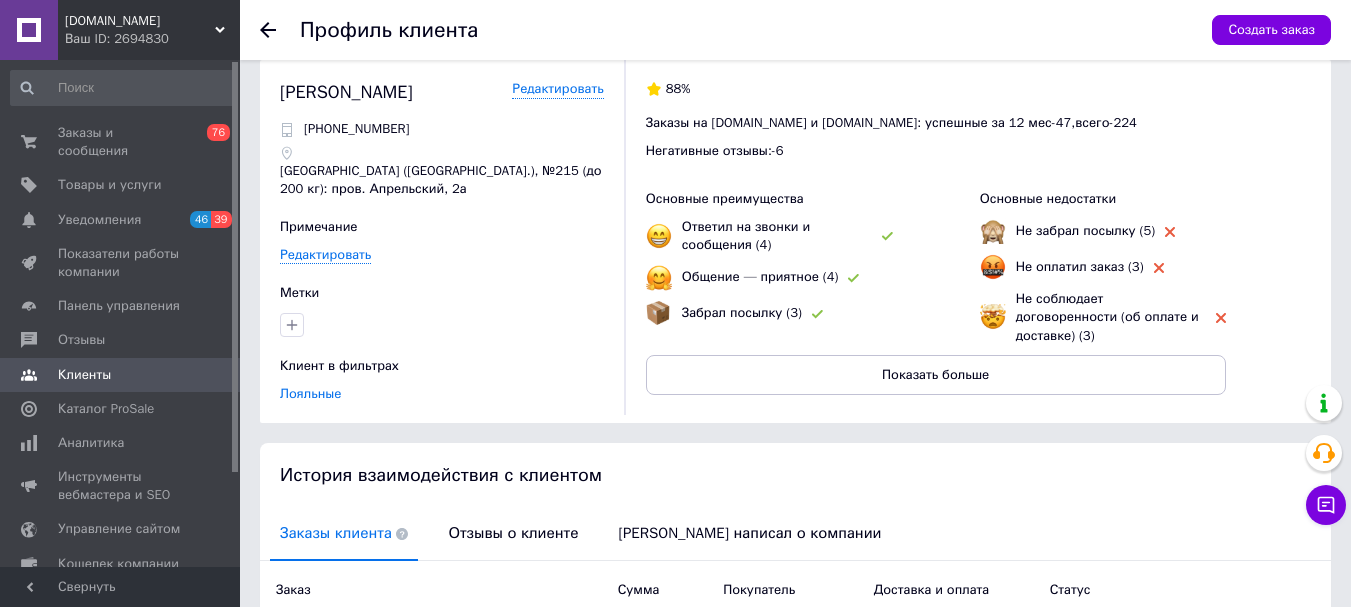 scroll, scrollTop: 0, scrollLeft: 0, axis: both 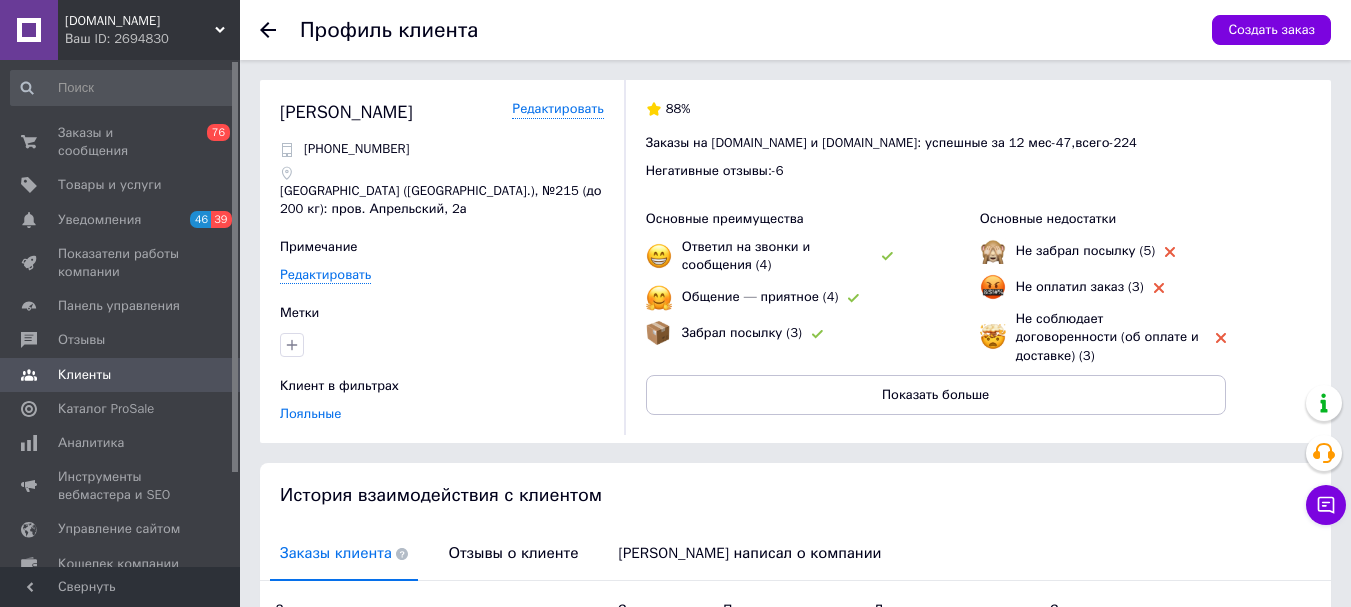 drag, startPoint x: 270, startPoint y: 31, endPoint x: 372, endPoint y: 93, distance: 119.36499 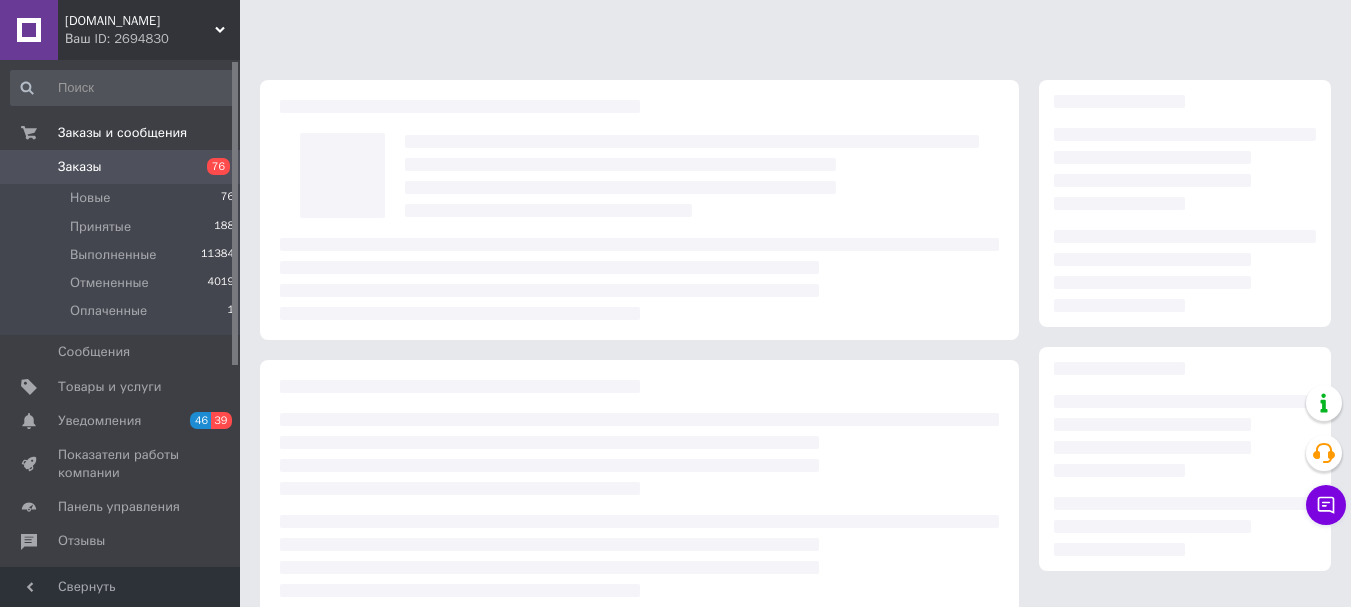 scroll, scrollTop: 207, scrollLeft: 0, axis: vertical 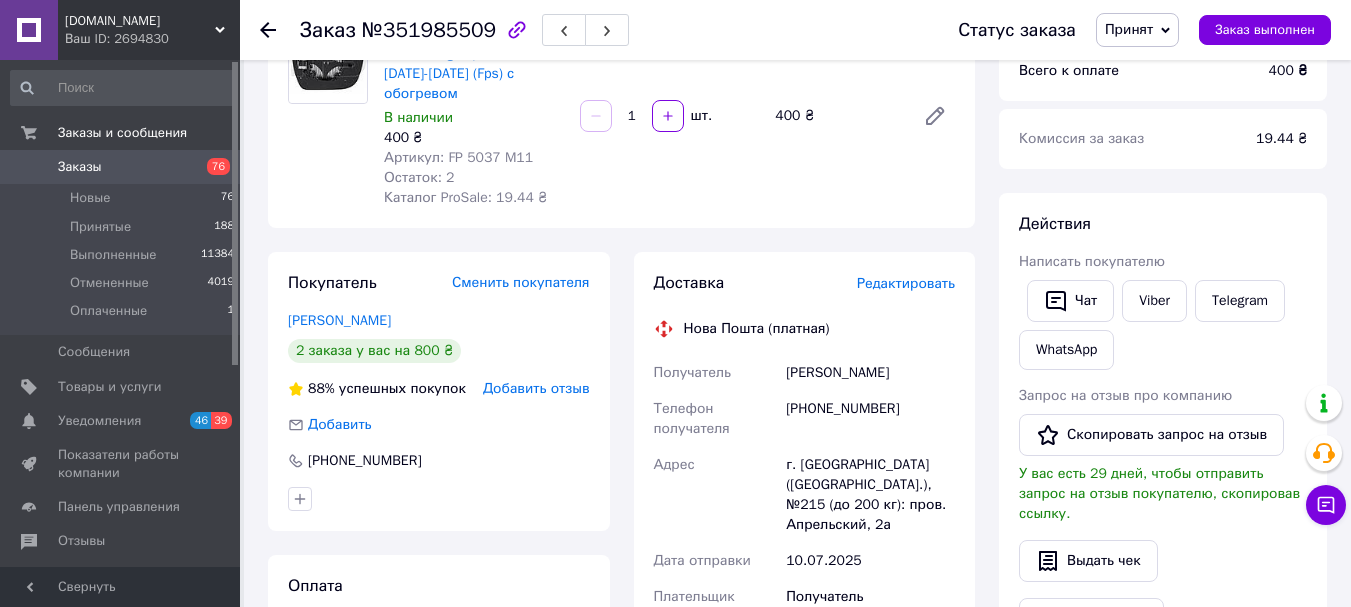 click 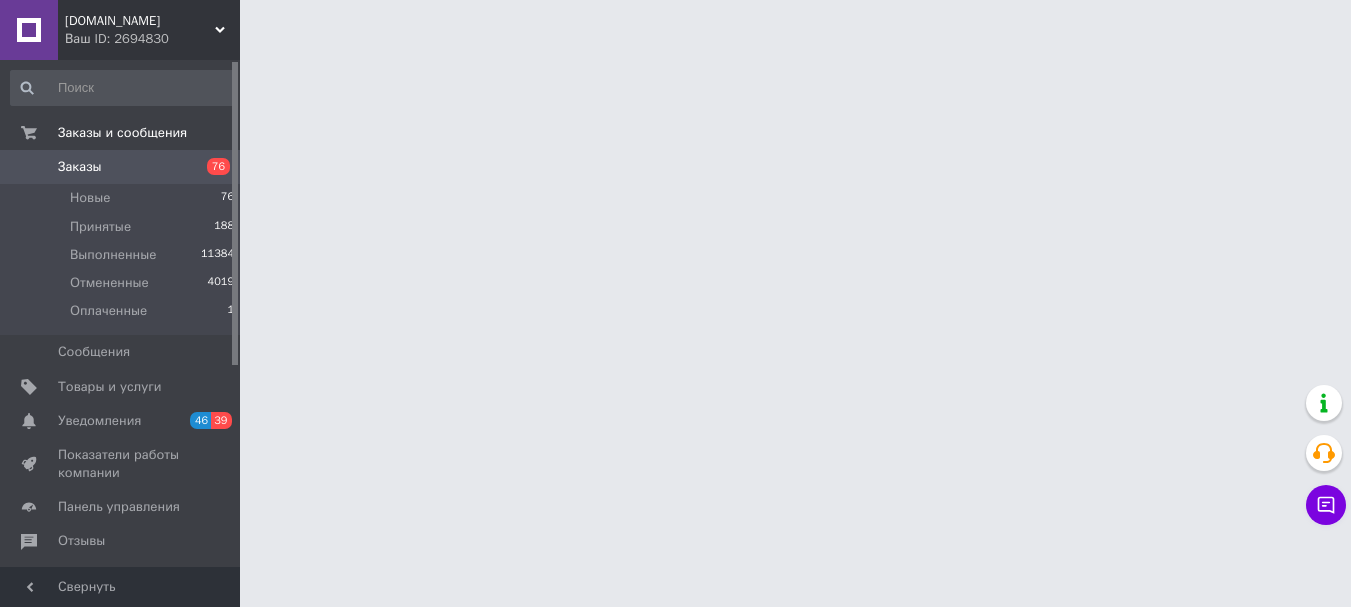 scroll, scrollTop: 0, scrollLeft: 0, axis: both 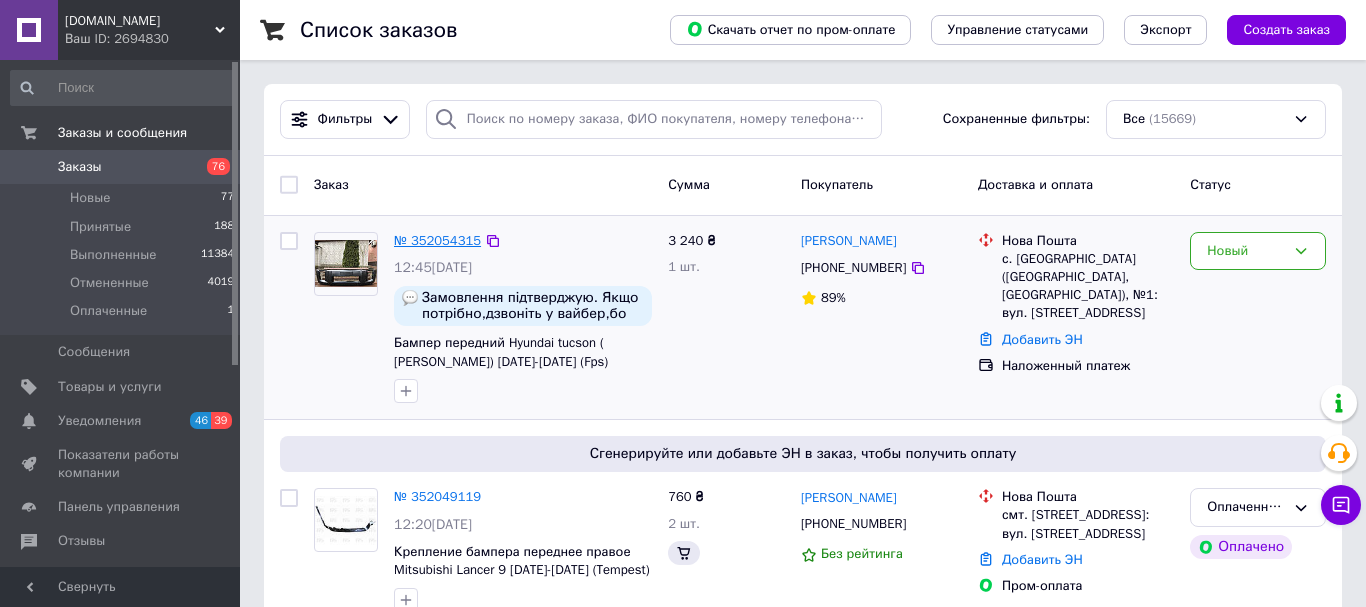 click on "№ 352054315" at bounding box center [437, 240] 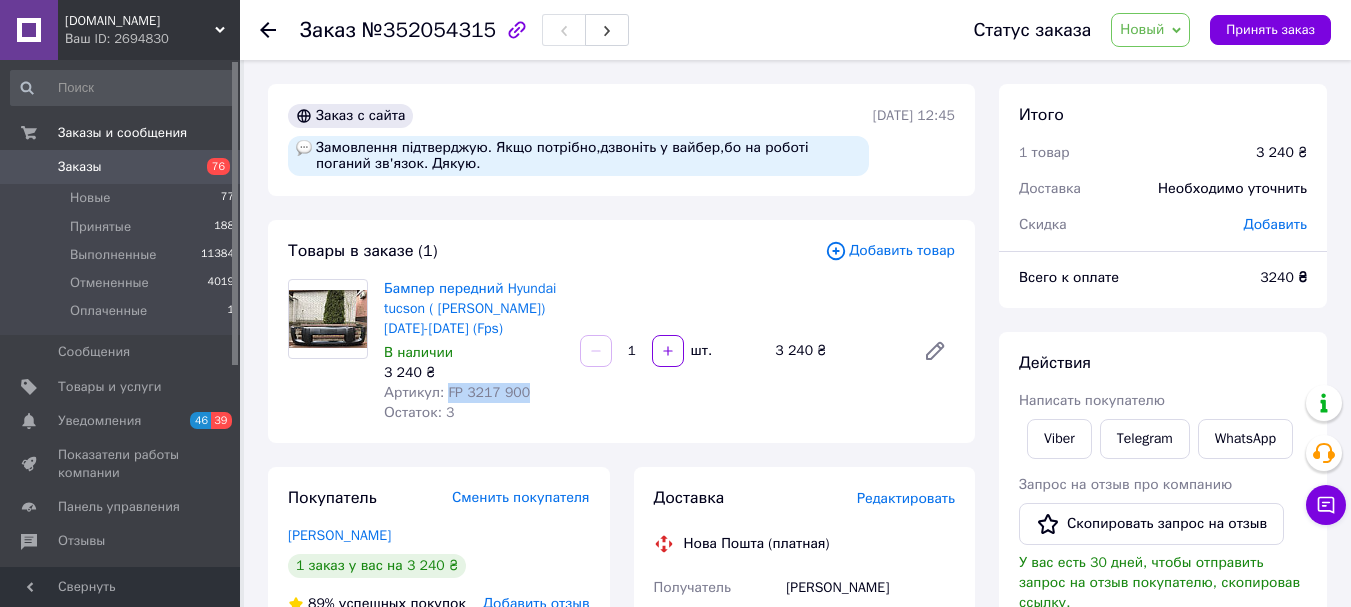 drag, startPoint x: 444, startPoint y: 392, endPoint x: 526, endPoint y: 389, distance: 82.05486 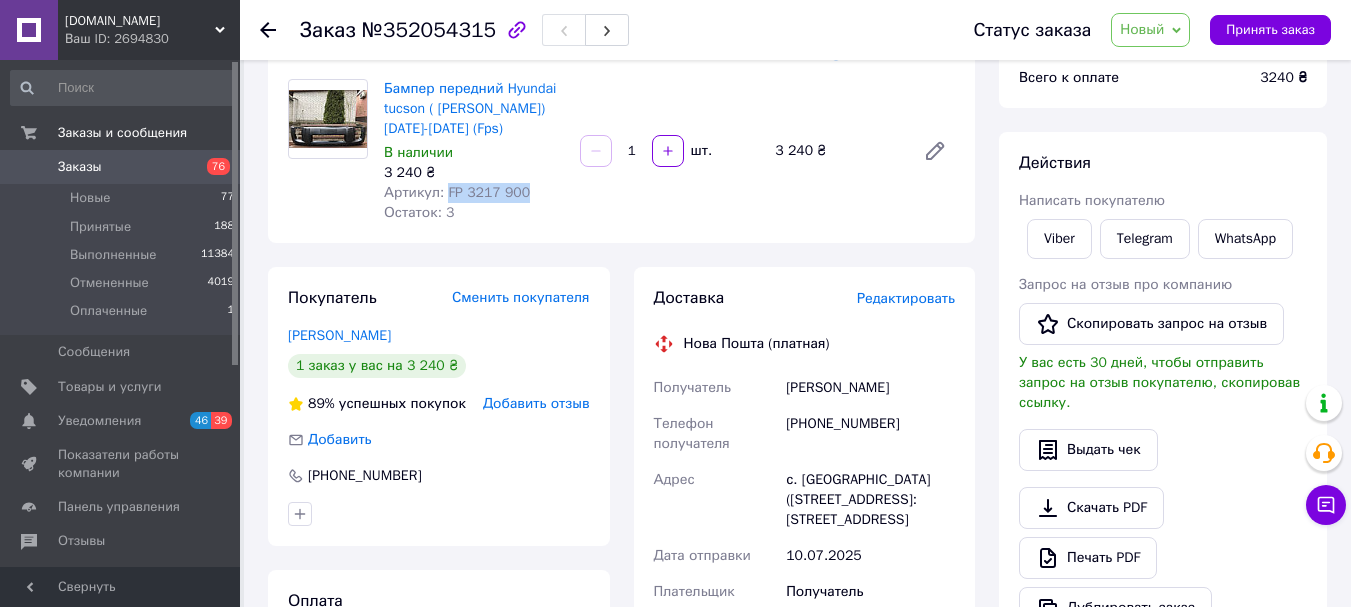 scroll, scrollTop: 100, scrollLeft: 0, axis: vertical 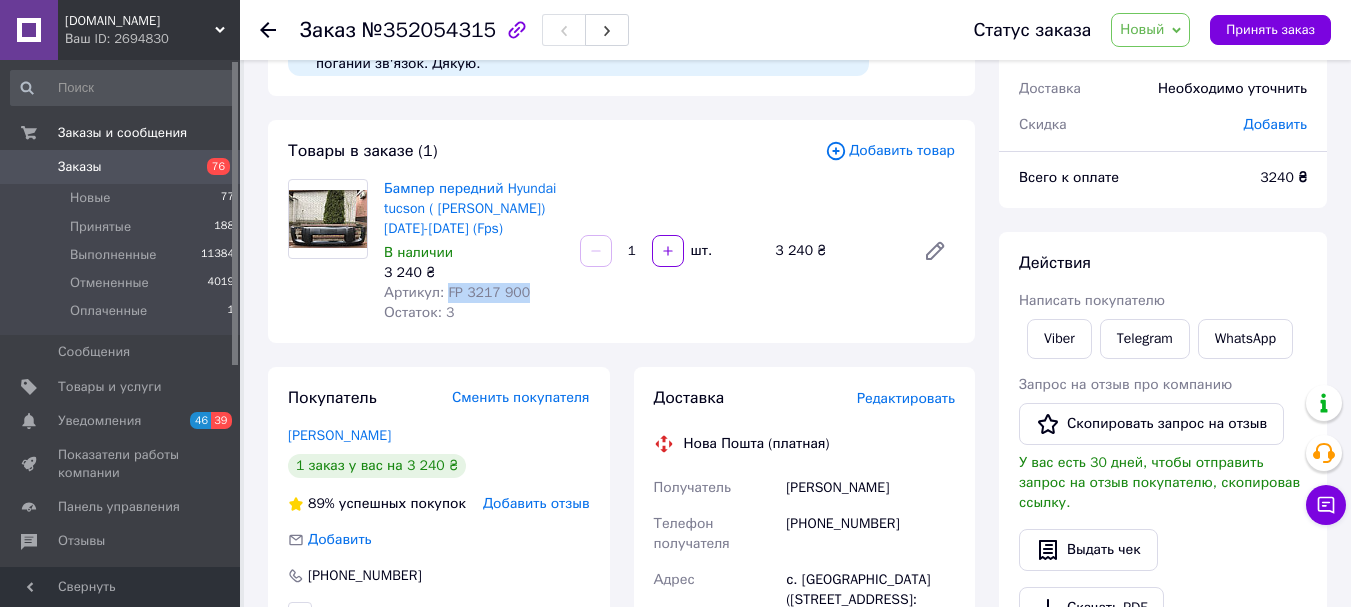 click on "Новый" at bounding box center [1142, 29] 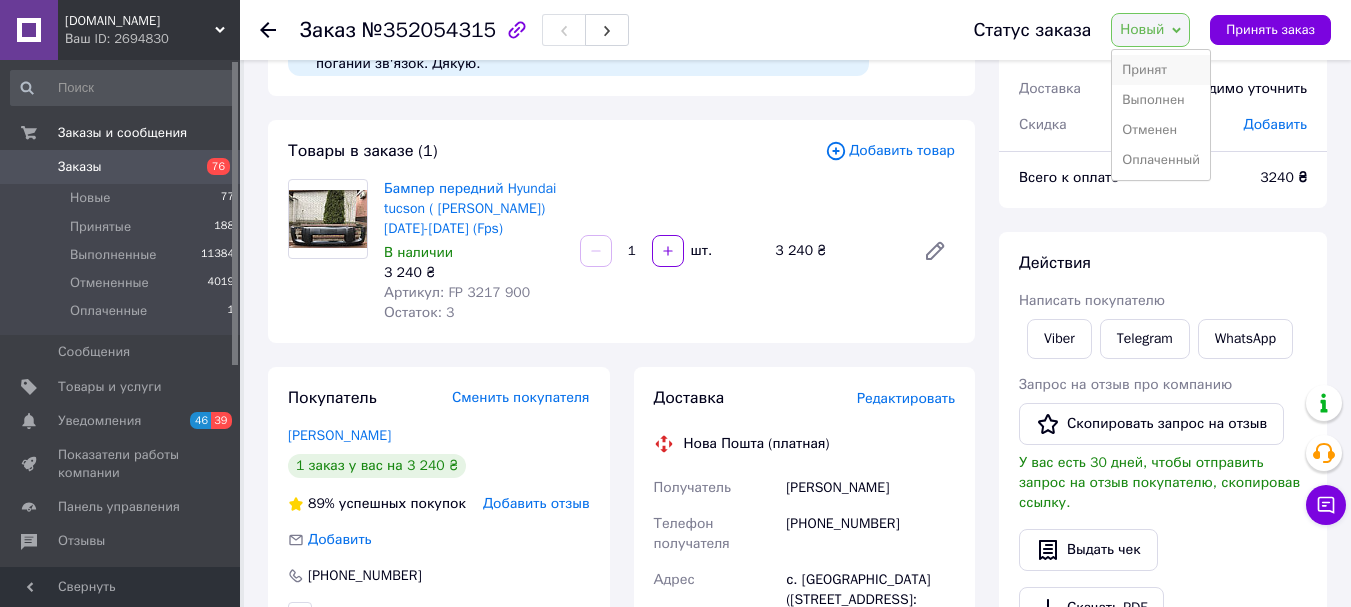 click on "Принят" at bounding box center [1161, 70] 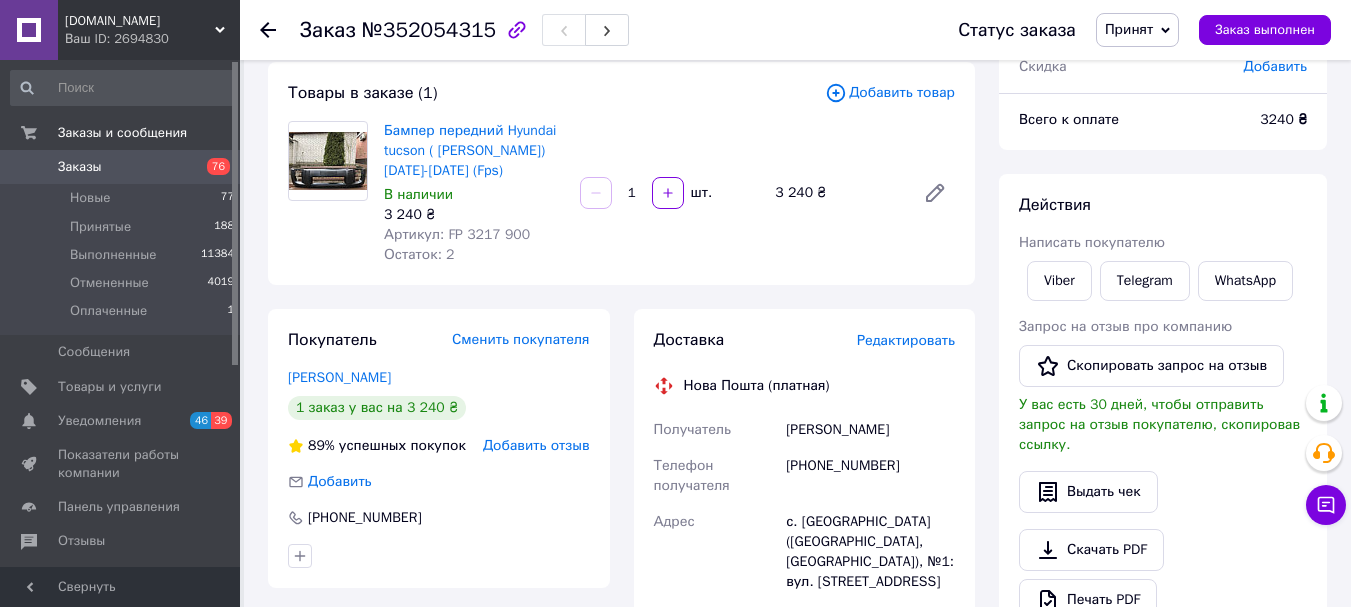 scroll, scrollTop: 0, scrollLeft: 0, axis: both 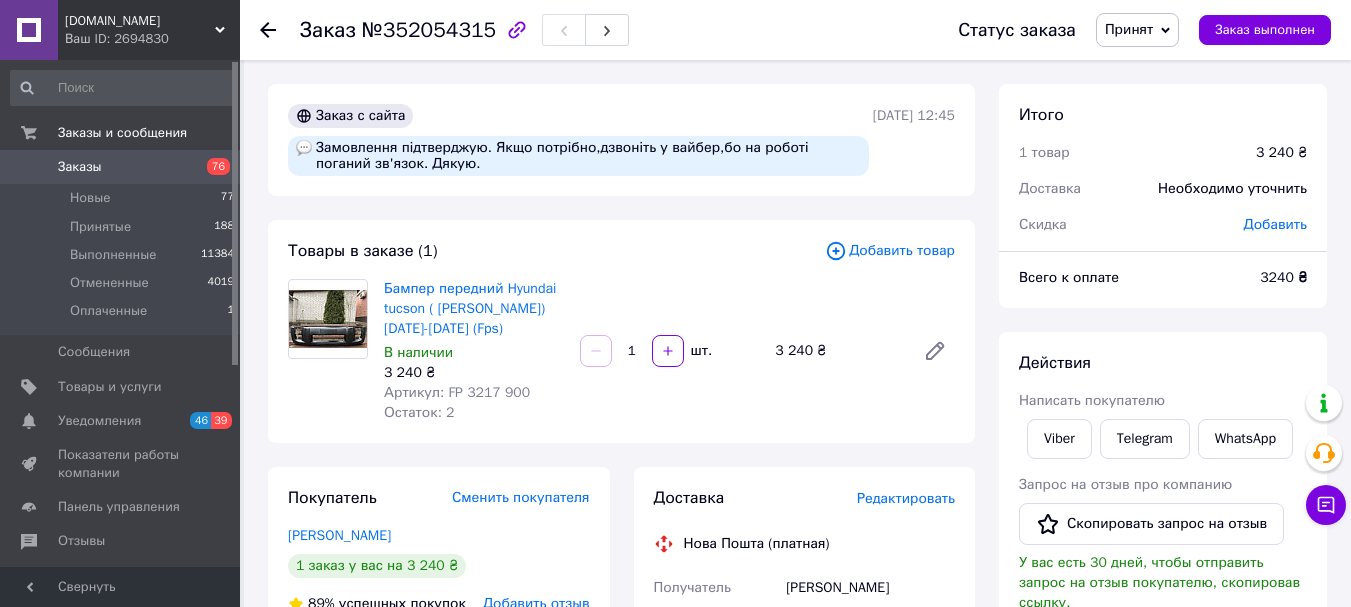 click 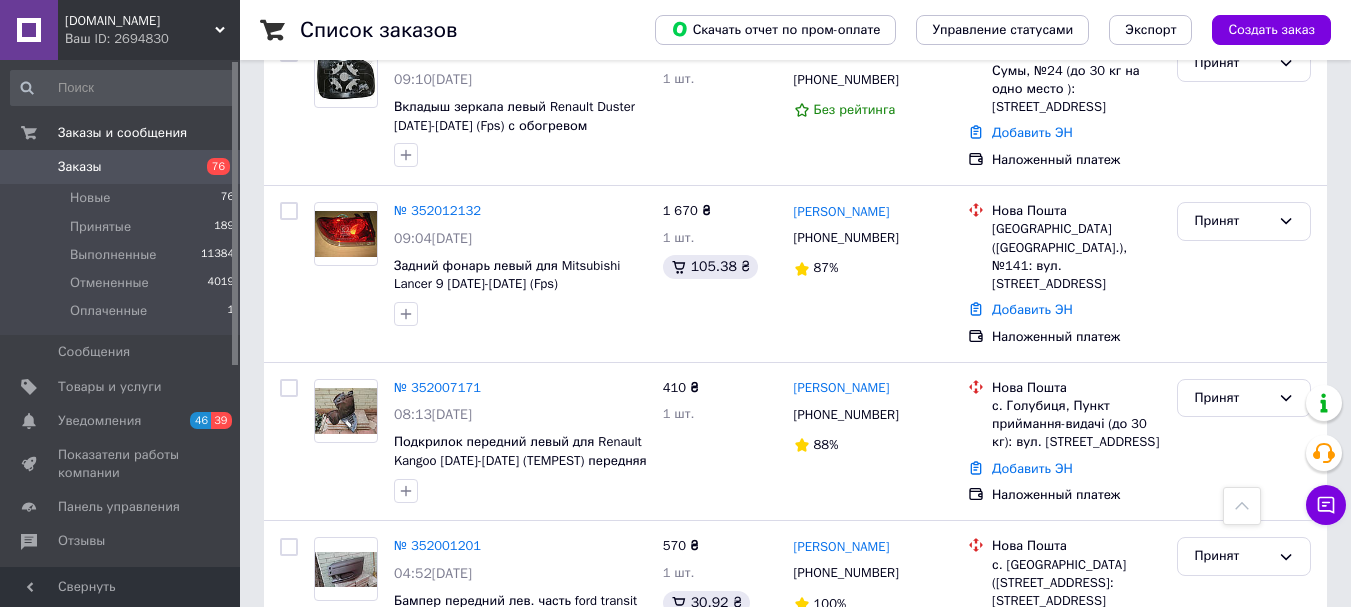 scroll, scrollTop: 1000, scrollLeft: 0, axis: vertical 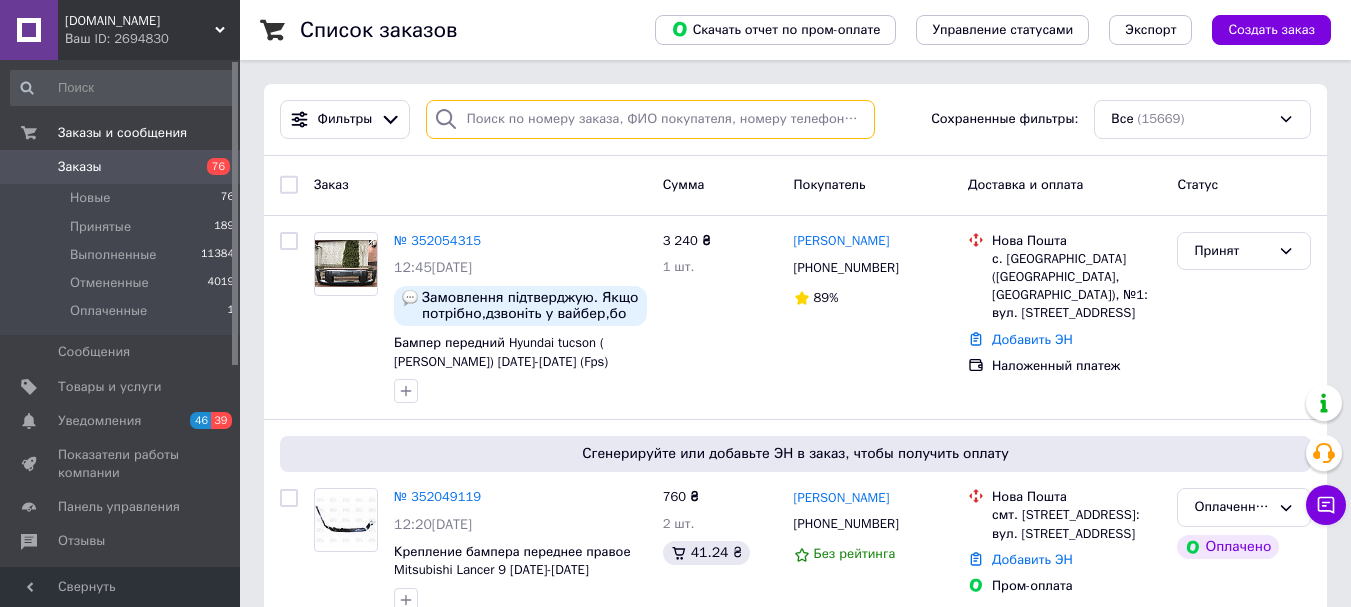 click at bounding box center [650, 119] 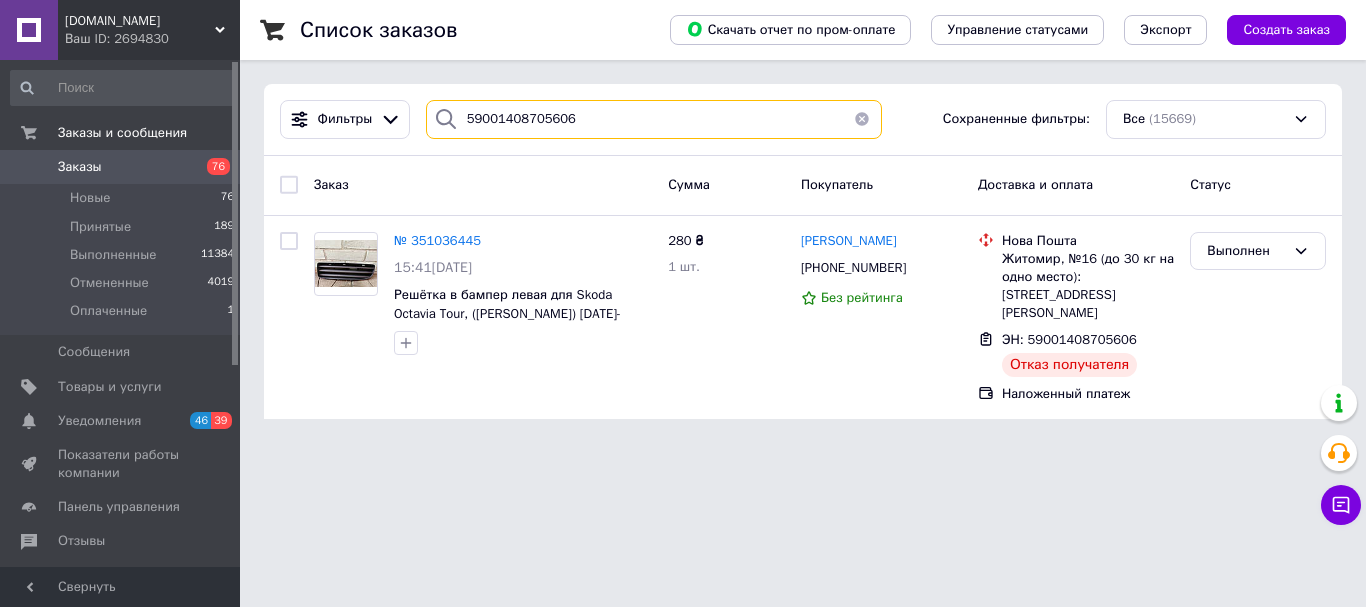 drag, startPoint x: 577, startPoint y: 118, endPoint x: 463, endPoint y: 142, distance: 116.498924 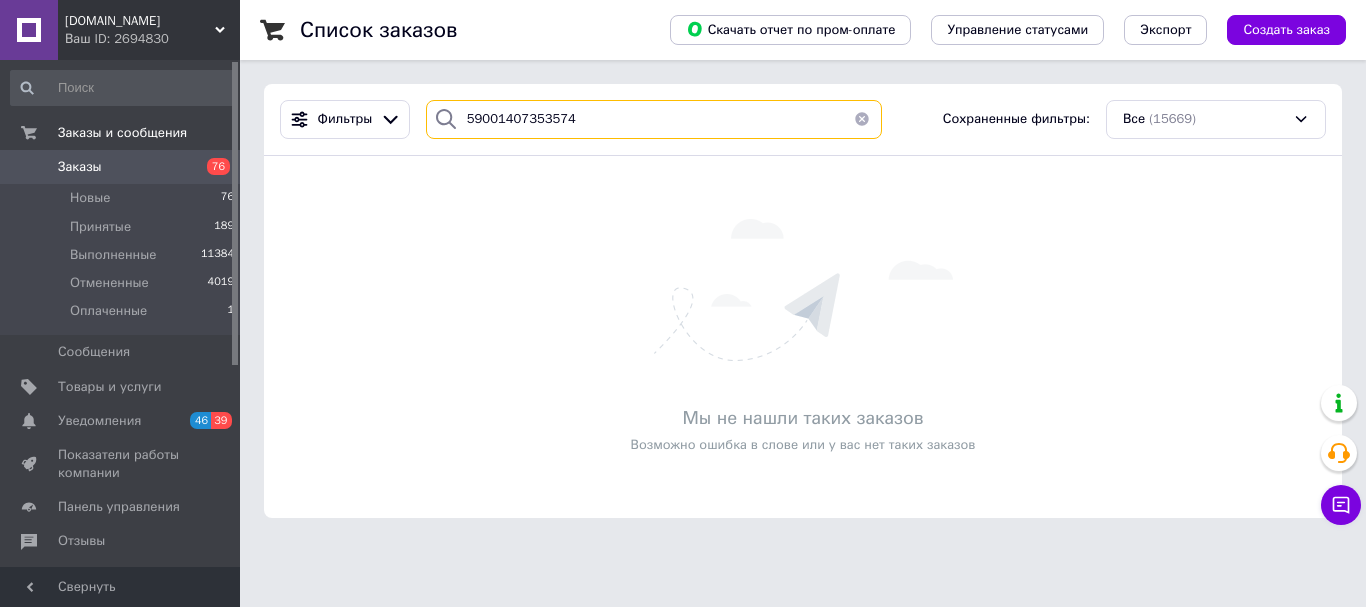 drag, startPoint x: 582, startPoint y: 112, endPoint x: 457, endPoint y: 135, distance: 127.09839 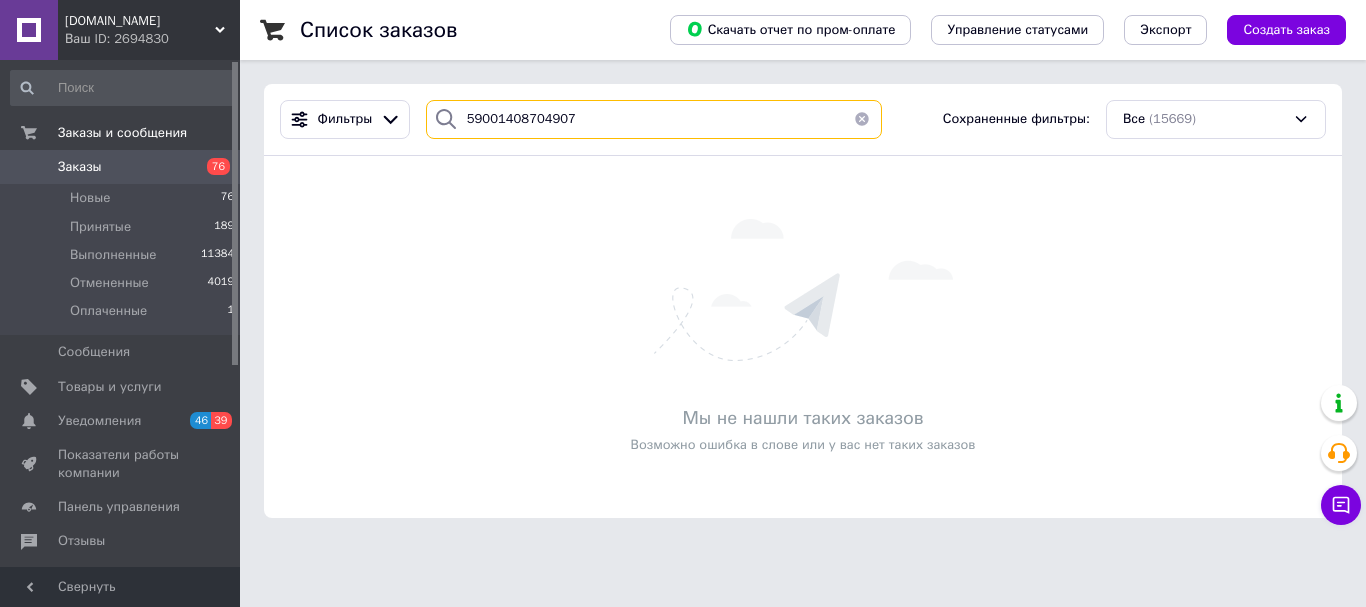 type on "59001408704907" 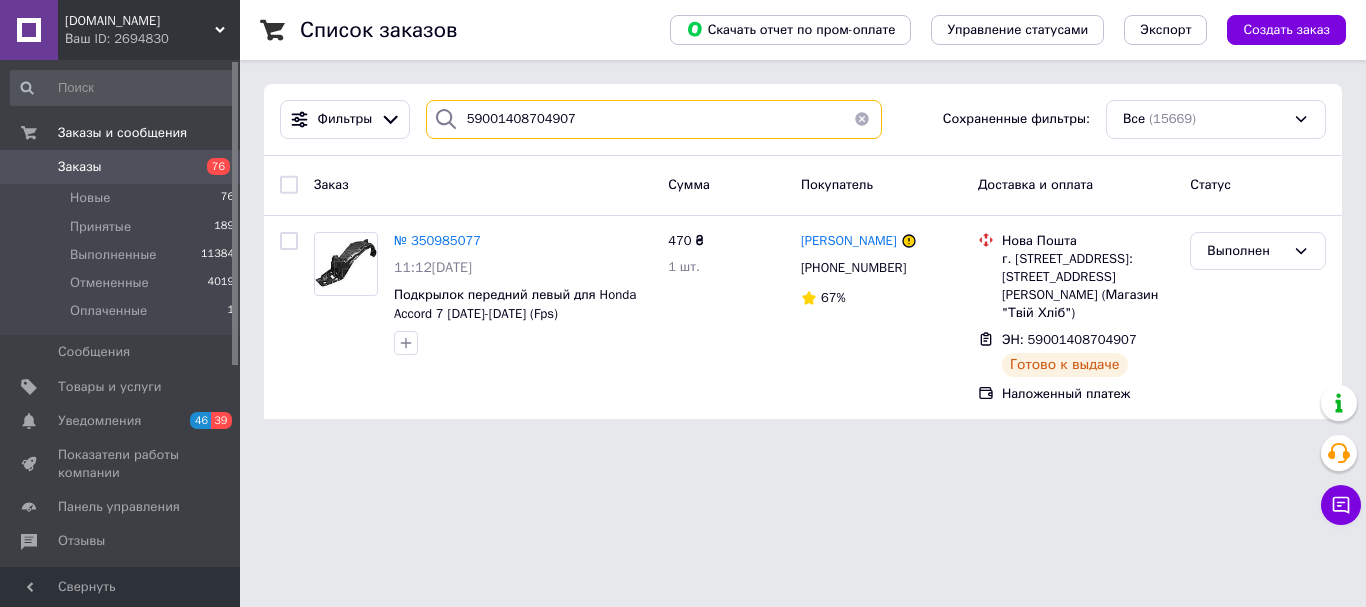 drag, startPoint x: 591, startPoint y: 116, endPoint x: 441, endPoint y: 130, distance: 150.65192 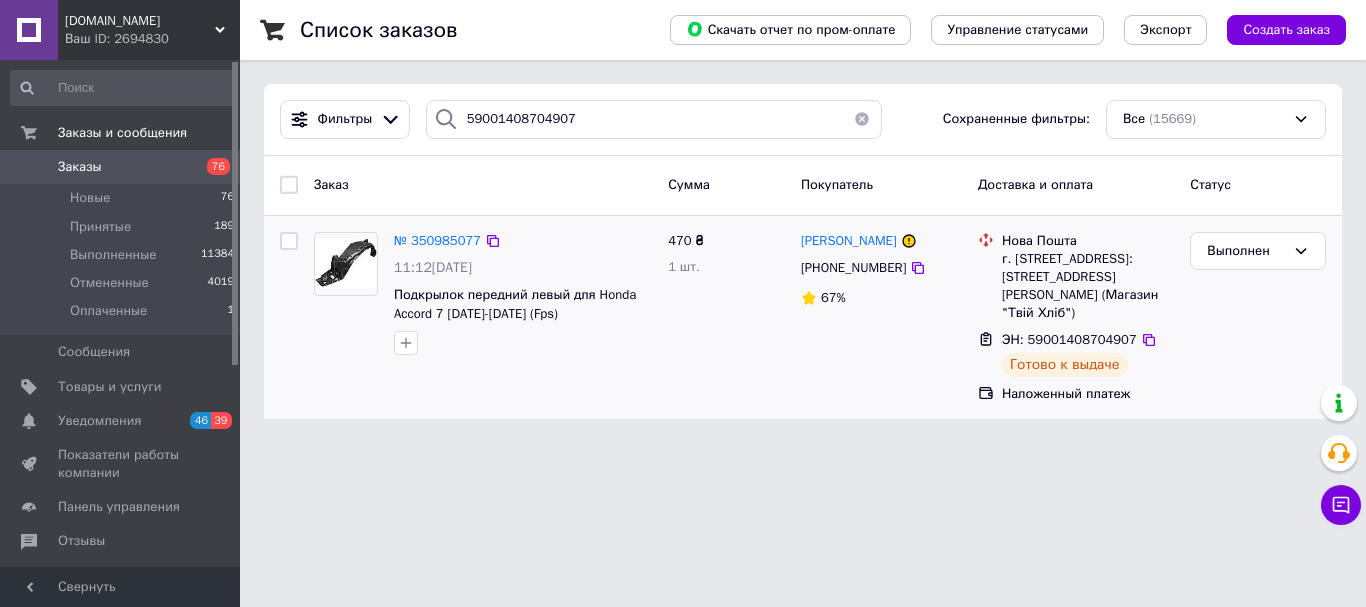 drag, startPoint x: 865, startPoint y: 116, endPoint x: 763, endPoint y: 230, distance: 152.97058 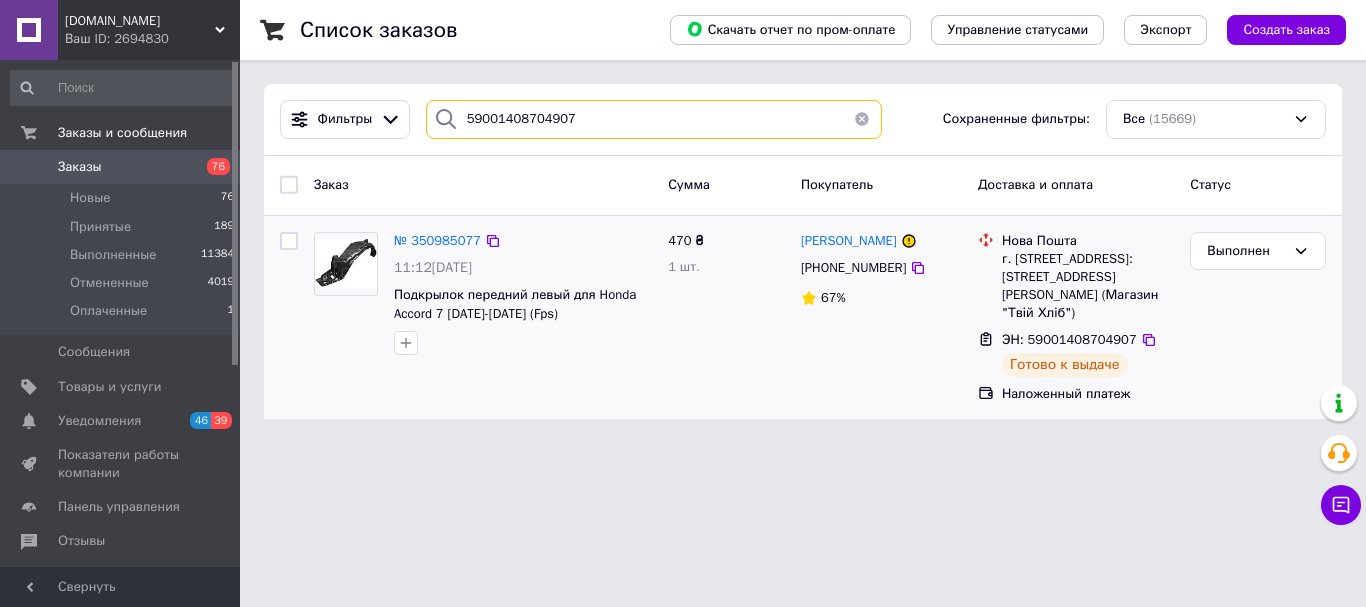 type 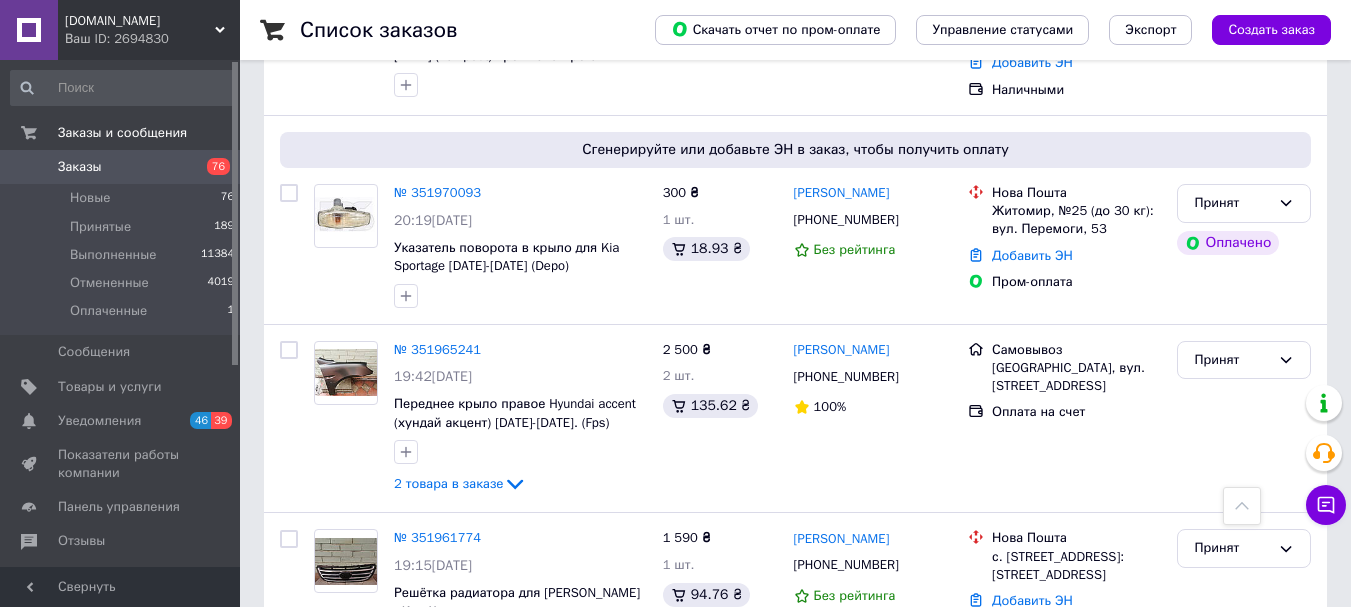 scroll, scrollTop: 2300, scrollLeft: 0, axis: vertical 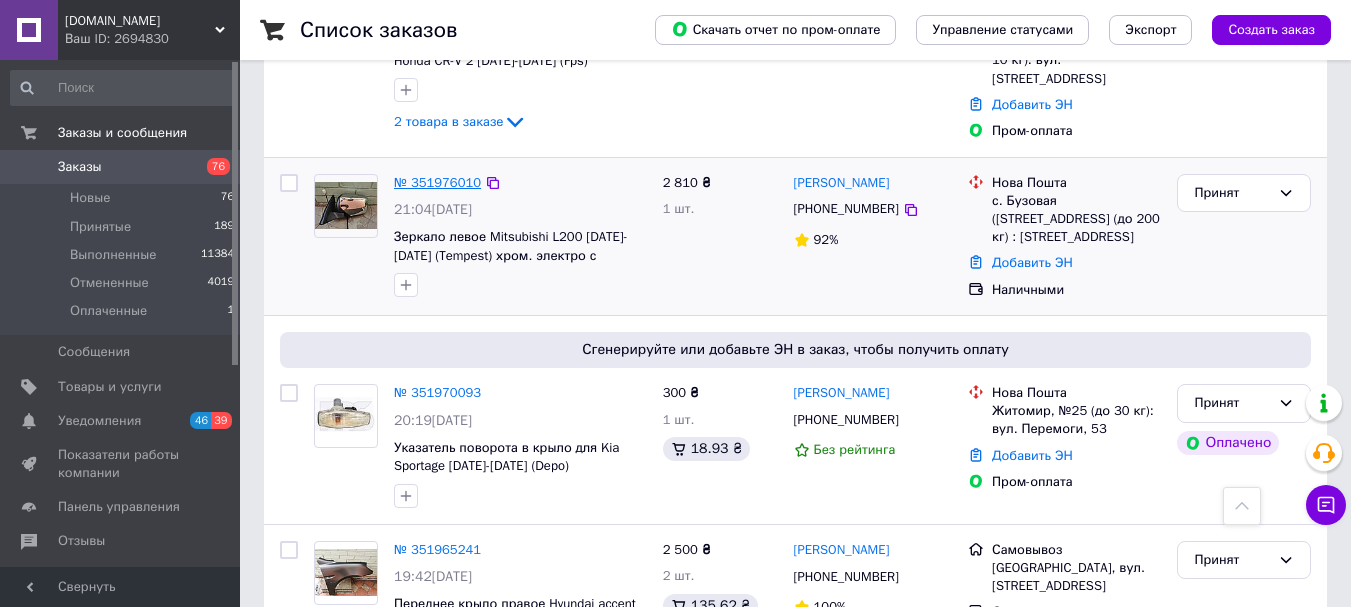 click on "№ 351976010" at bounding box center [437, 182] 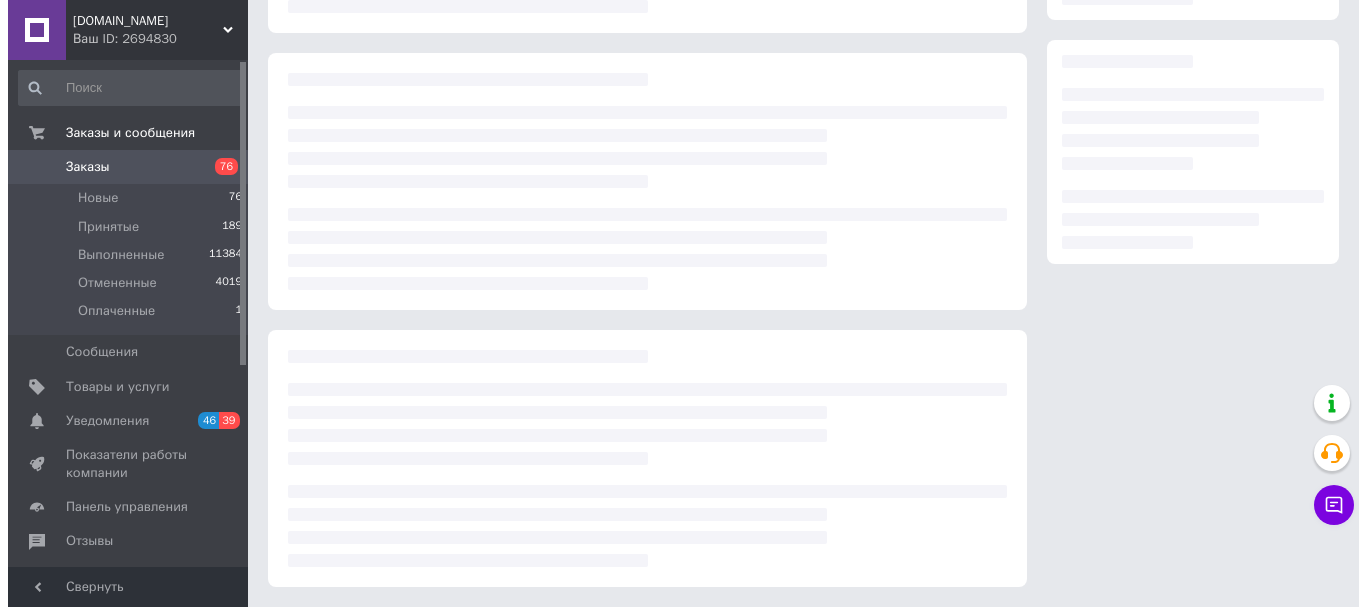 scroll, scrollTop: 0, scrollLeft: 0, axis: both 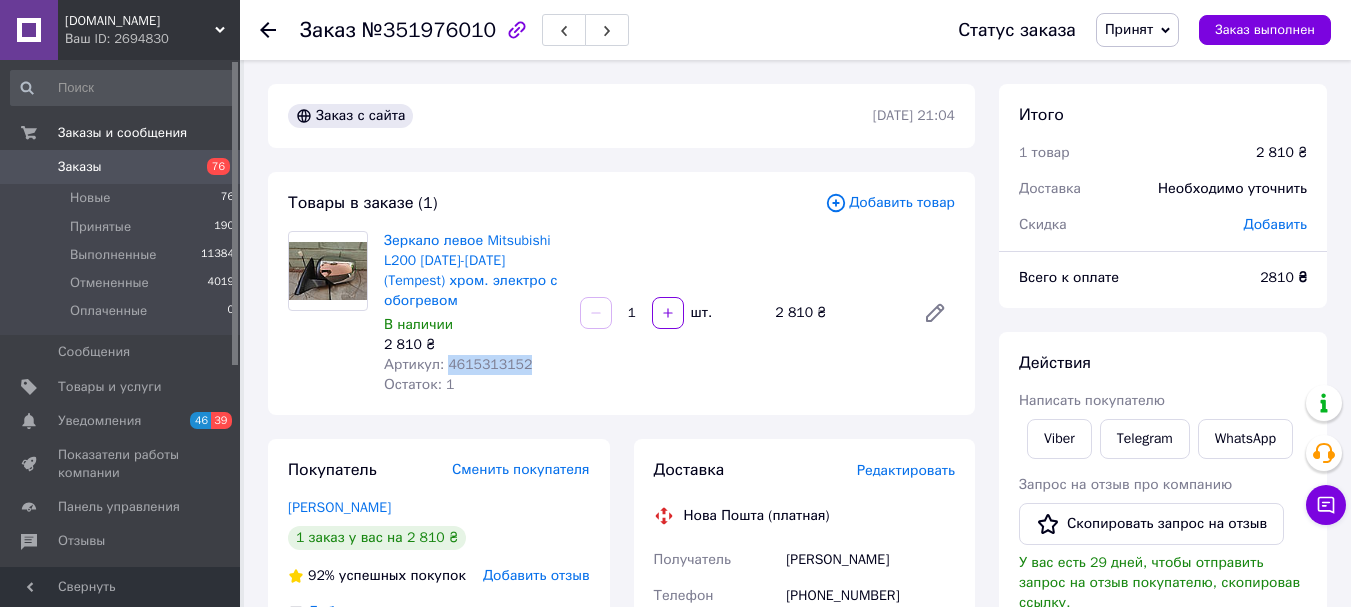 drag, startPoint x: 445, startPoint y: 339, endPoint x: 524, endPoint y: 341, distance: 79.025314 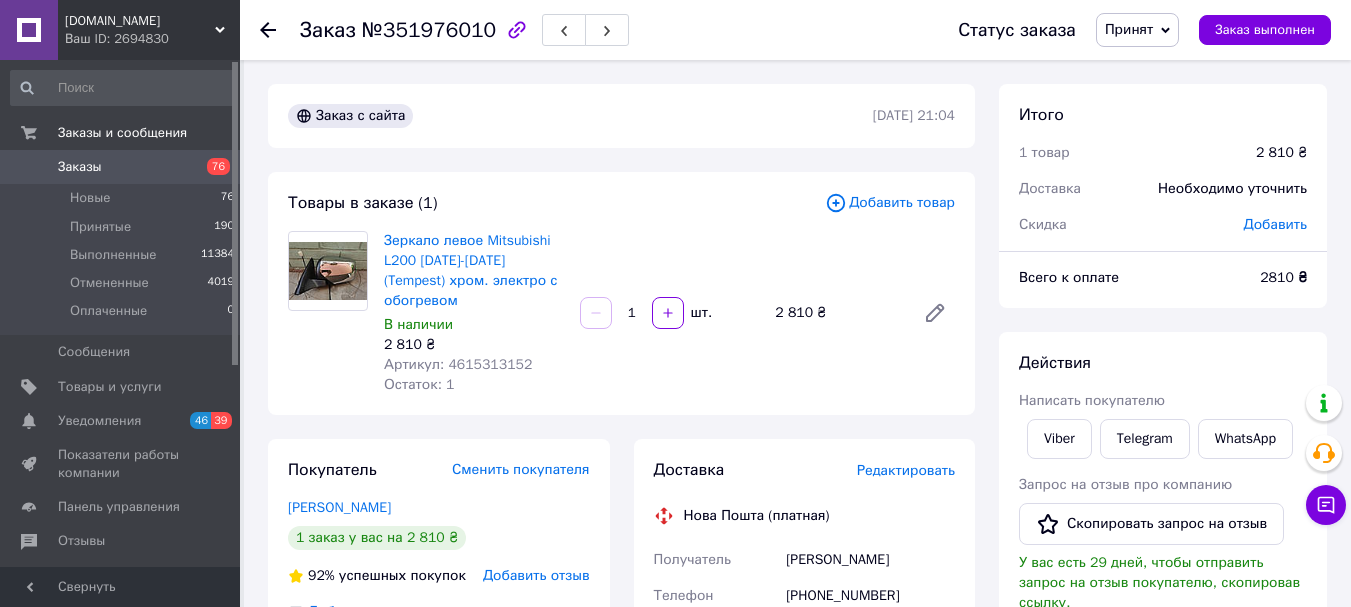 click 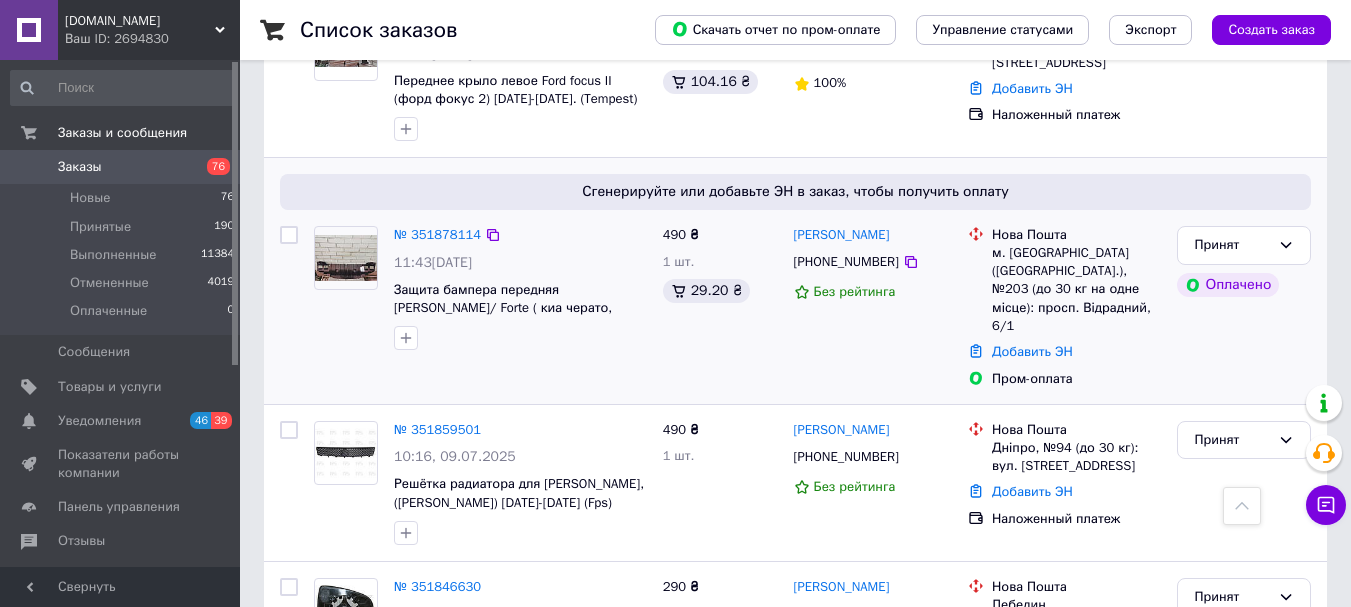 scroll, scrollTop: 4600, scrollLeft: 0, axis: vertical 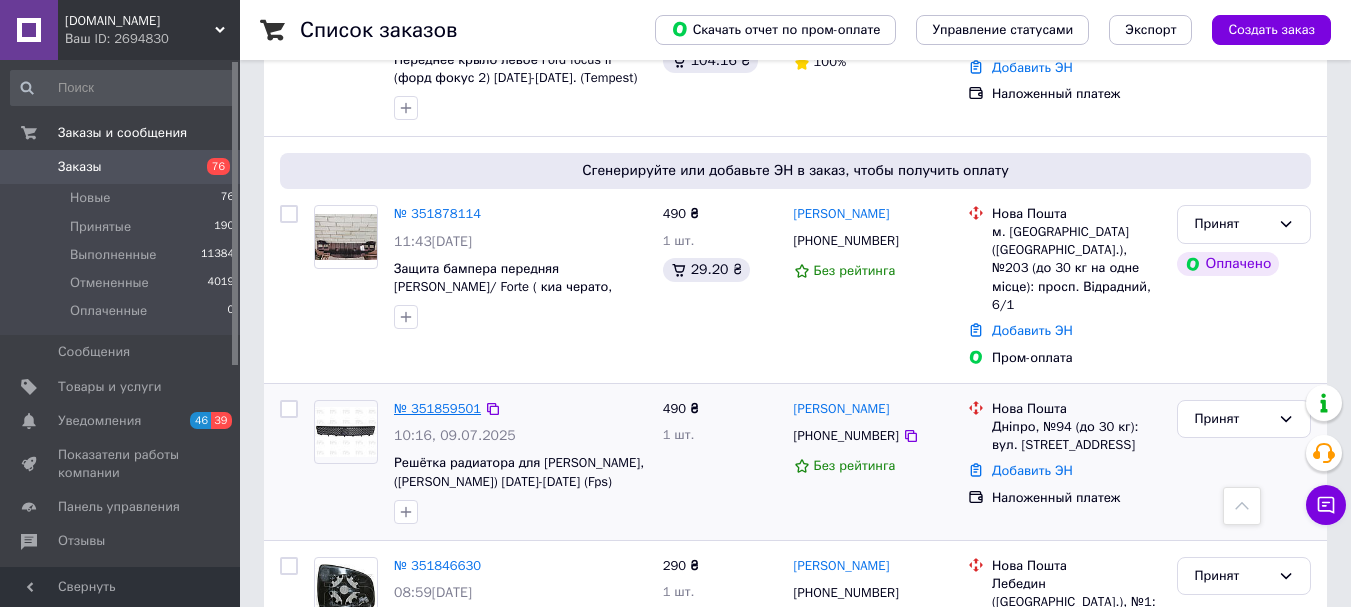 click on "№ 351859501" at bounding box center [437, 408] 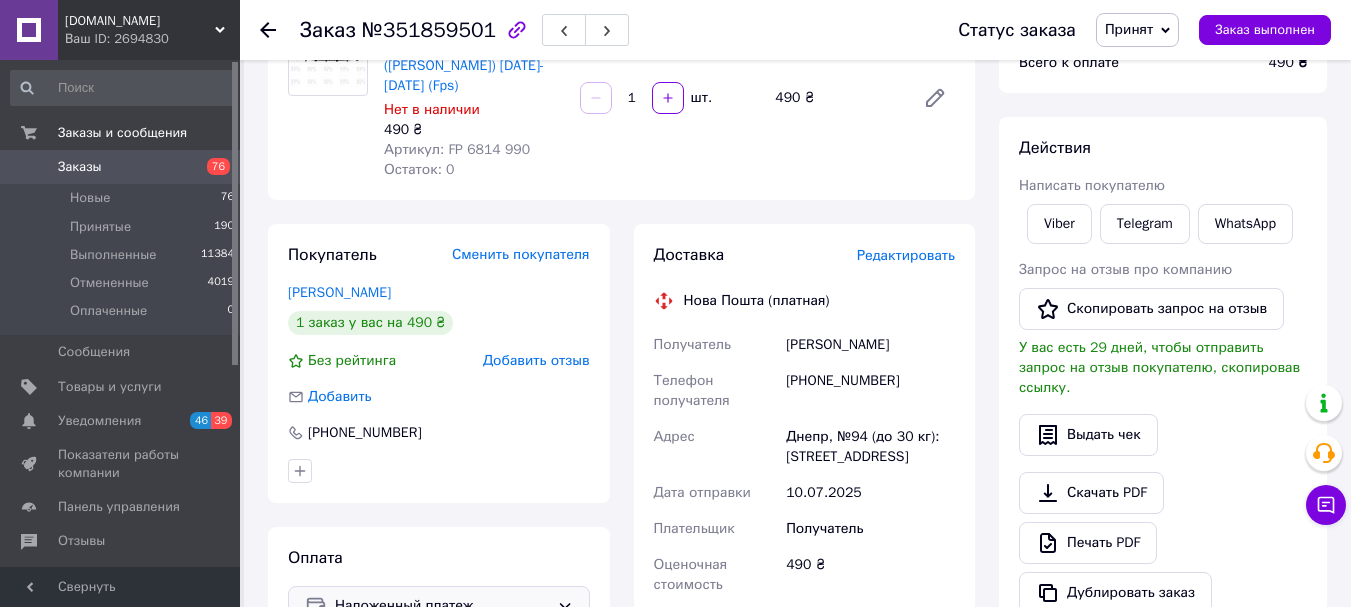 scroll, scrollTop: 167, scrollLeft: 0, axis: vertical 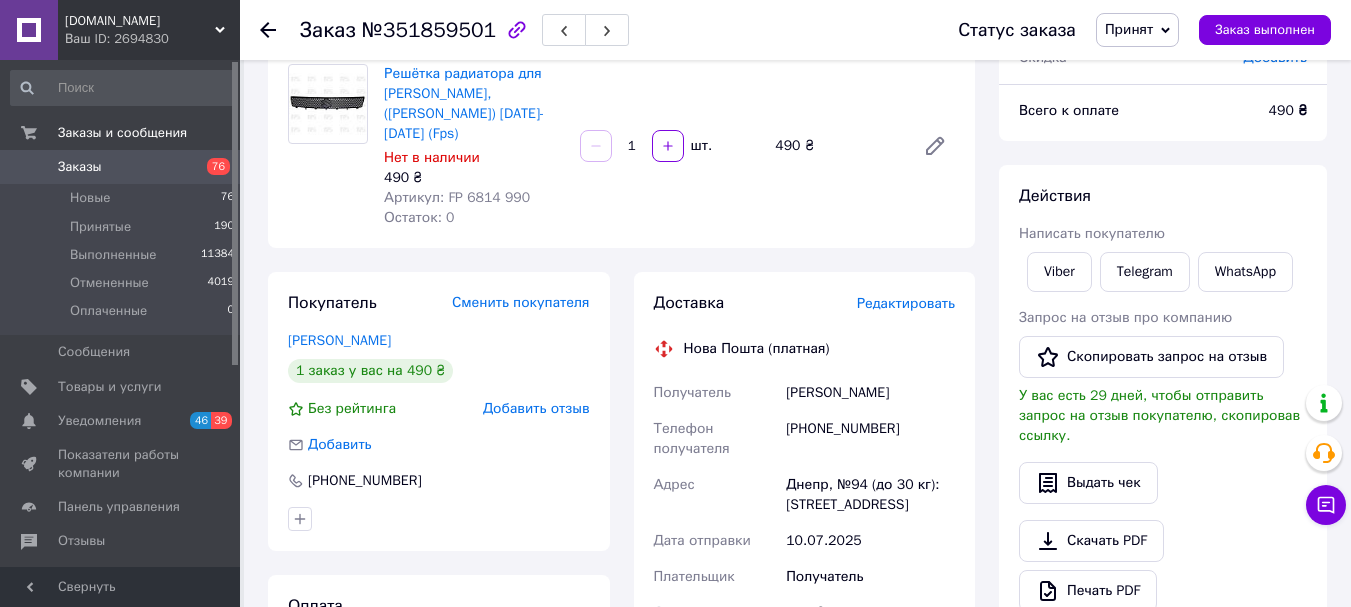 click 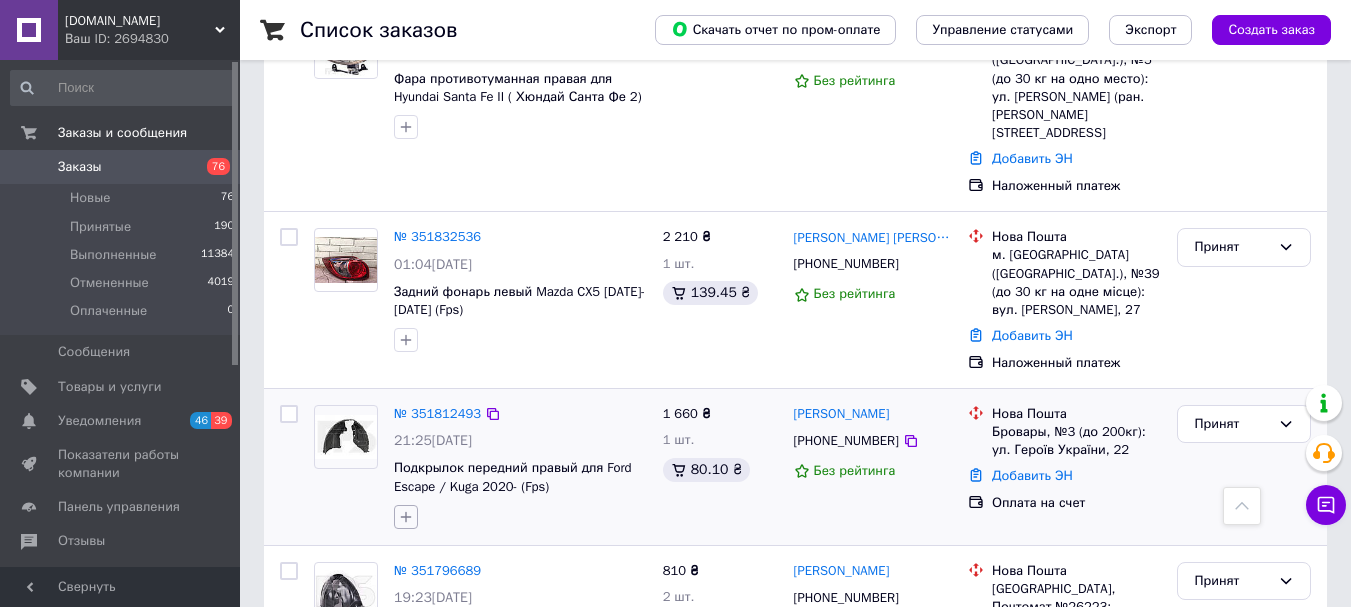 scroll, scrollTop: 5500, scrollLeft: 0, axis: vertical 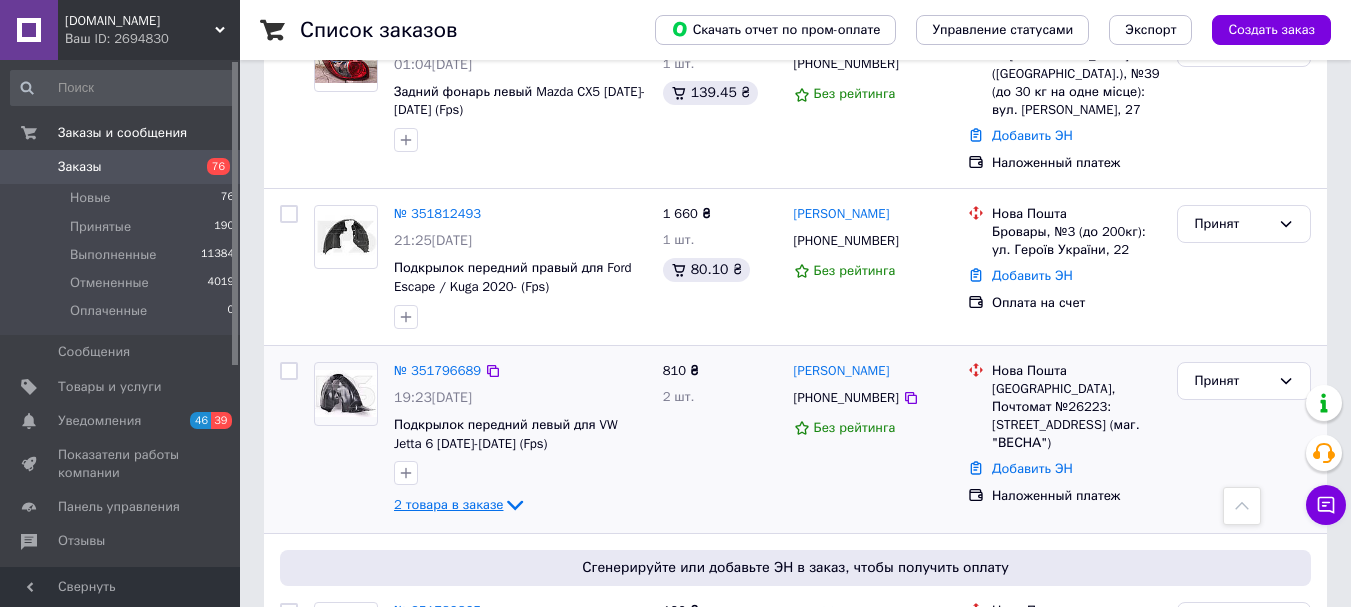 click 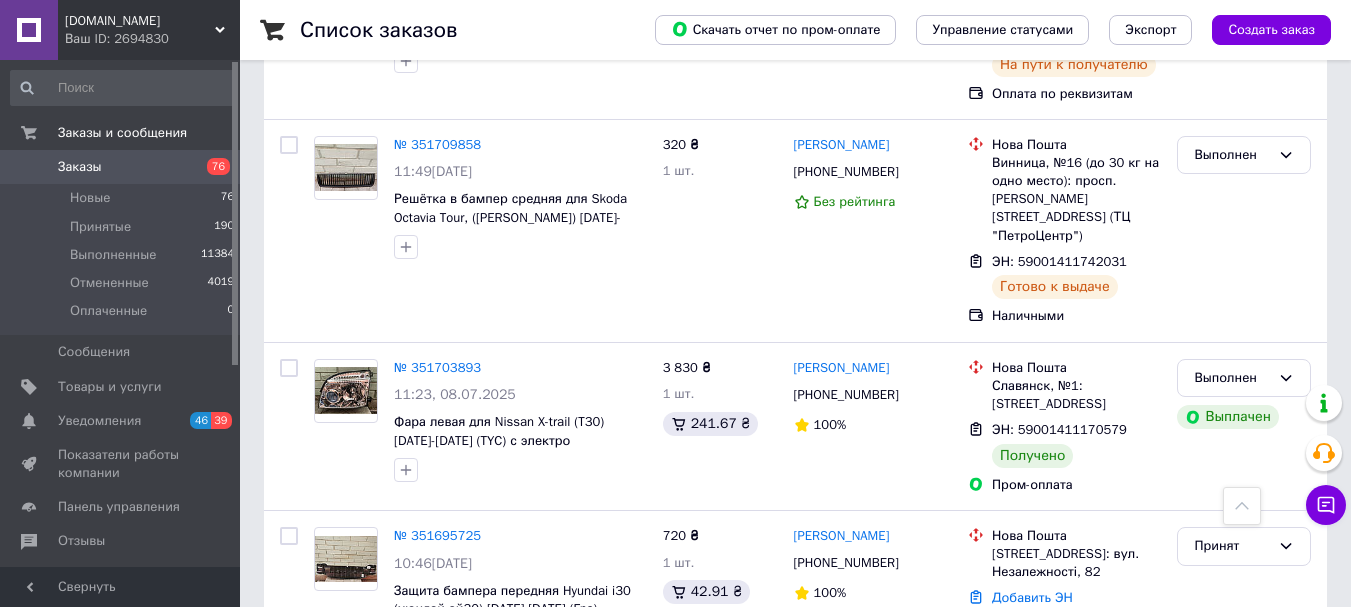 scroll, scrollTop: 8600, scrollLeft: 0, axis: vertical 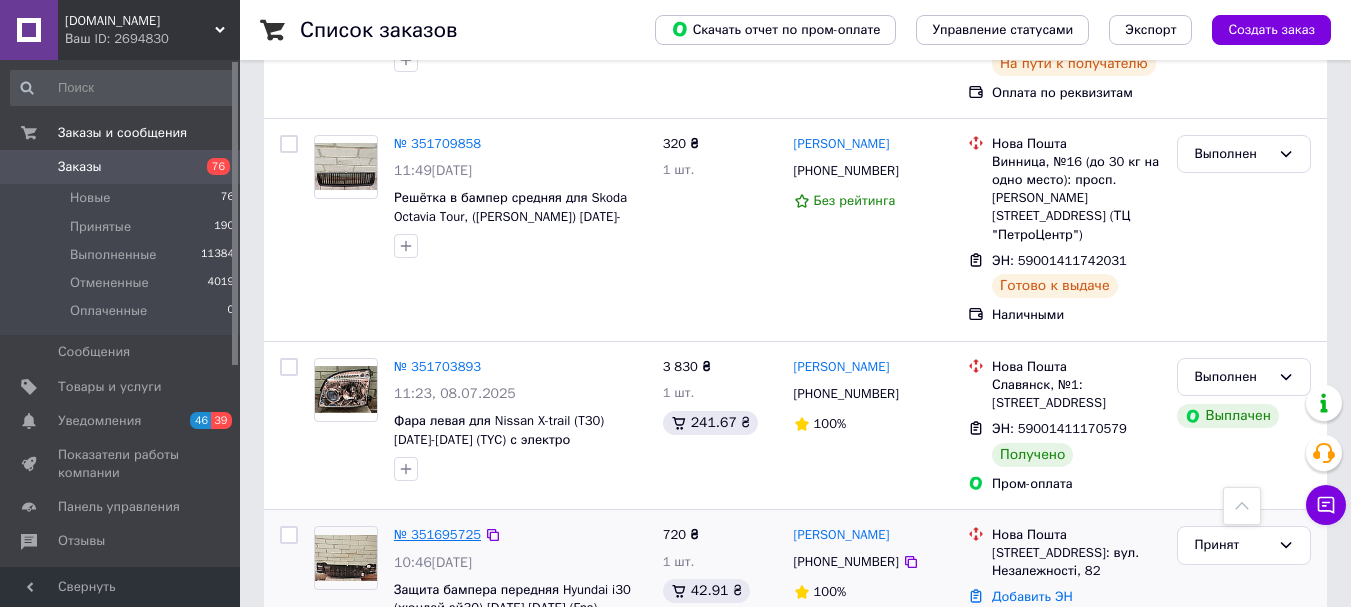 click on "№ 351695725" at bounding box center [437, 534] 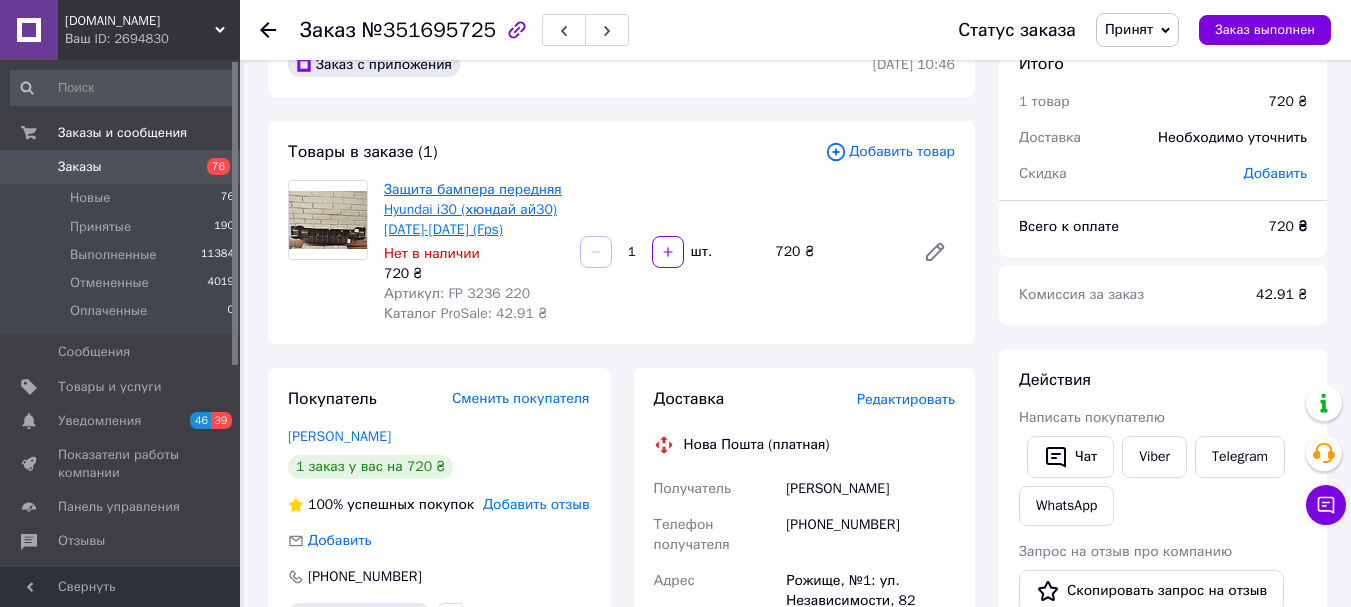 scroll, scrollTop: 35, scrollLeft: 0, axis: vertical 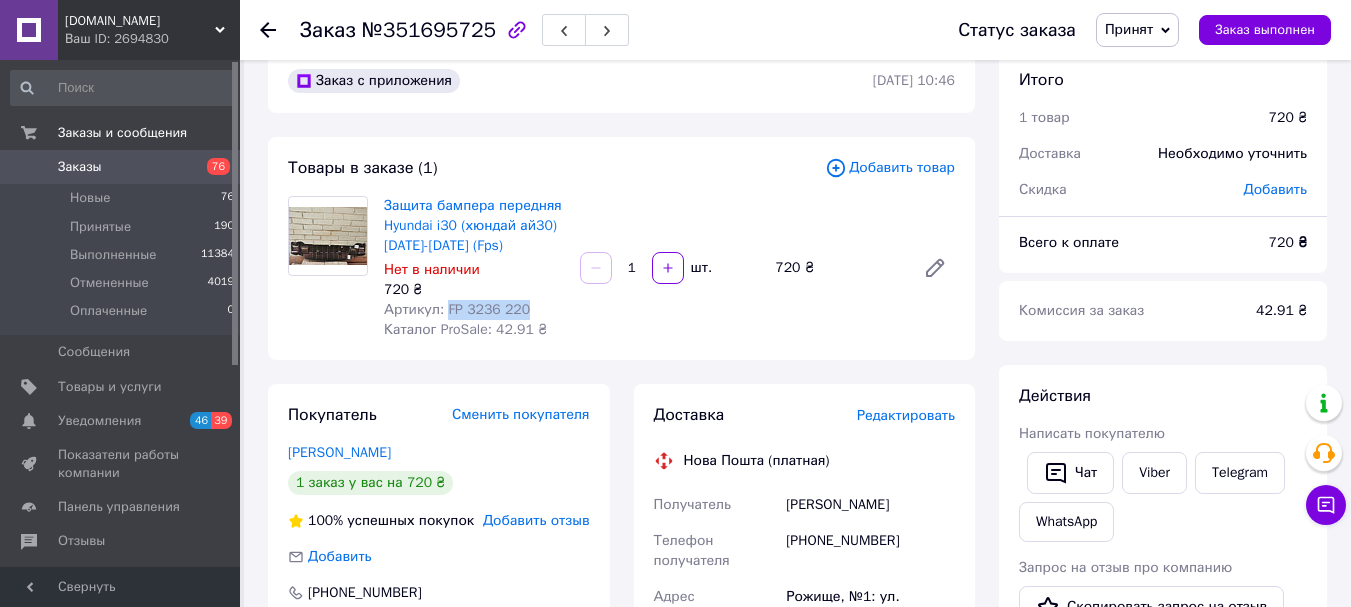drag, startPoint x: 444, startPoint y: 307, endPoint x: 526, endPoint y: 305, distance: 82.02438 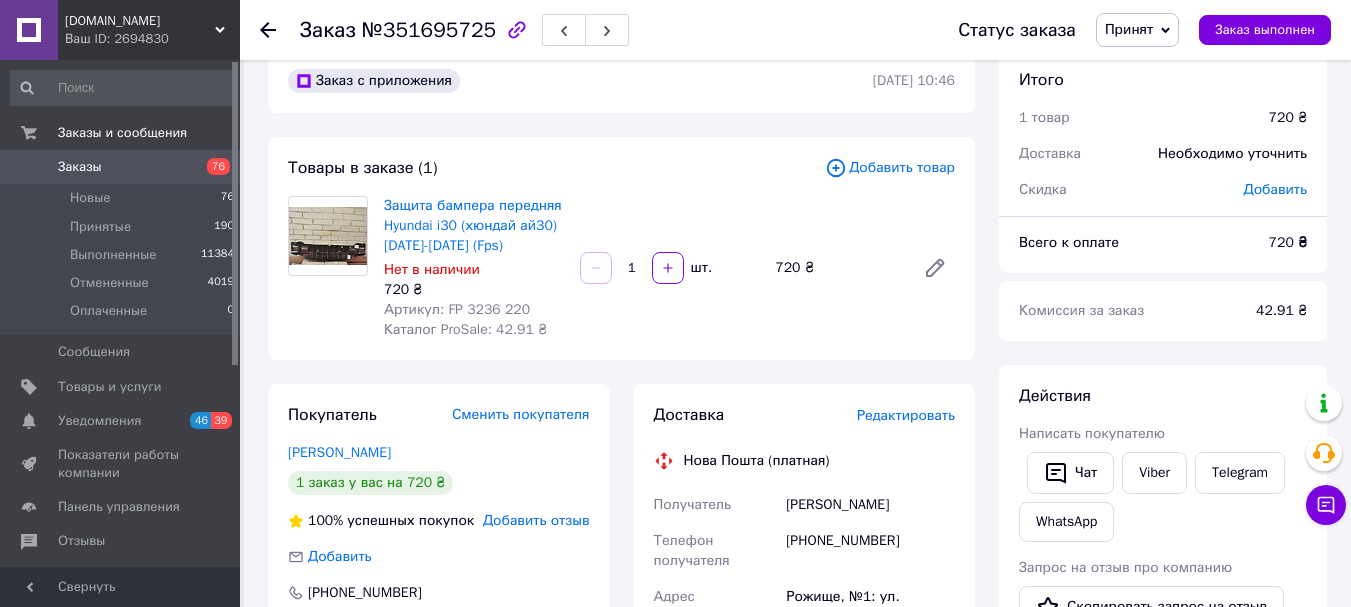 click 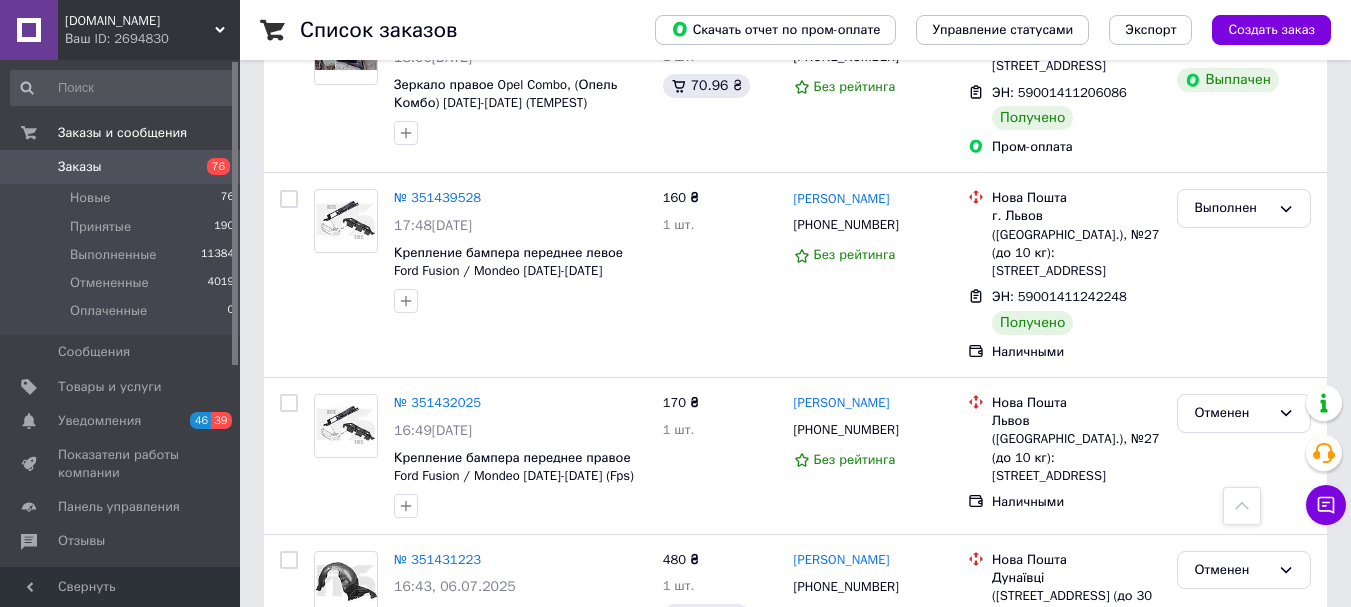 scroll, scrollTop: 15300, scrollLeft: 0, axis: vertical 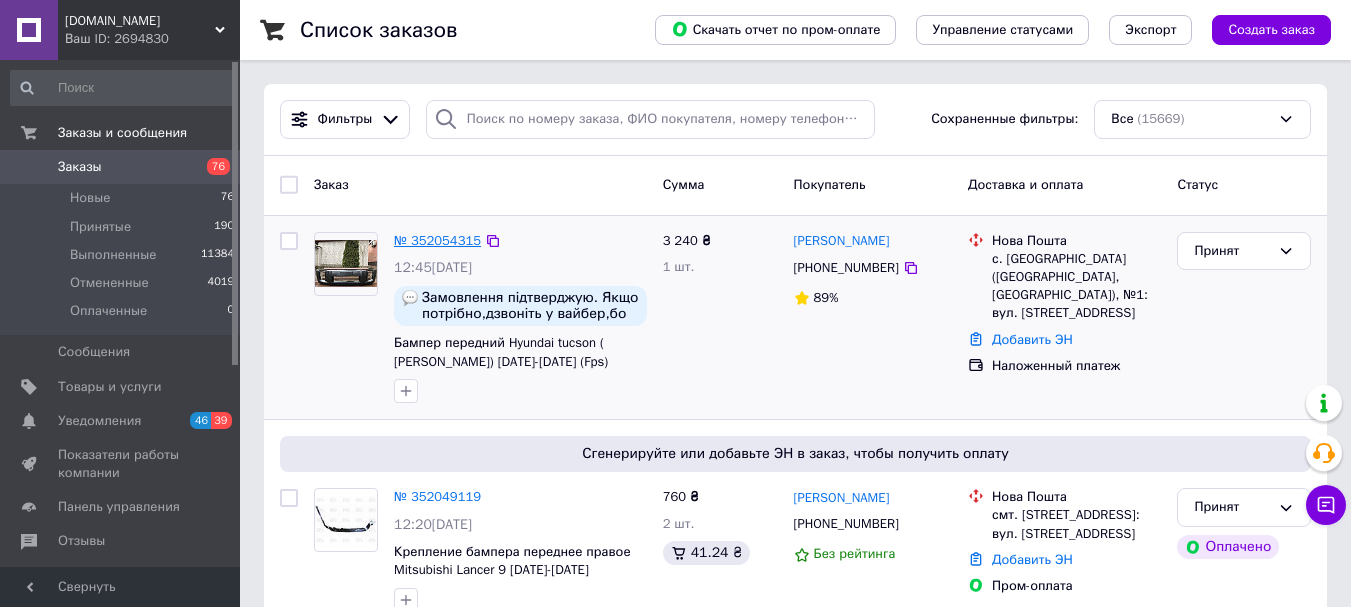 click on "№ 352054315" at bounding box center [437, 240] 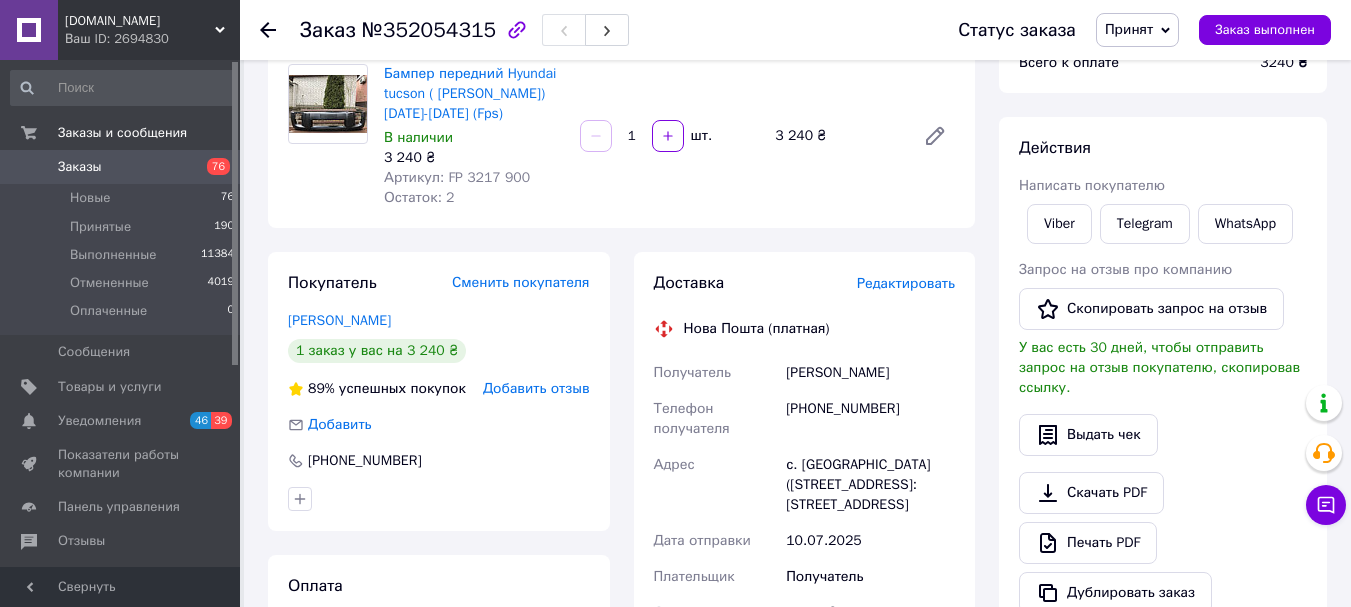 scroll, scrollTop: 300, scrollLeft: 0, axis: vertical 